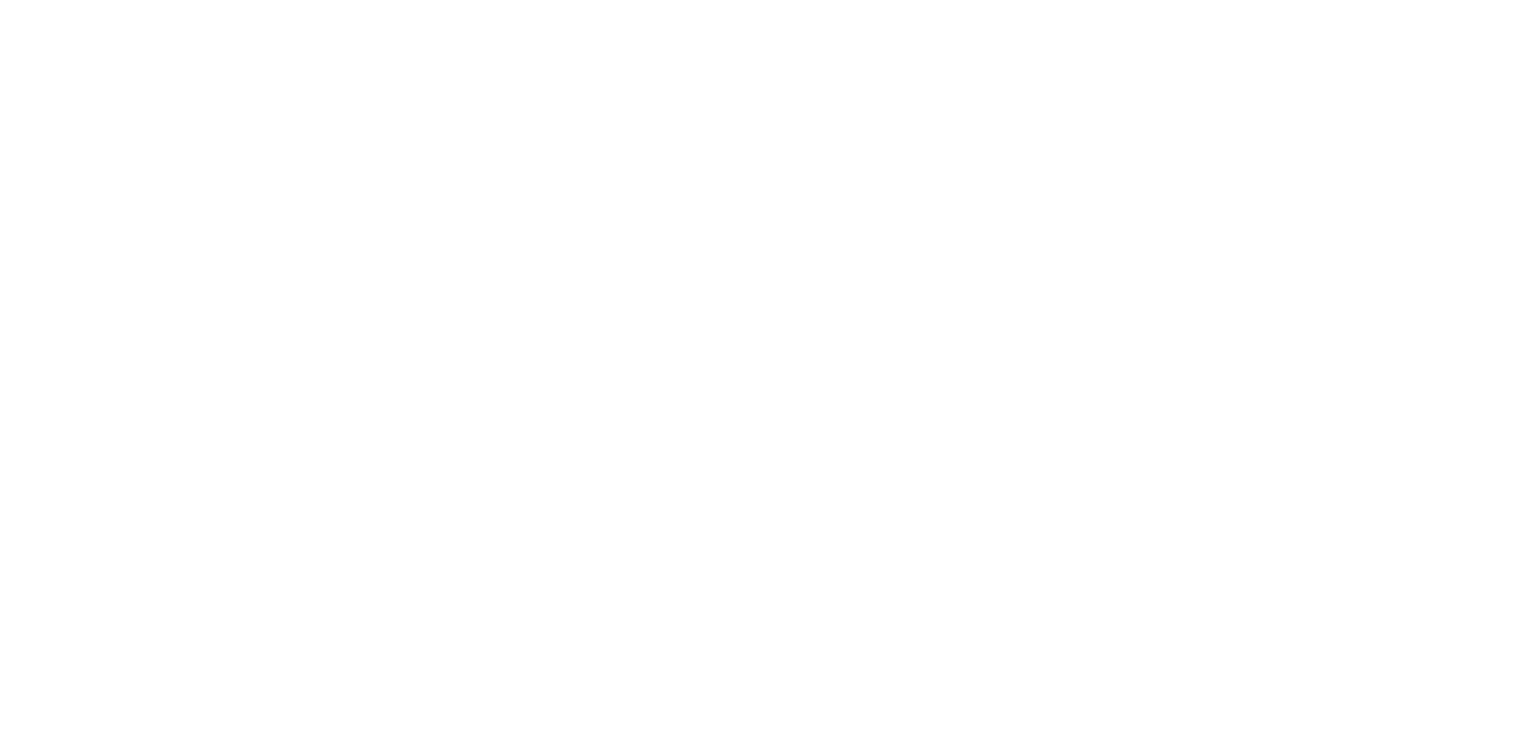 scroll, scrollTop: 0, scrollLeft: 0, axis: both 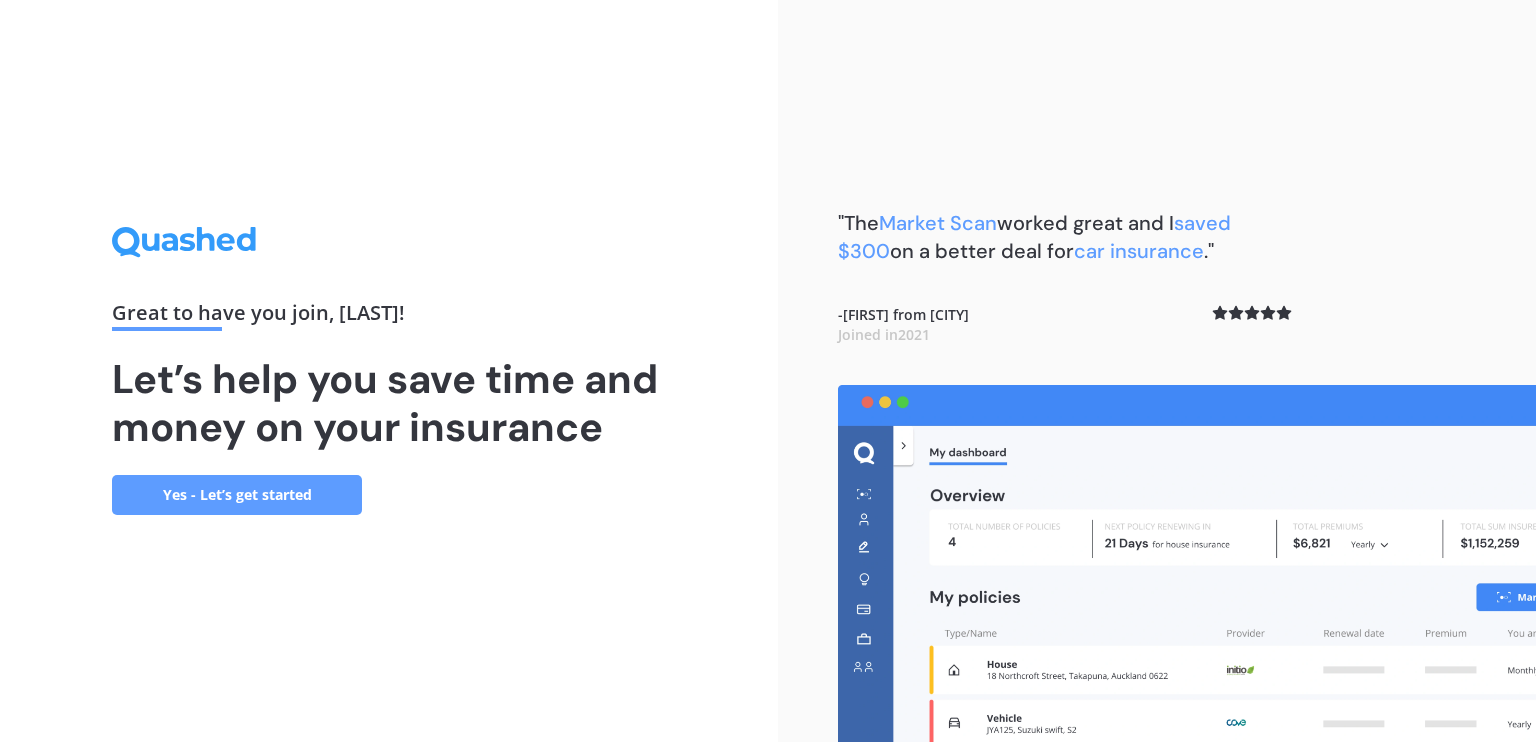 click on "Yes - Let’s get started" at bounding box center [237, 495] 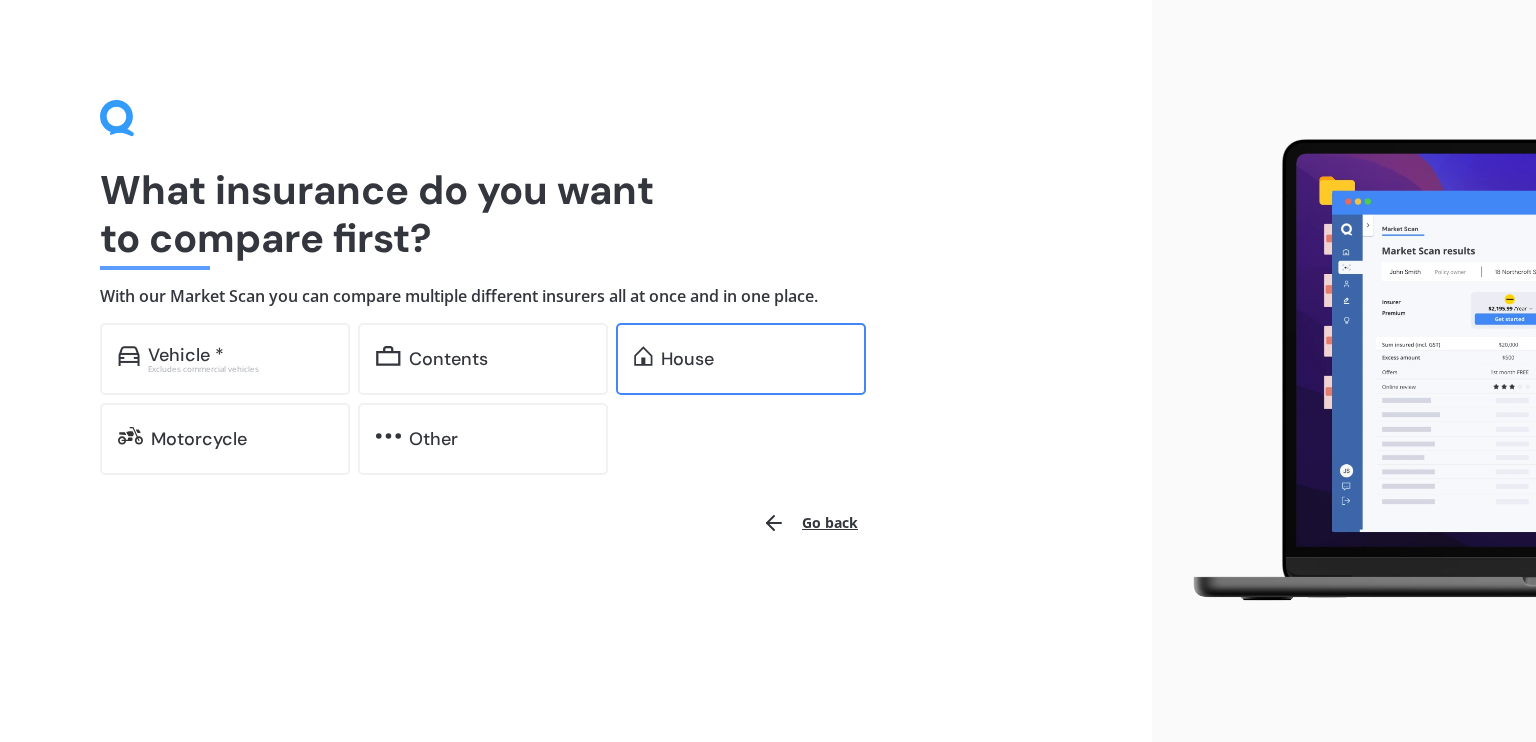 click on "House" at bounding box center (687, 359) 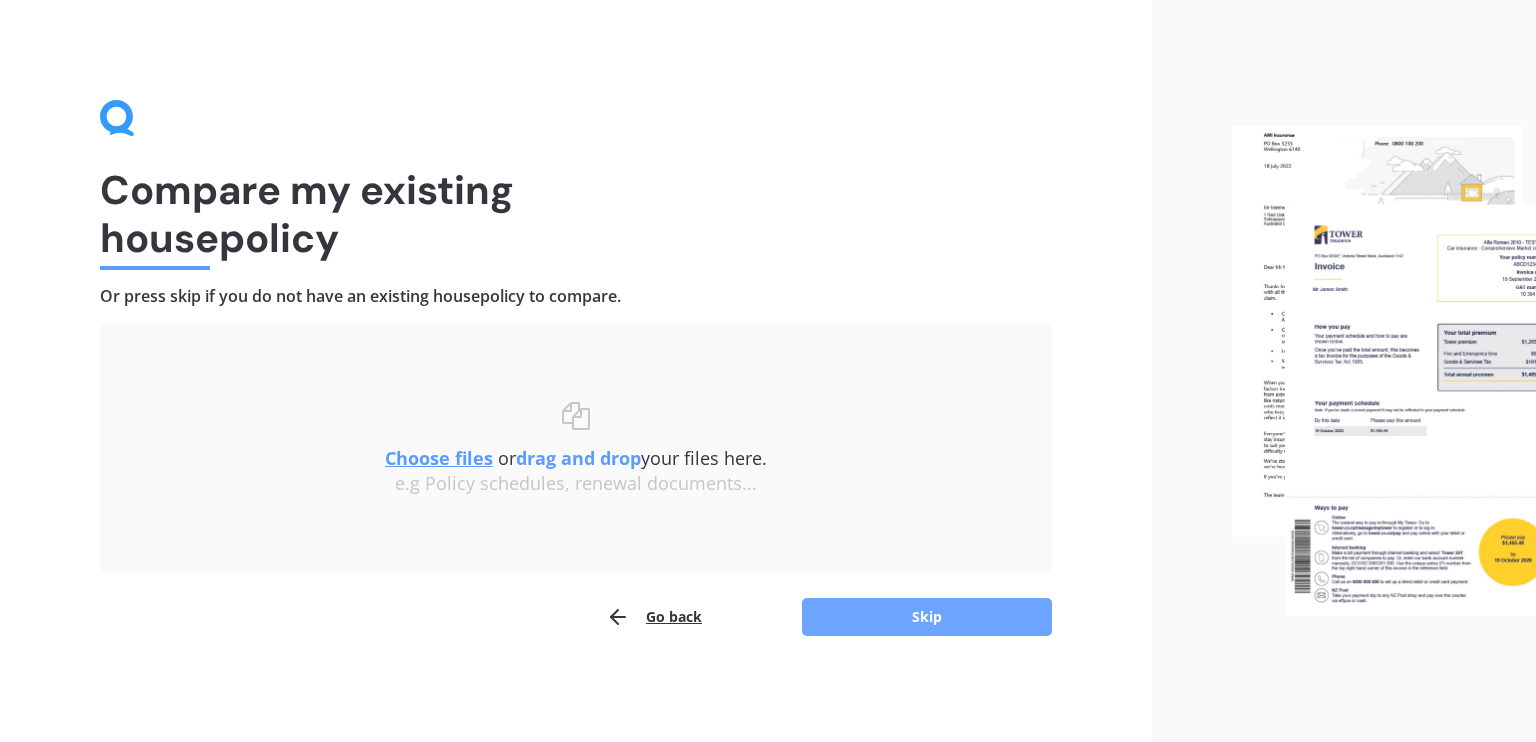 click on "Skip" at bounding box center (927, 617) 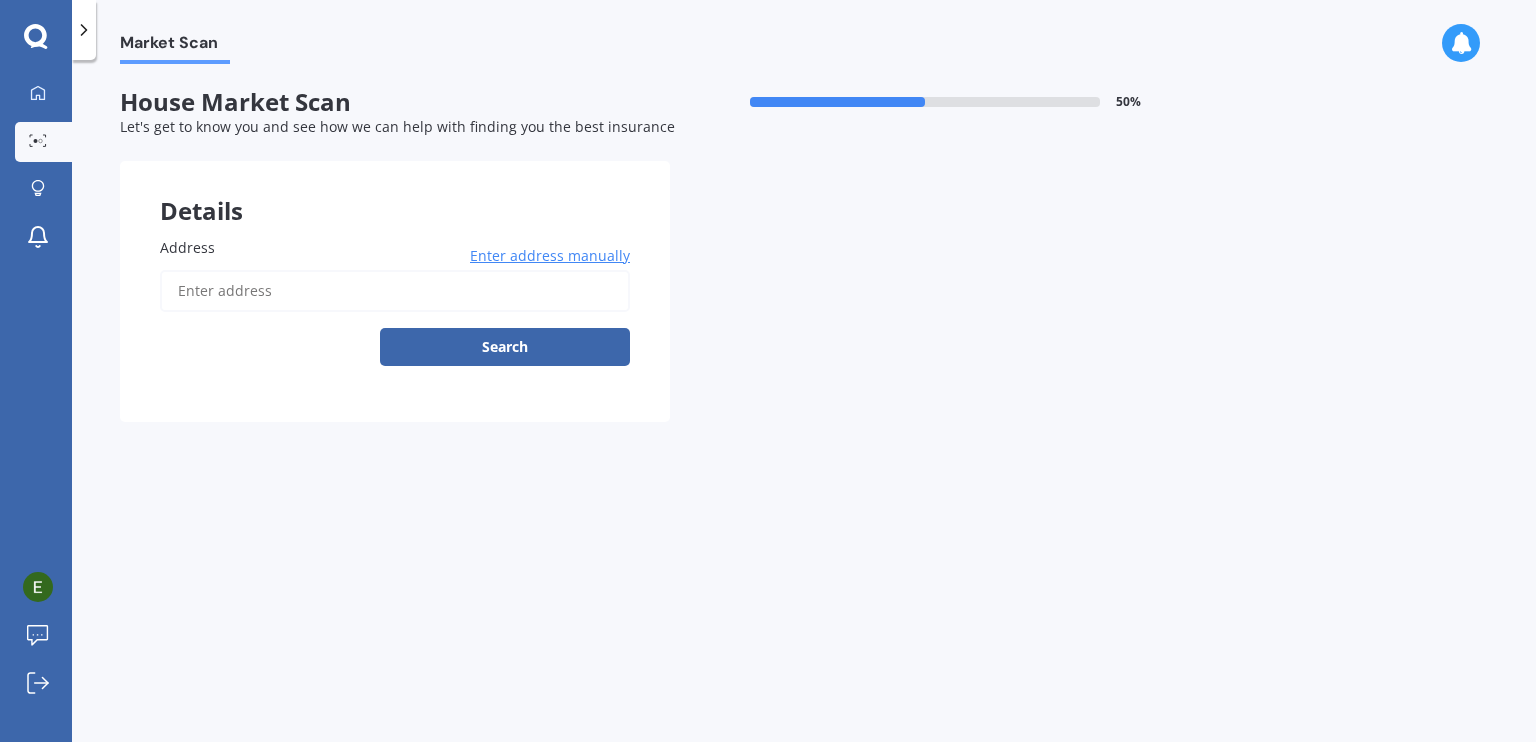 click on "Enter address manually" at bounding box center (550, 256) 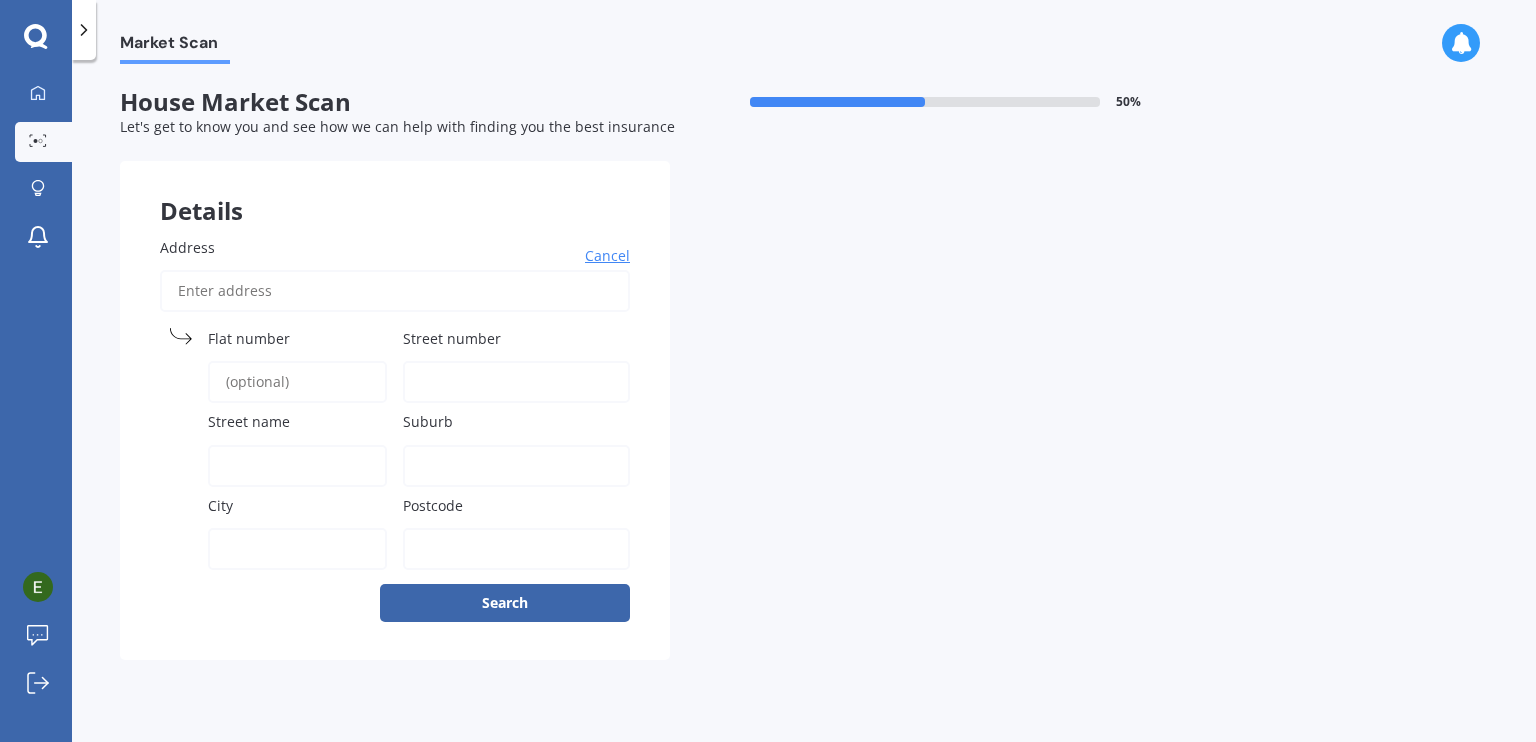 click on "Flat number" at bounding box center (249, 338) 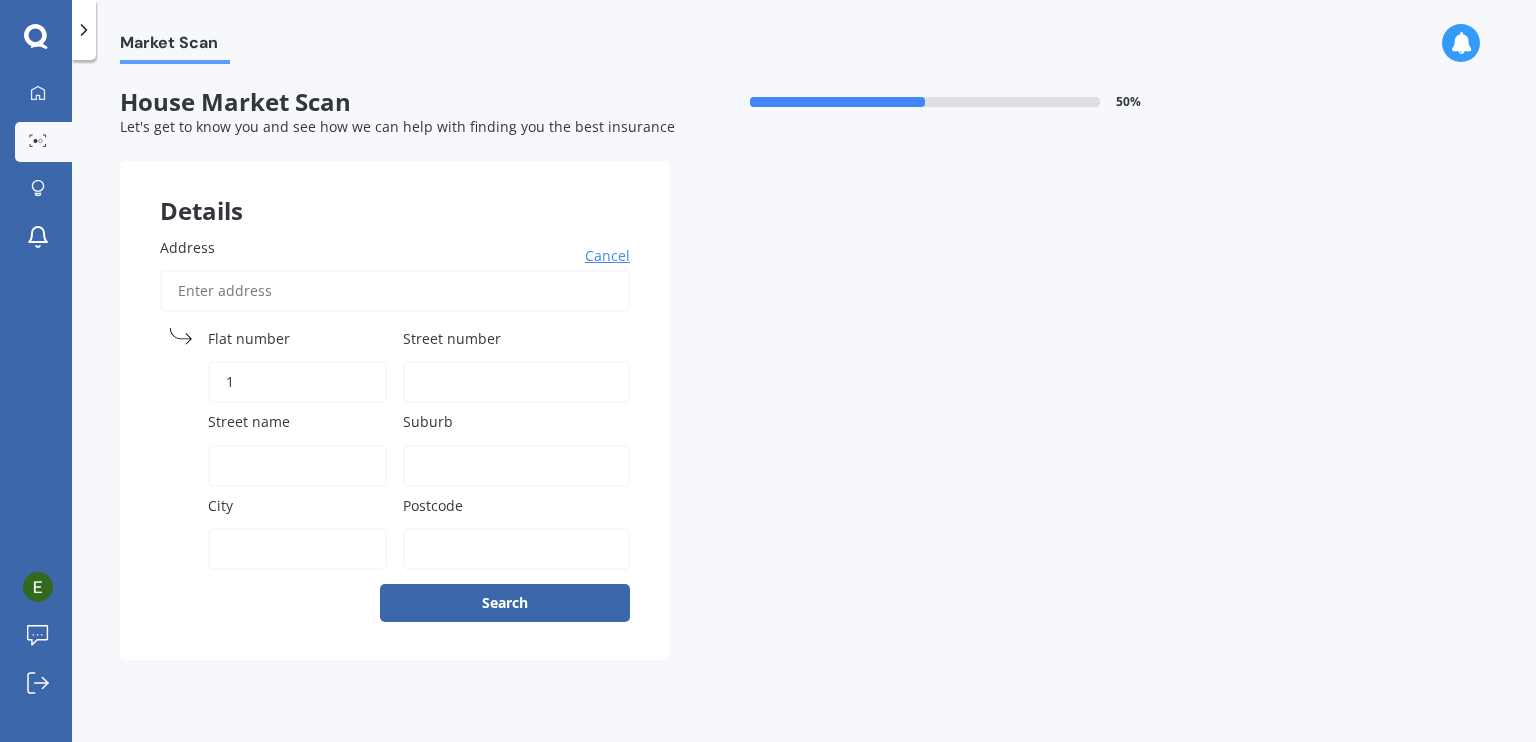 type on "1" 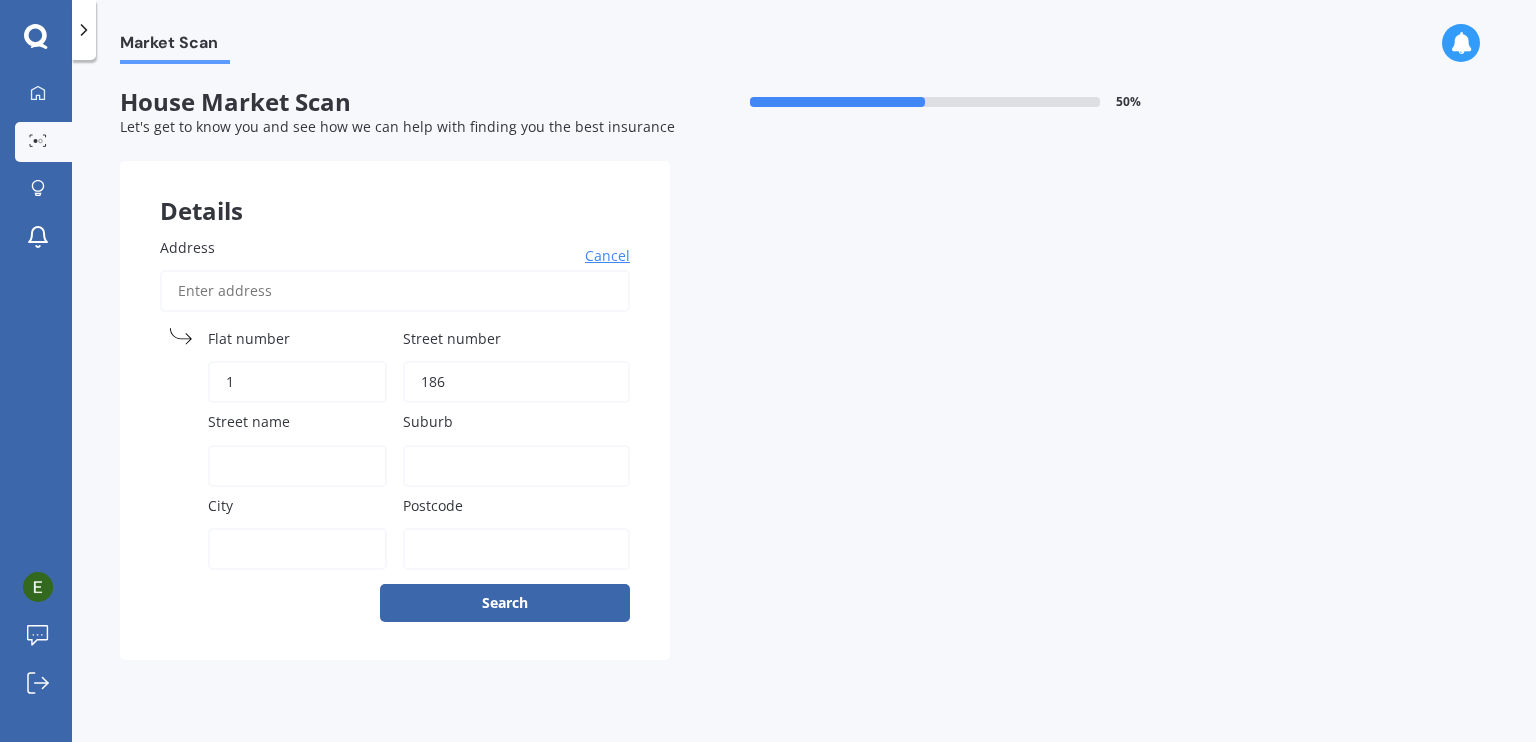 type on "186" 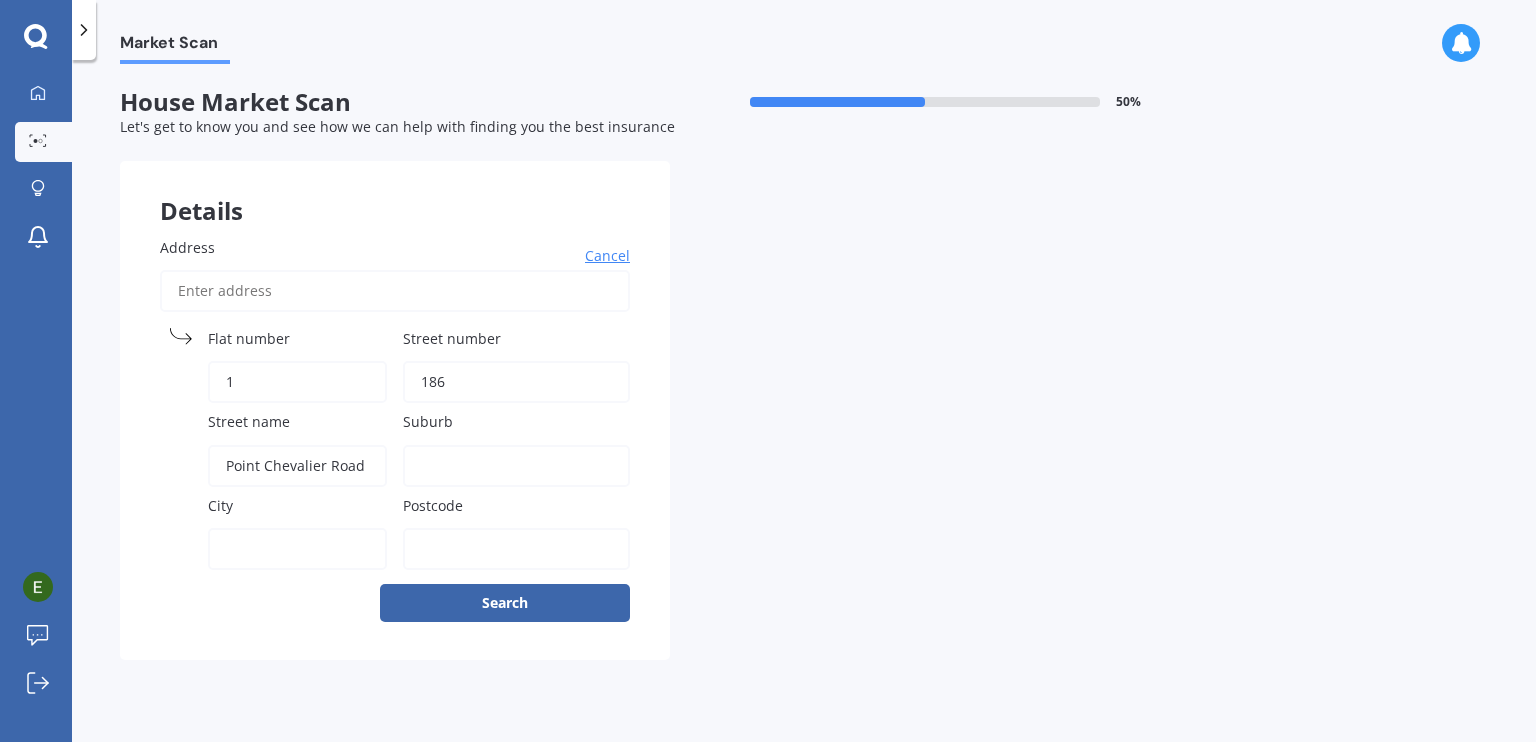 click on "Suburb" at bounding box center [516, 466] 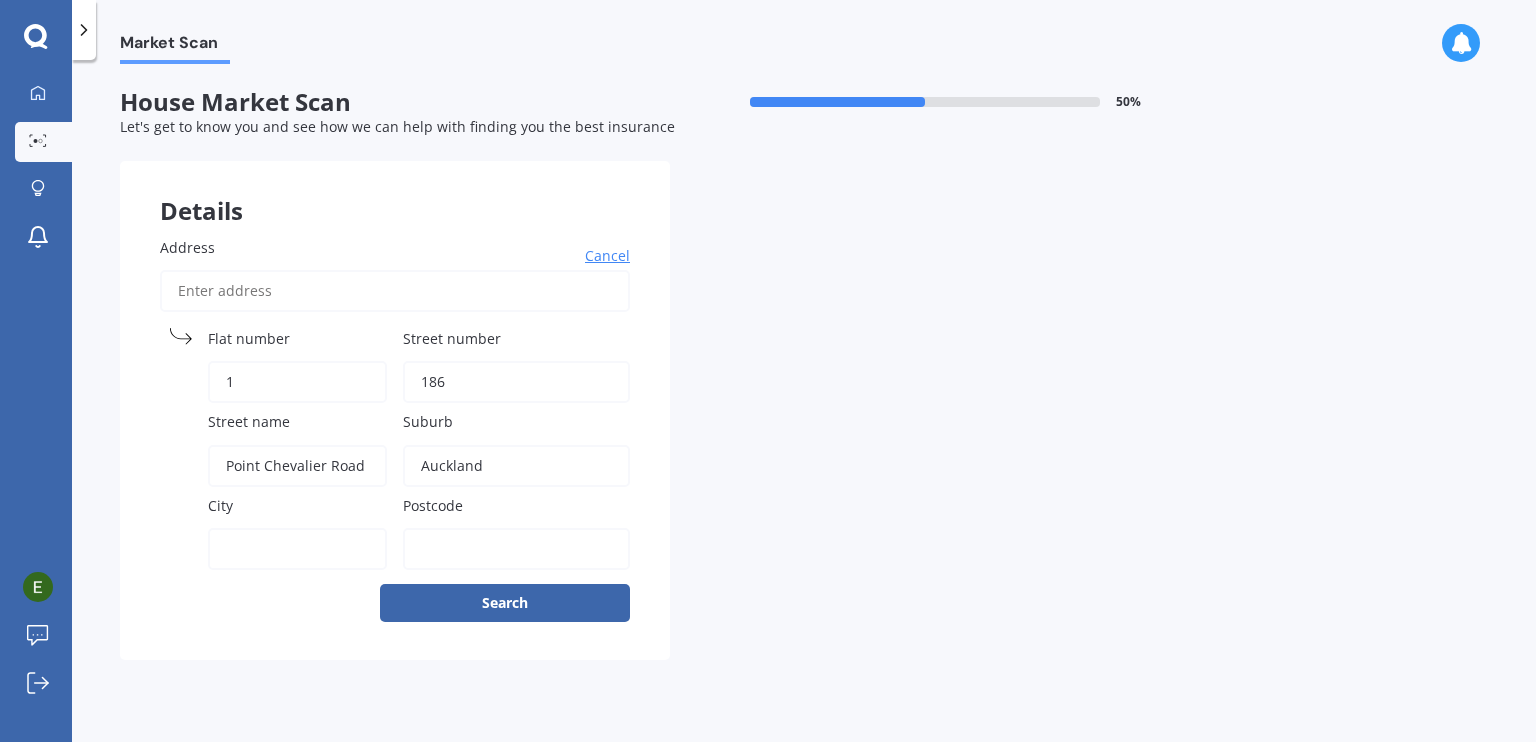 type on "[NUMBER]/[NUMBER] [STREET]" 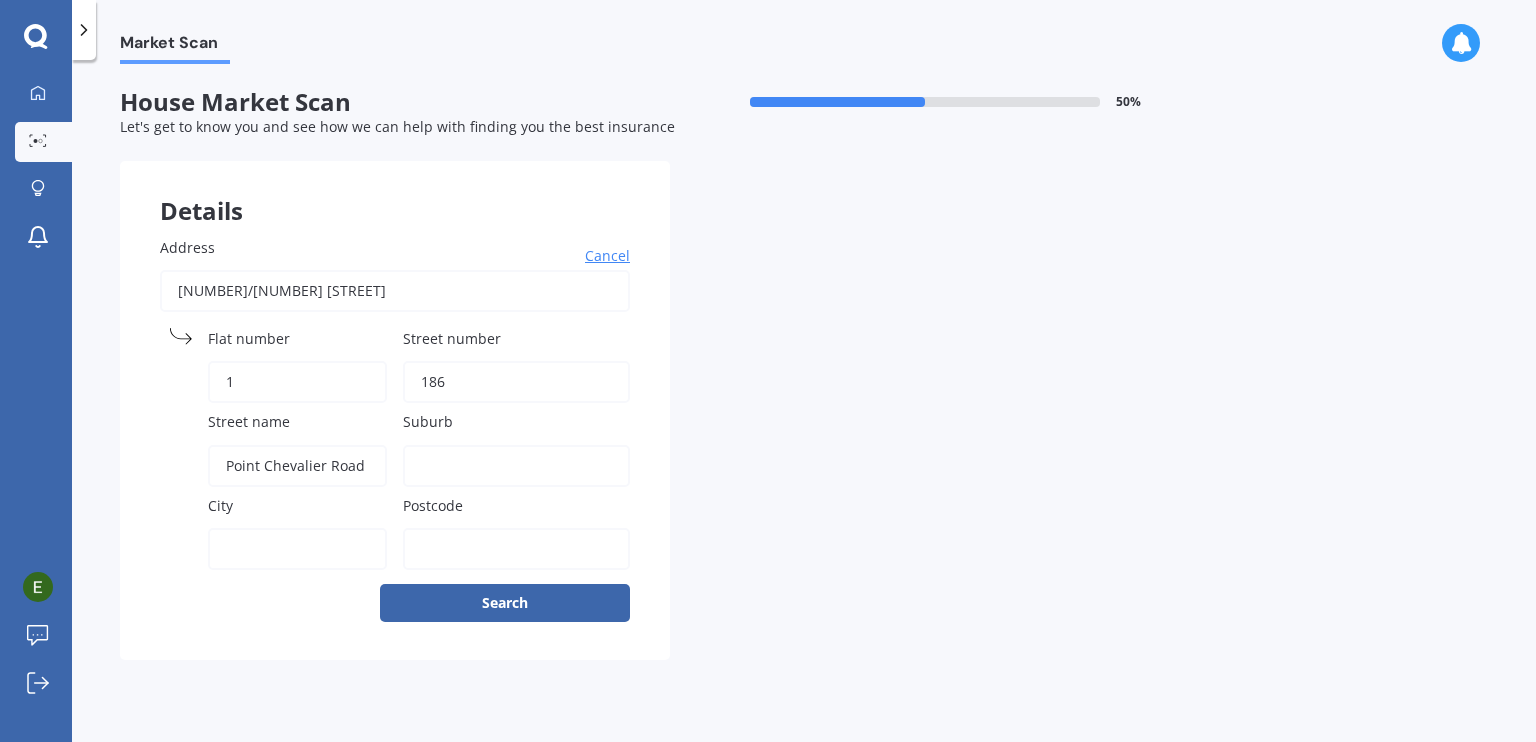 type on "Auckland" 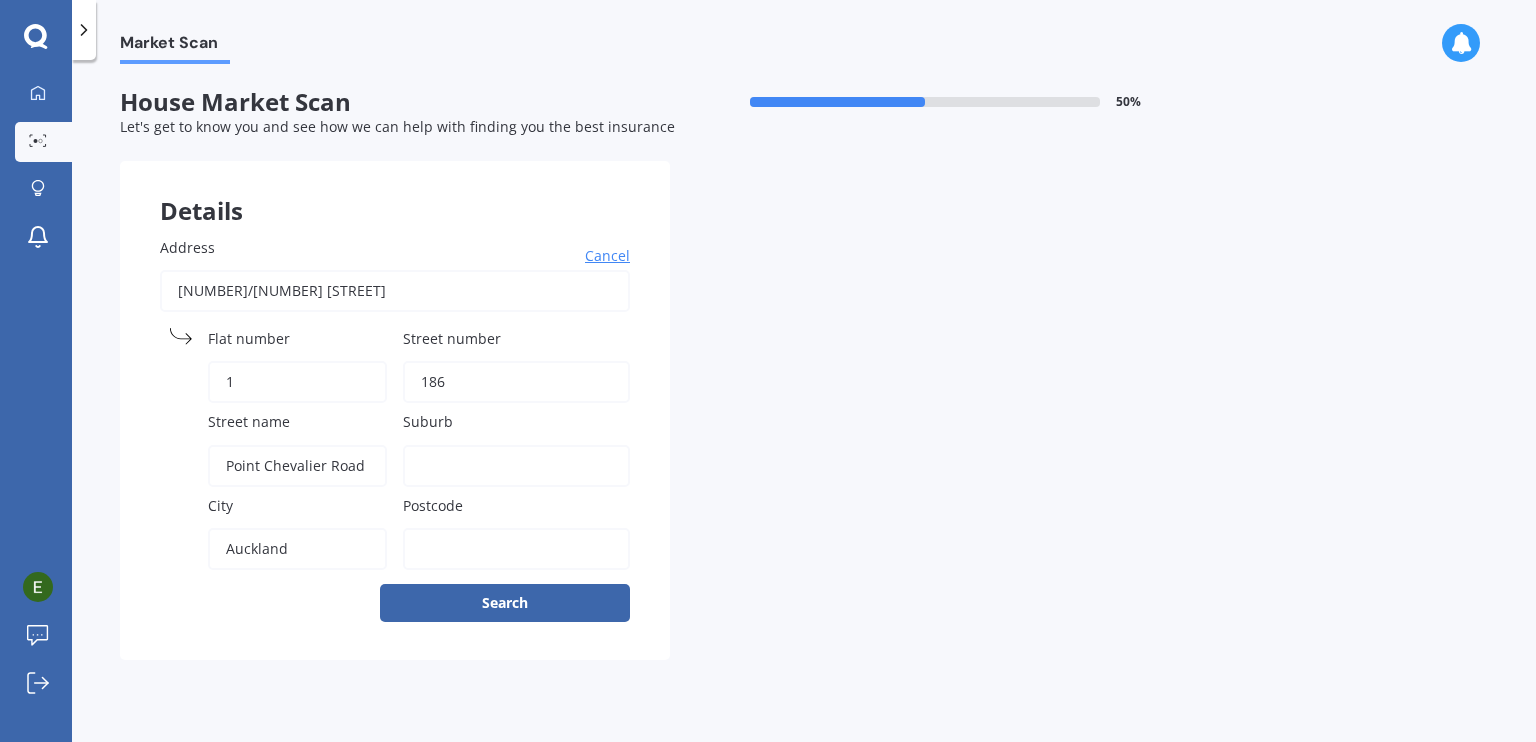 type on "1022" 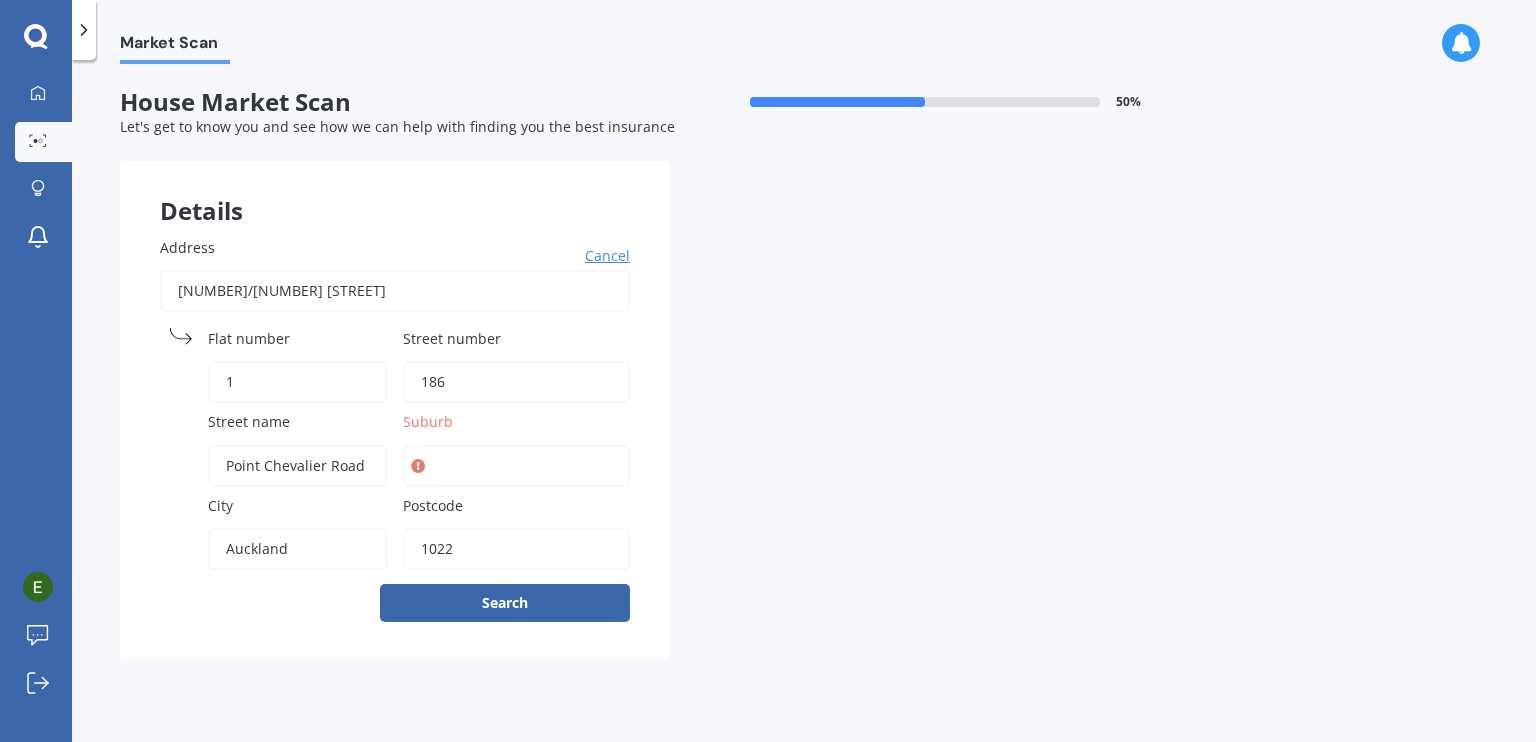 type 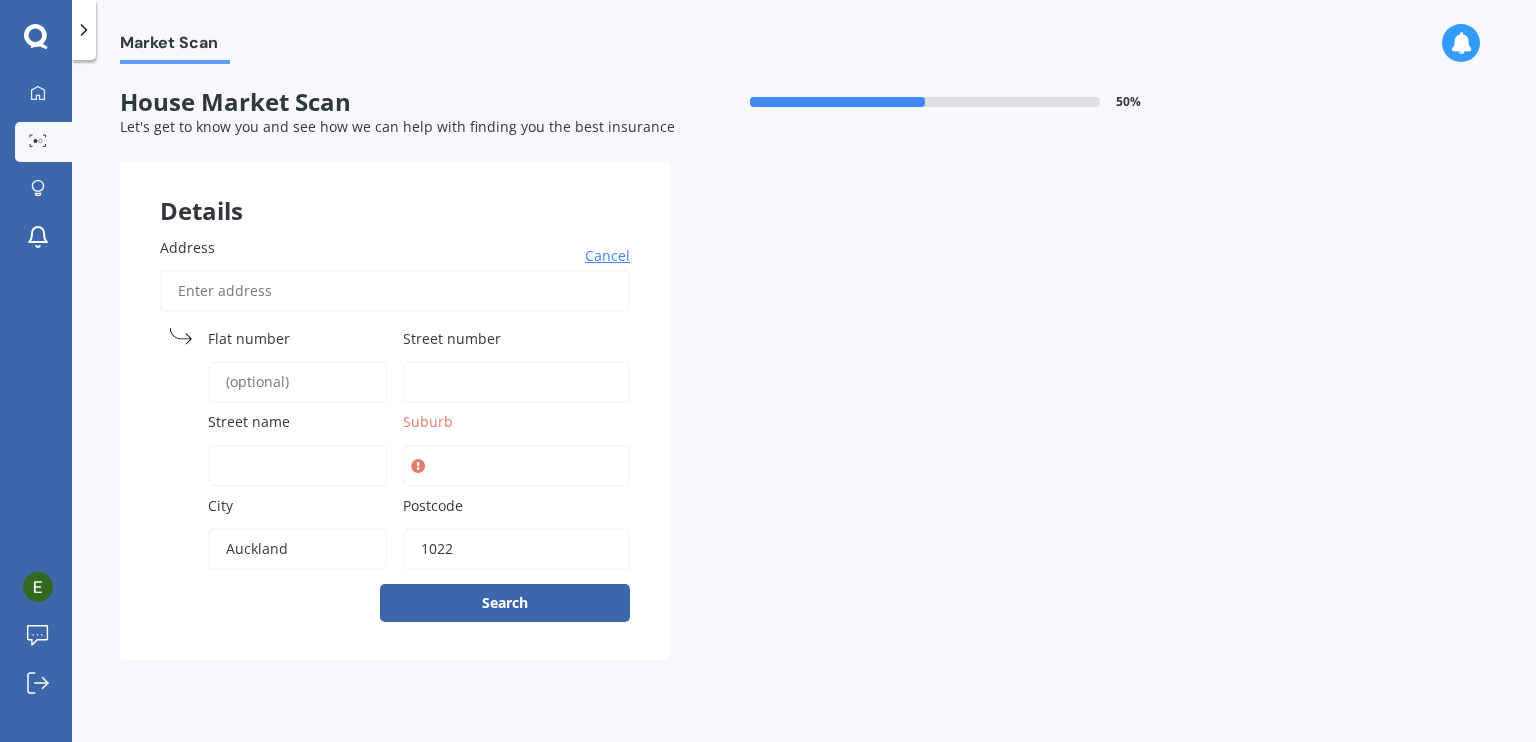 click on "Suburb" at bounding box center (516, 466) 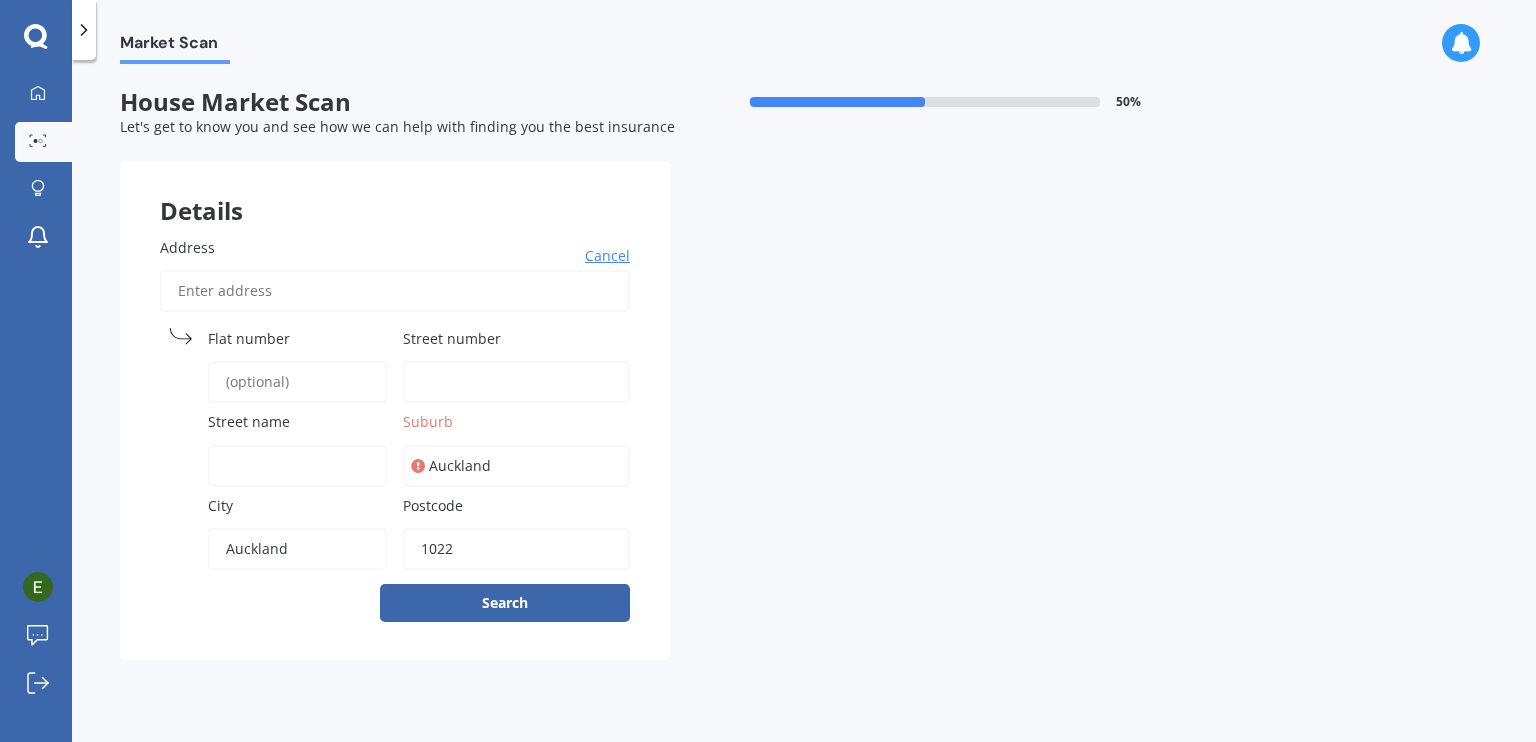 type on "[NUMBER]/[NUMBER] [STREET]" 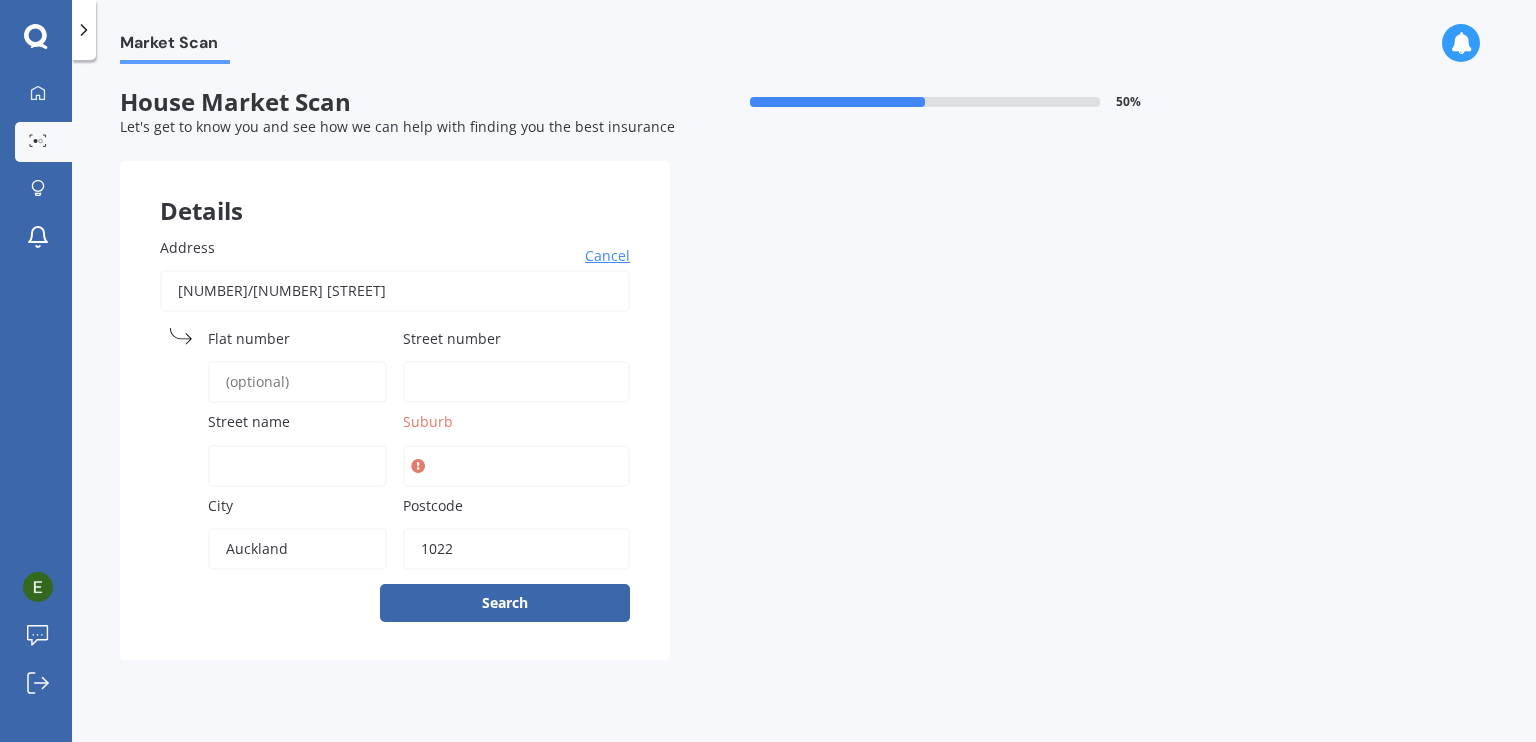 type 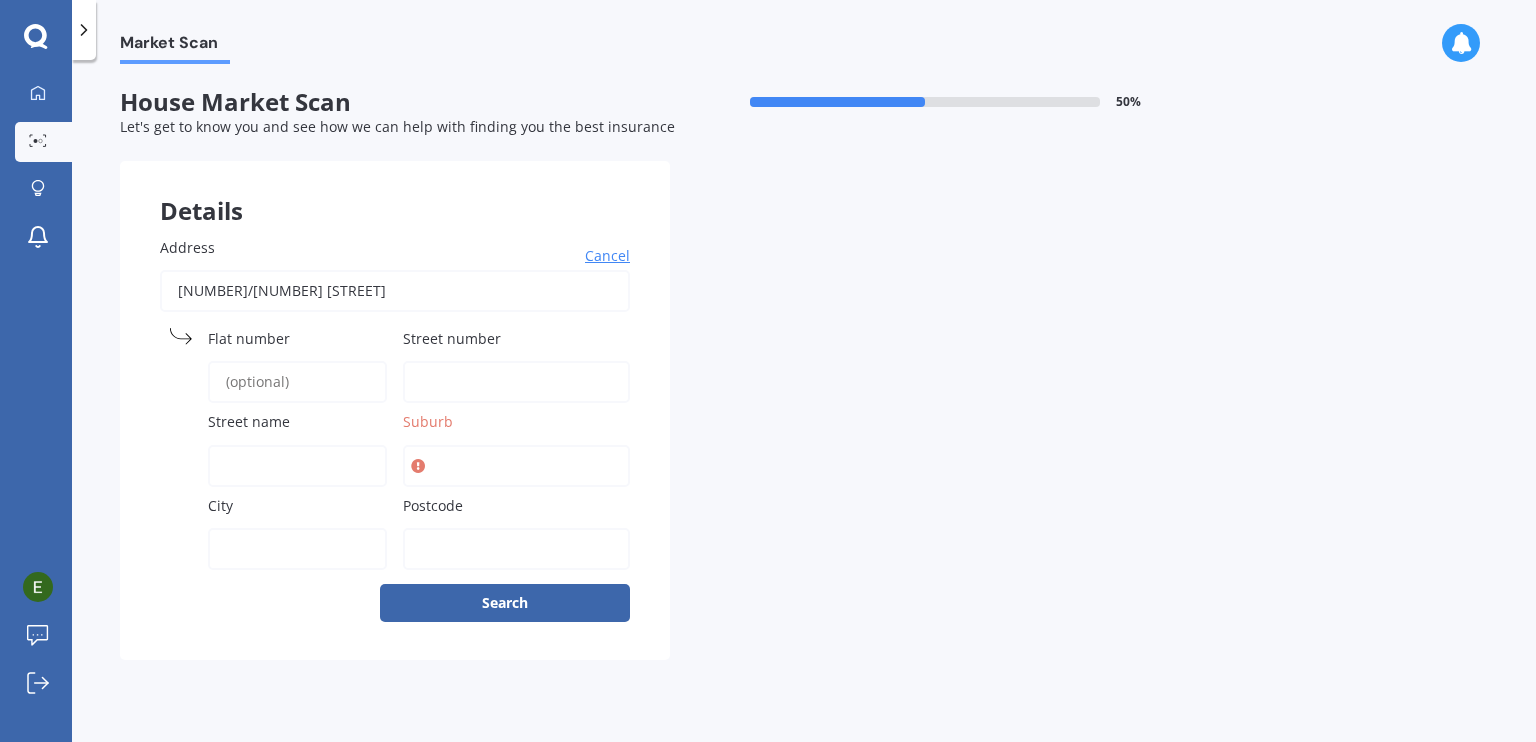 click on "Street name" at bounding box center (297, 466) 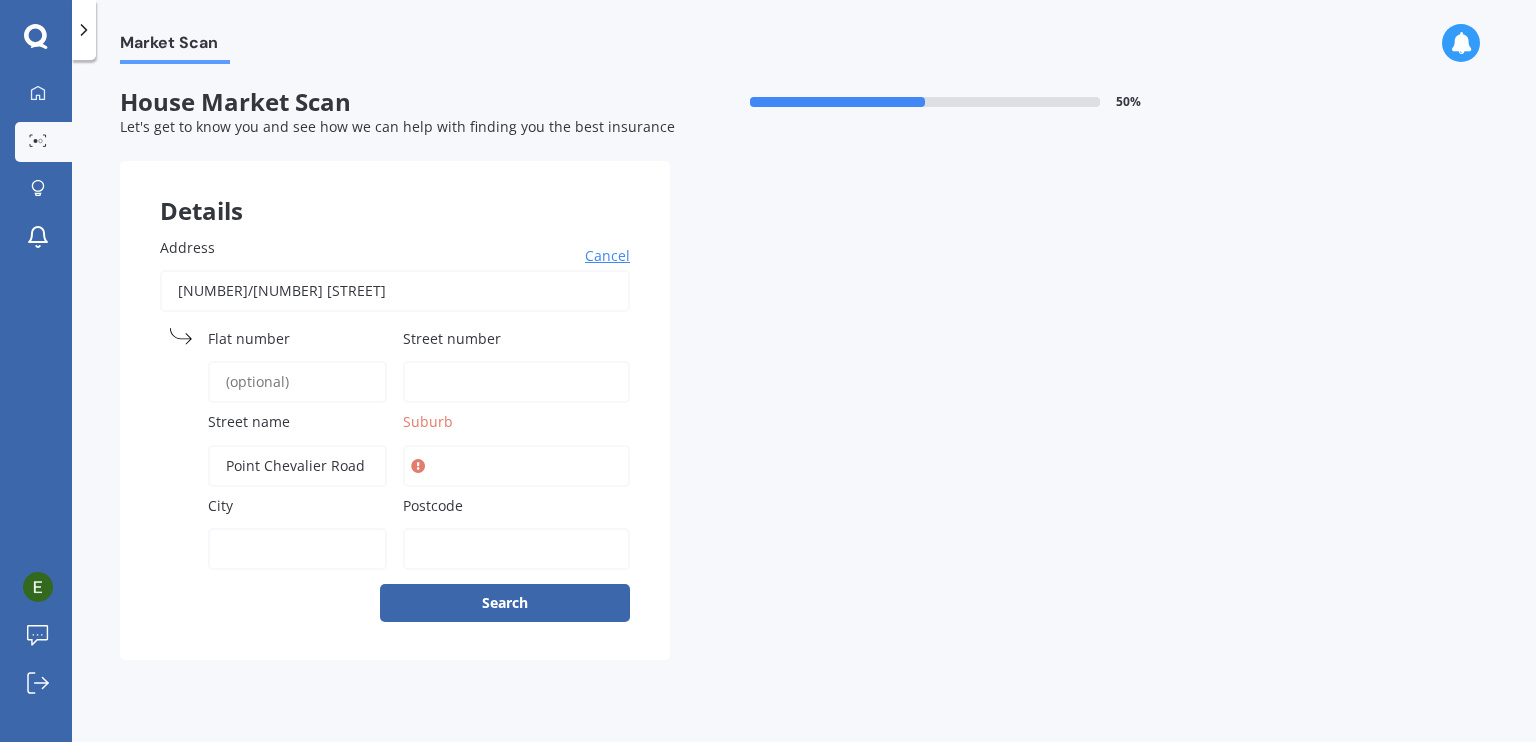 type 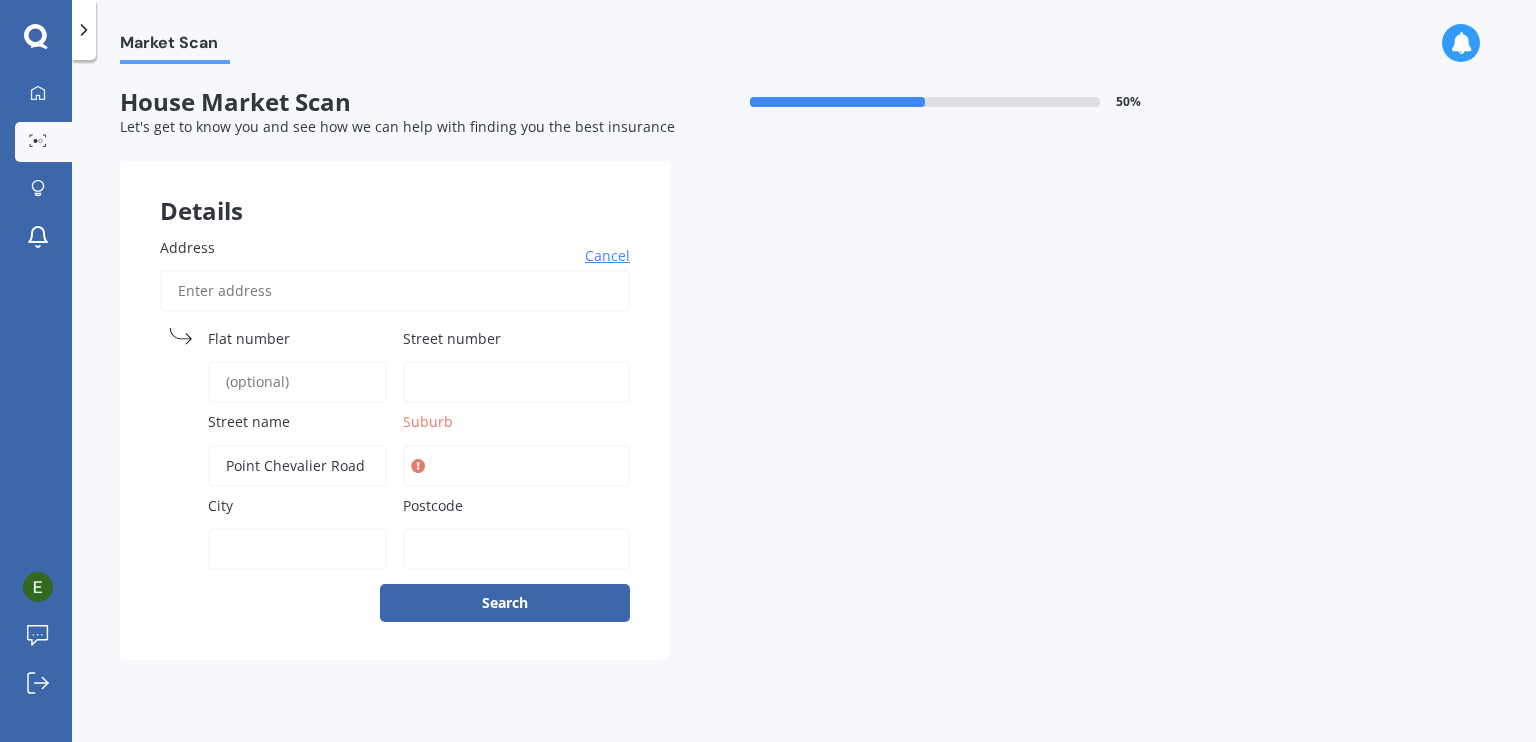 click on "Flat number" at bounding box center (297, 382) 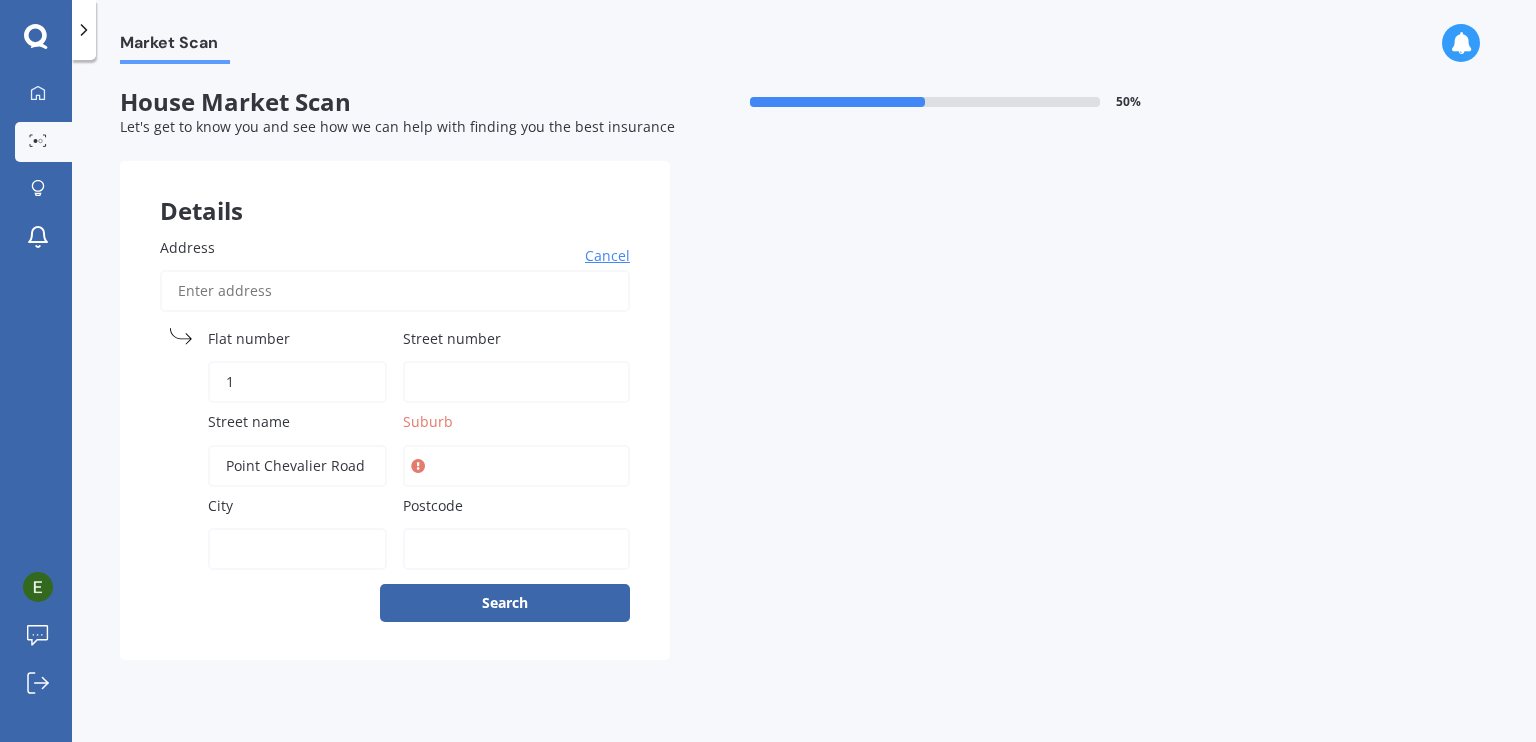 type on "1" 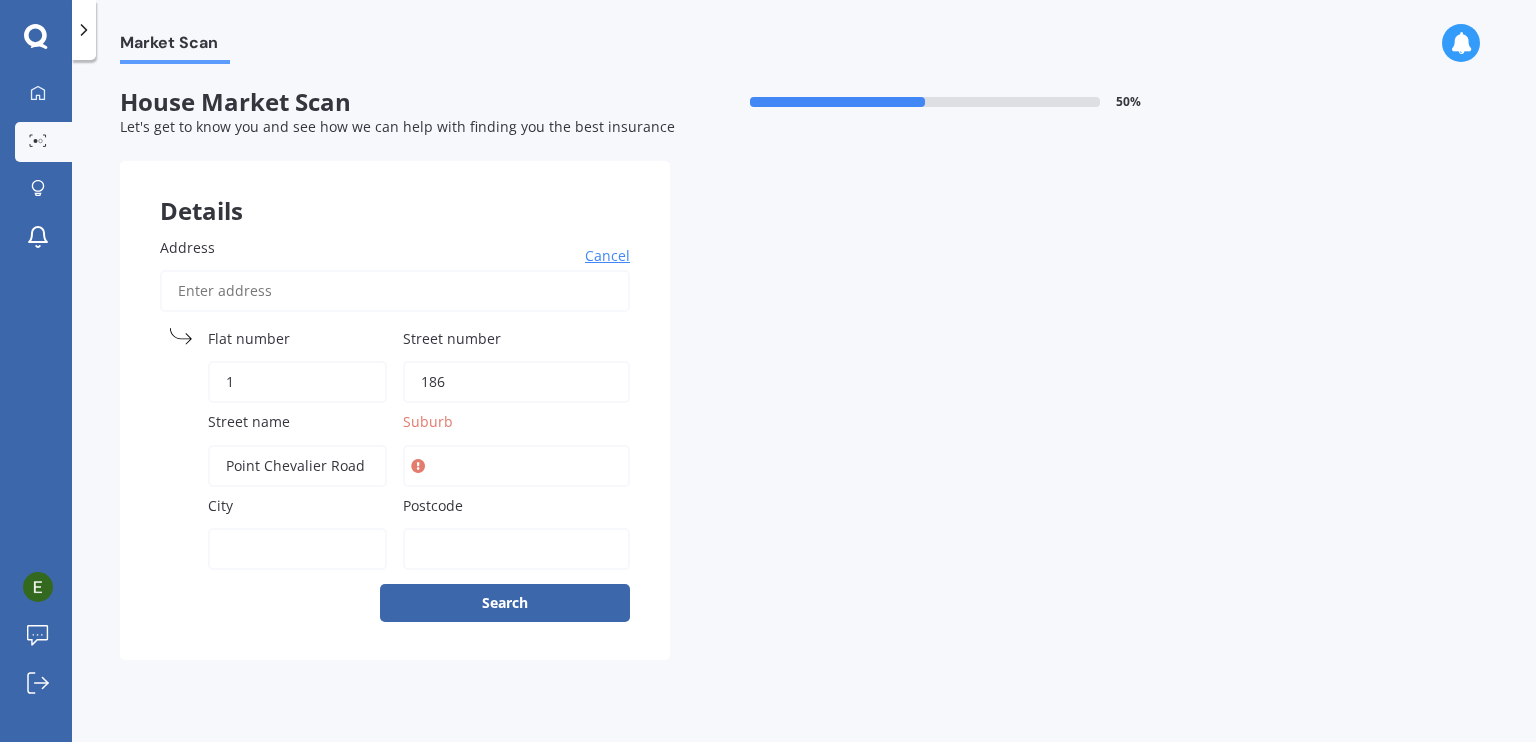 type on "186" 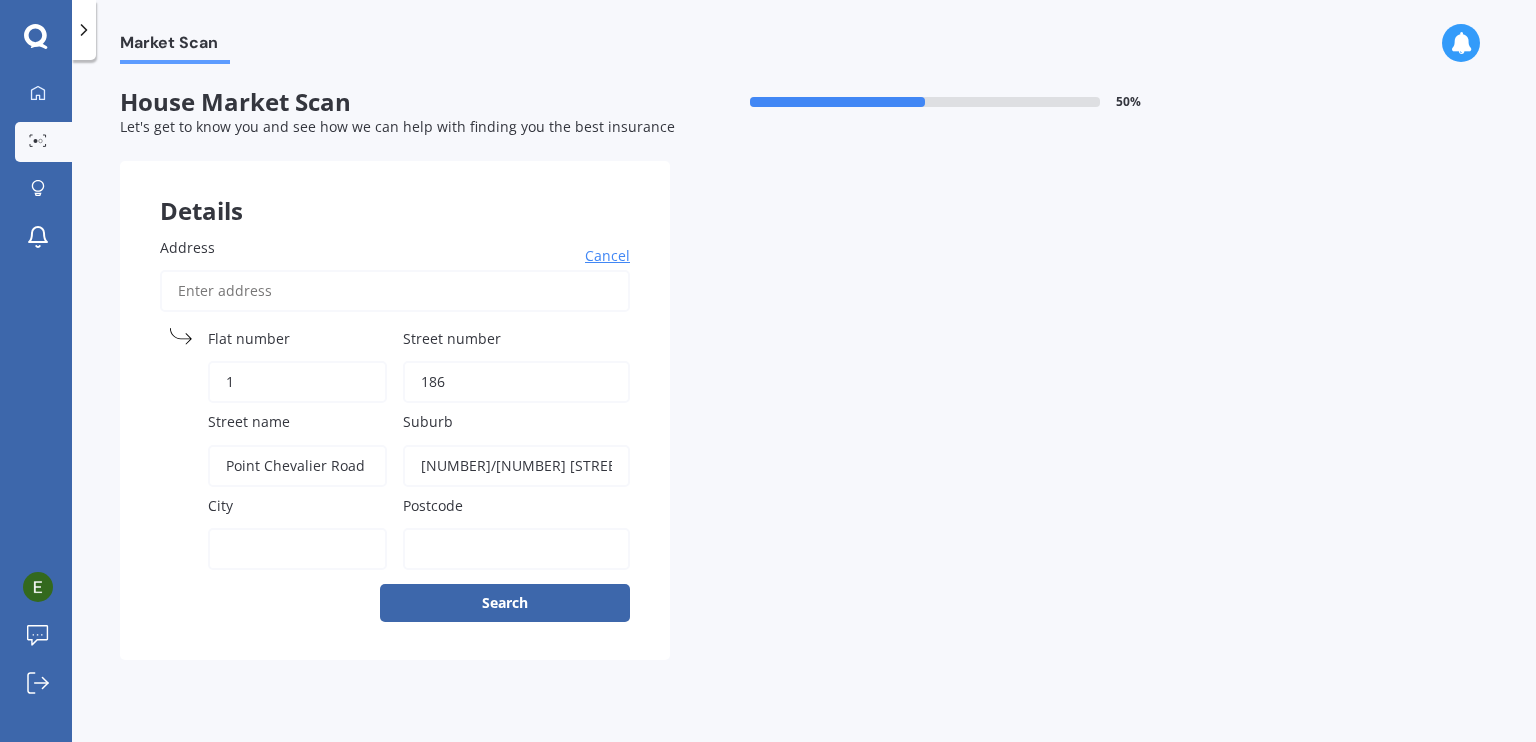 type on "[NUMBER]/[NUMBER] [STREET], [CITY], [STATE]" 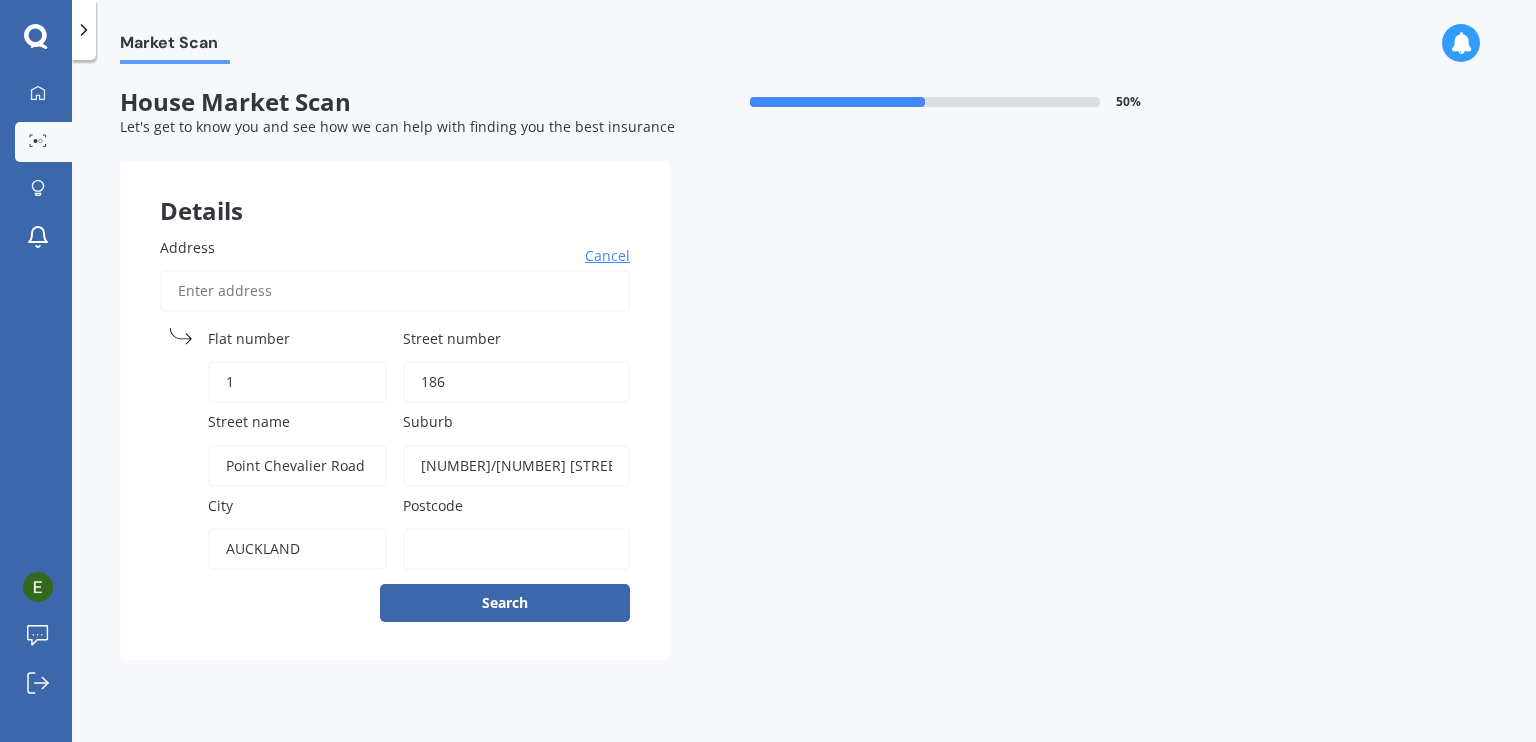 type on "AUCKLAND" 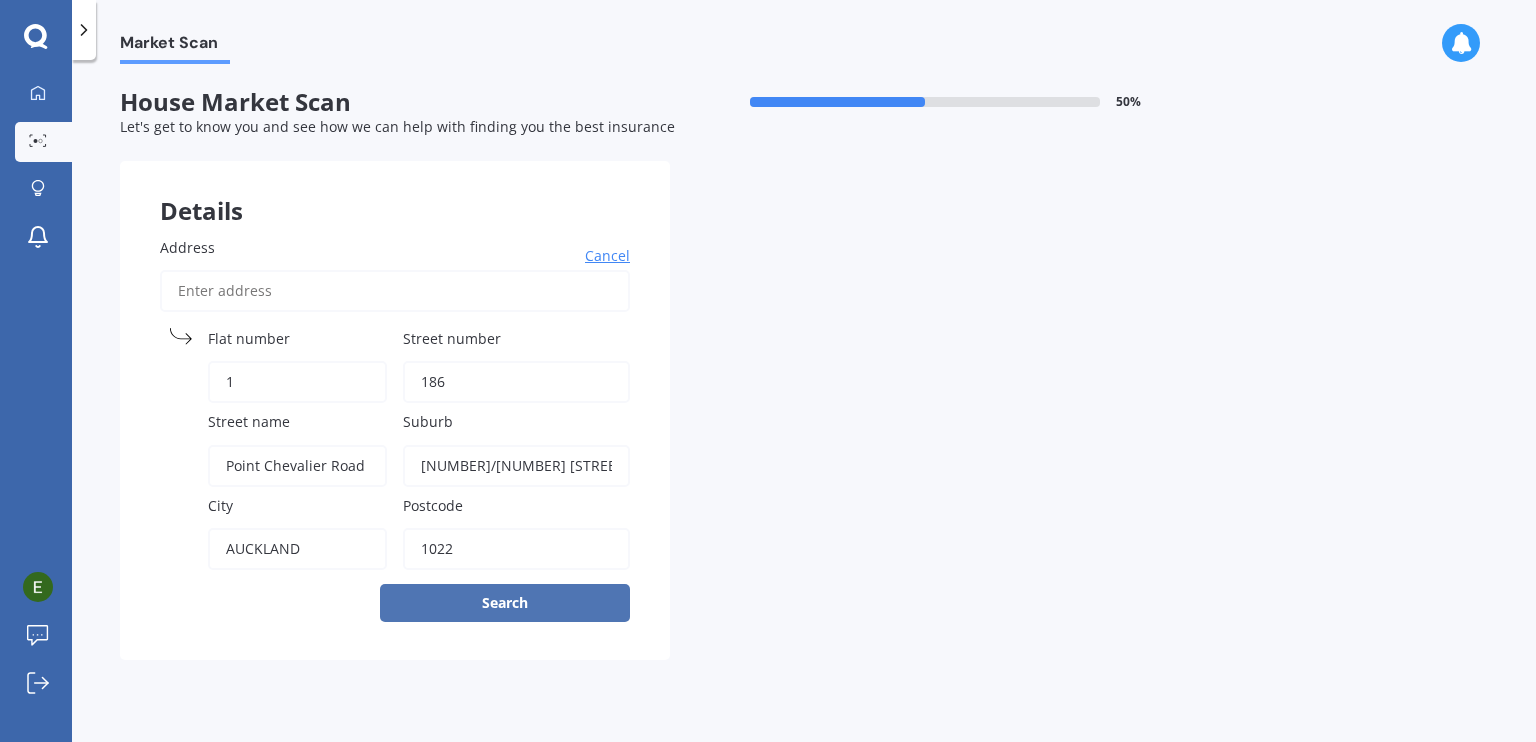 type on "1022" 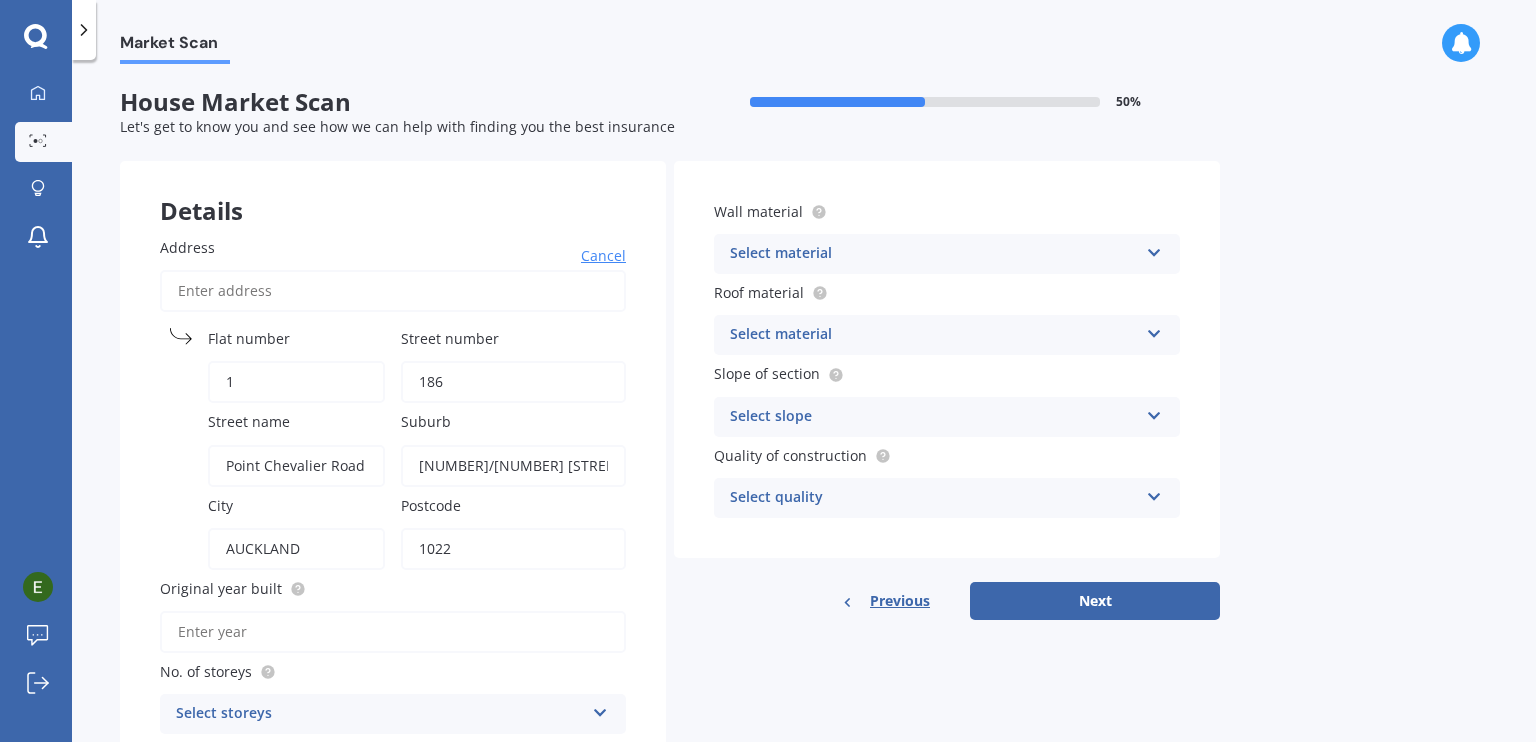 click on "Original year built" at bounding box center (393, 632) 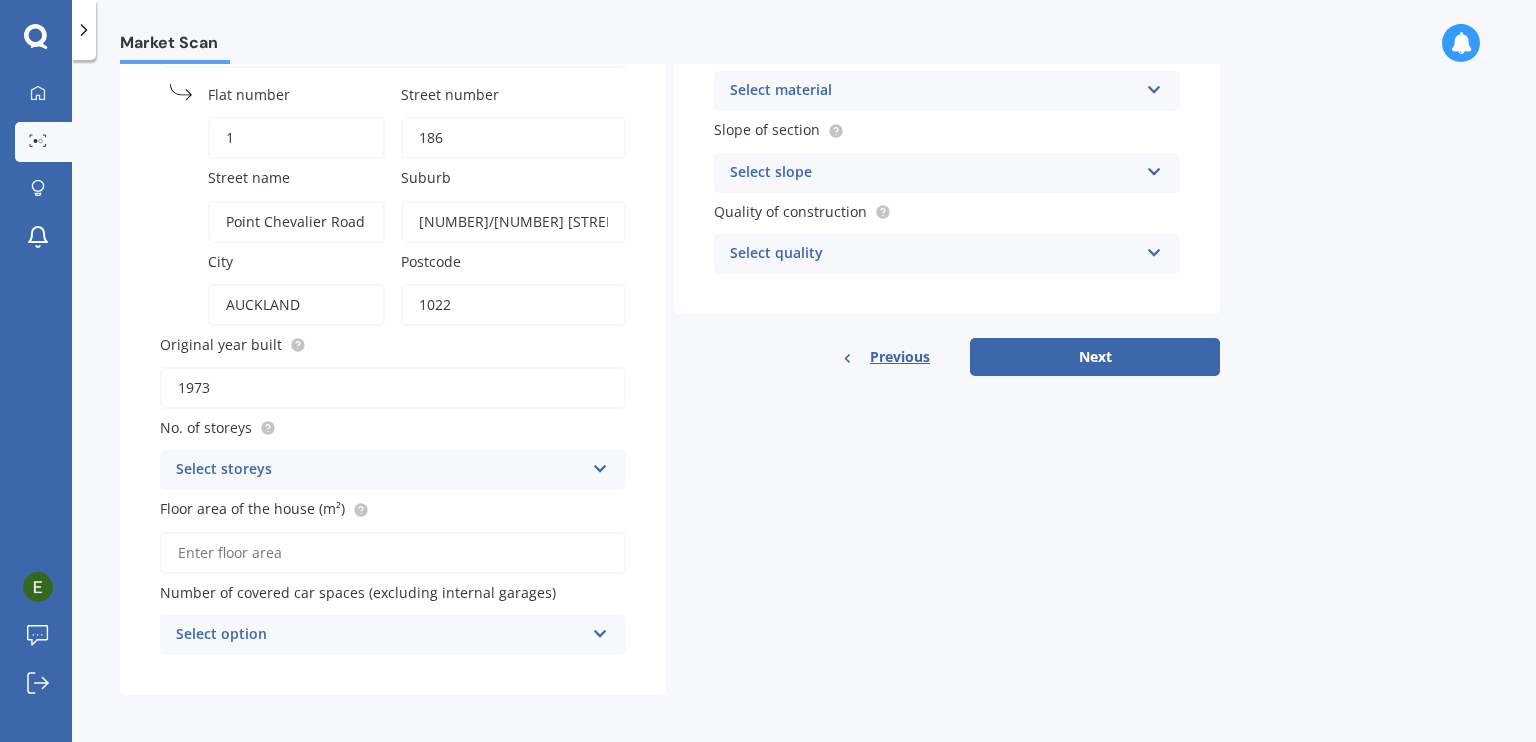 scroll, scrollTop: 245, scrollLeft: 0, axis: vertical 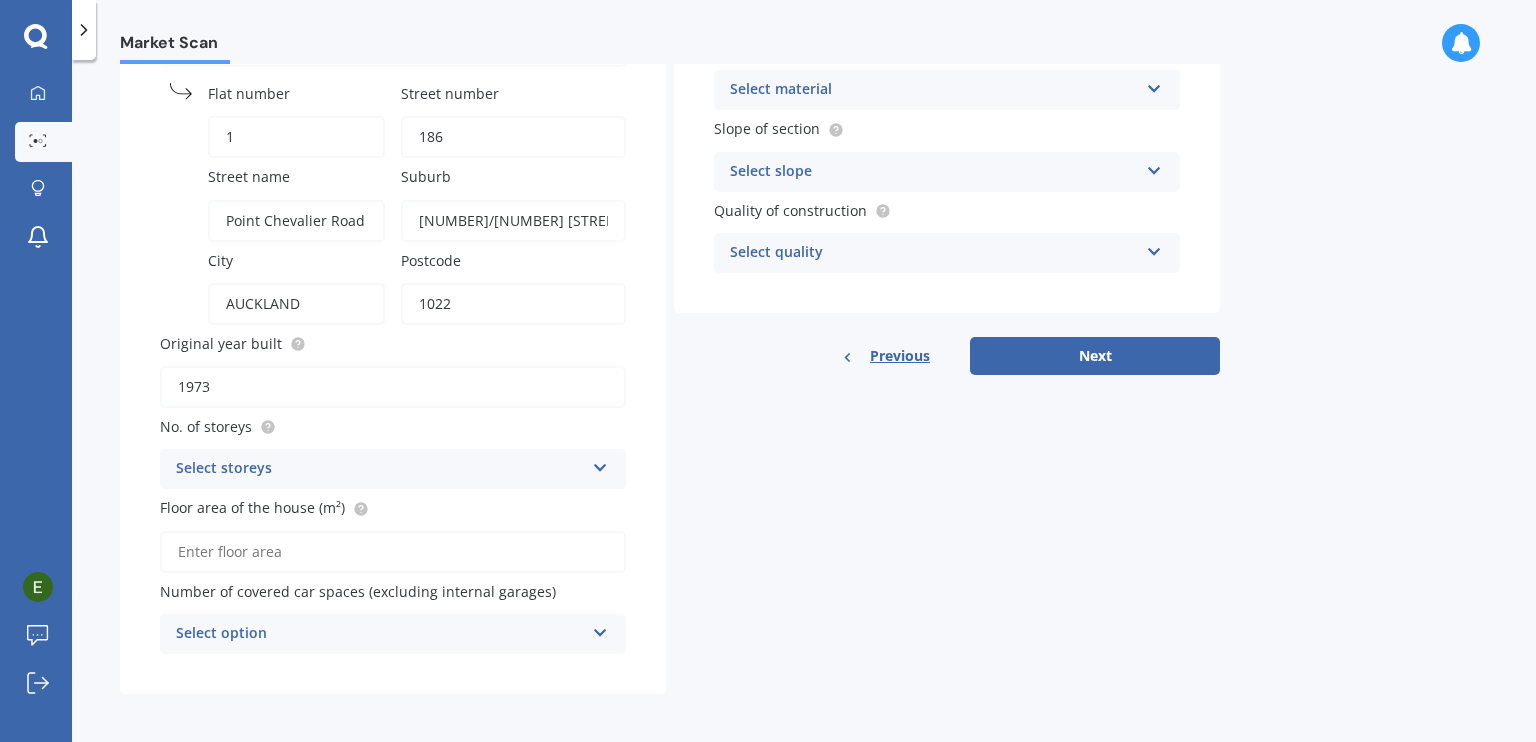 type on "1973" 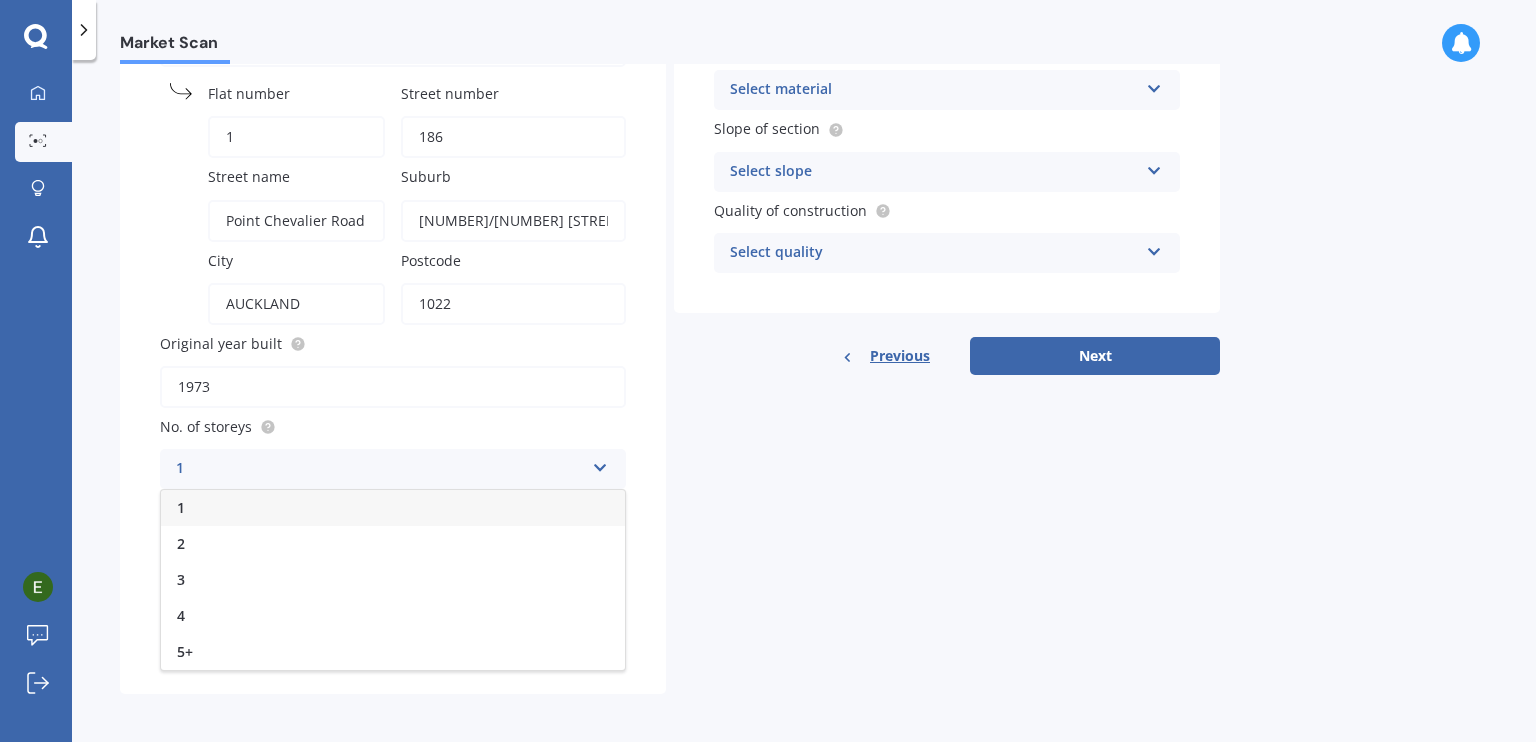 click on "1" at bounding box center (393, 508) 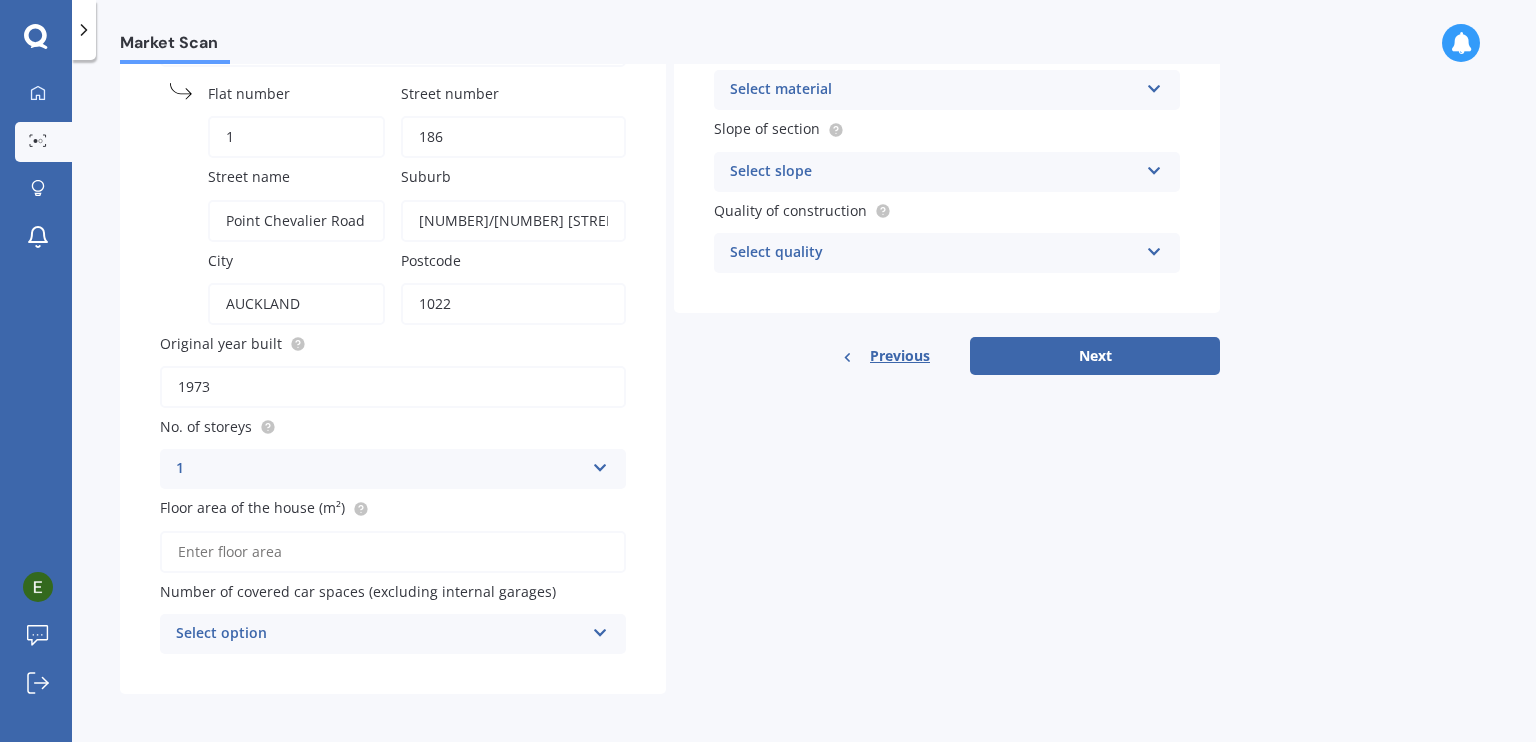 click on "Floor area of the house (m²)" at bounding box center (393, 552) 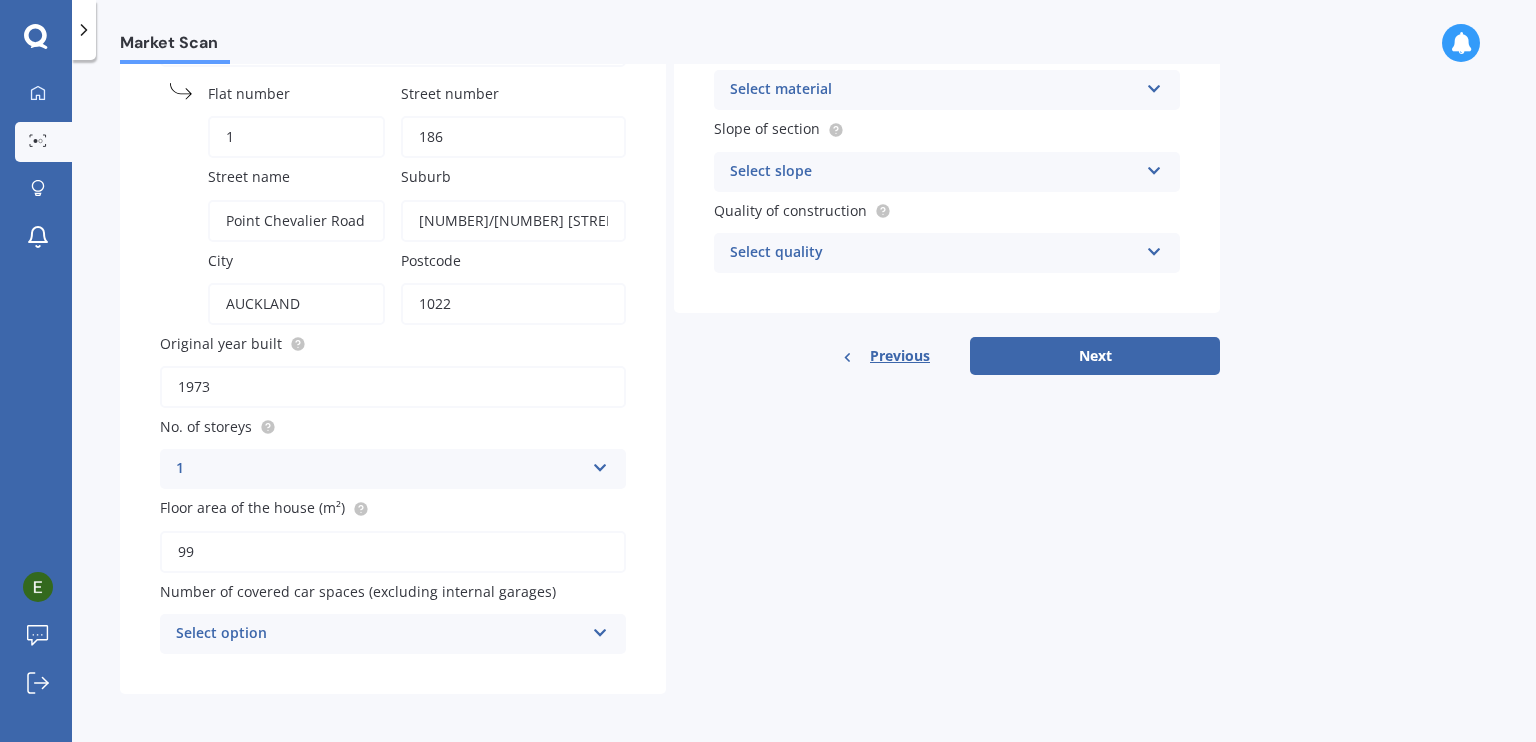 type on "99" 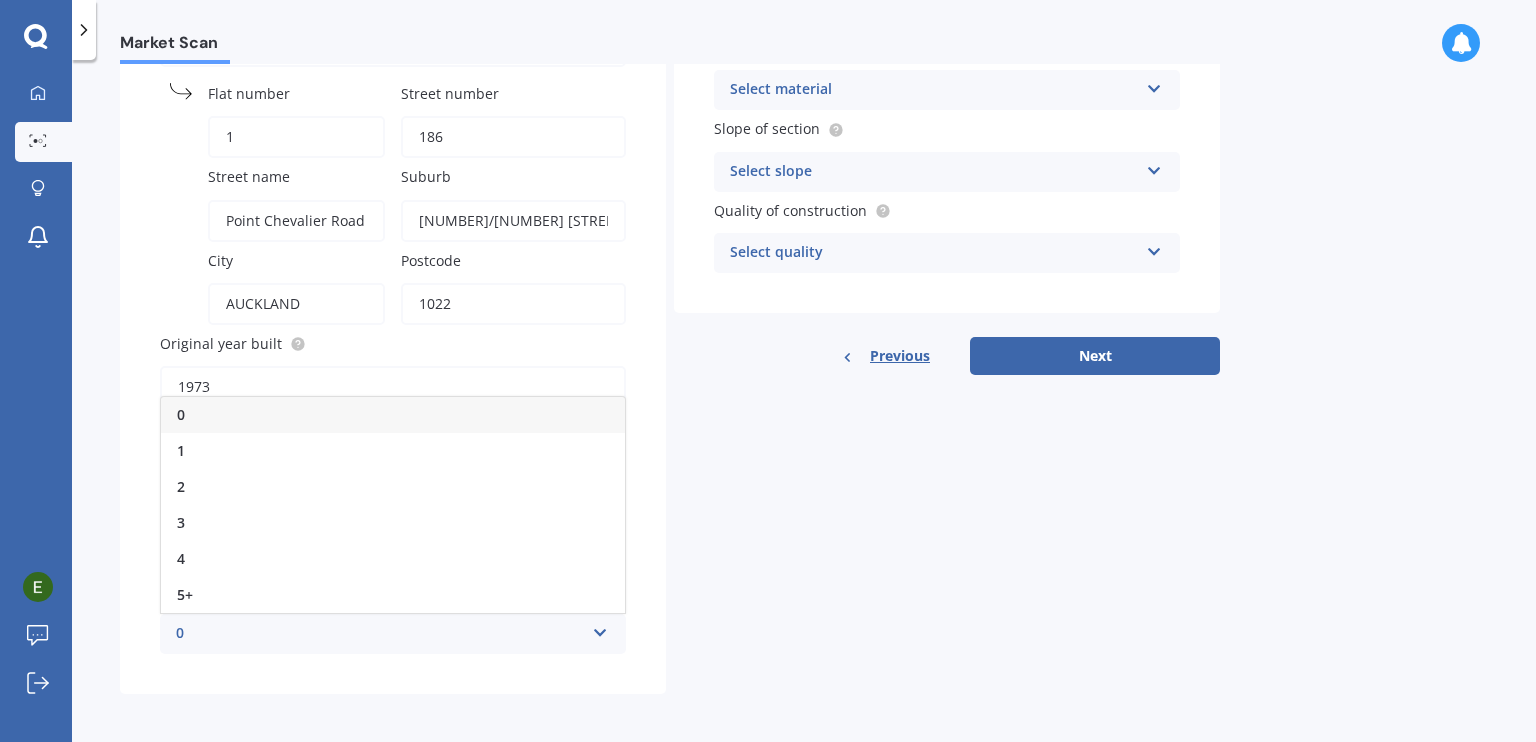 click on "1" at bounding box center [393, 451] 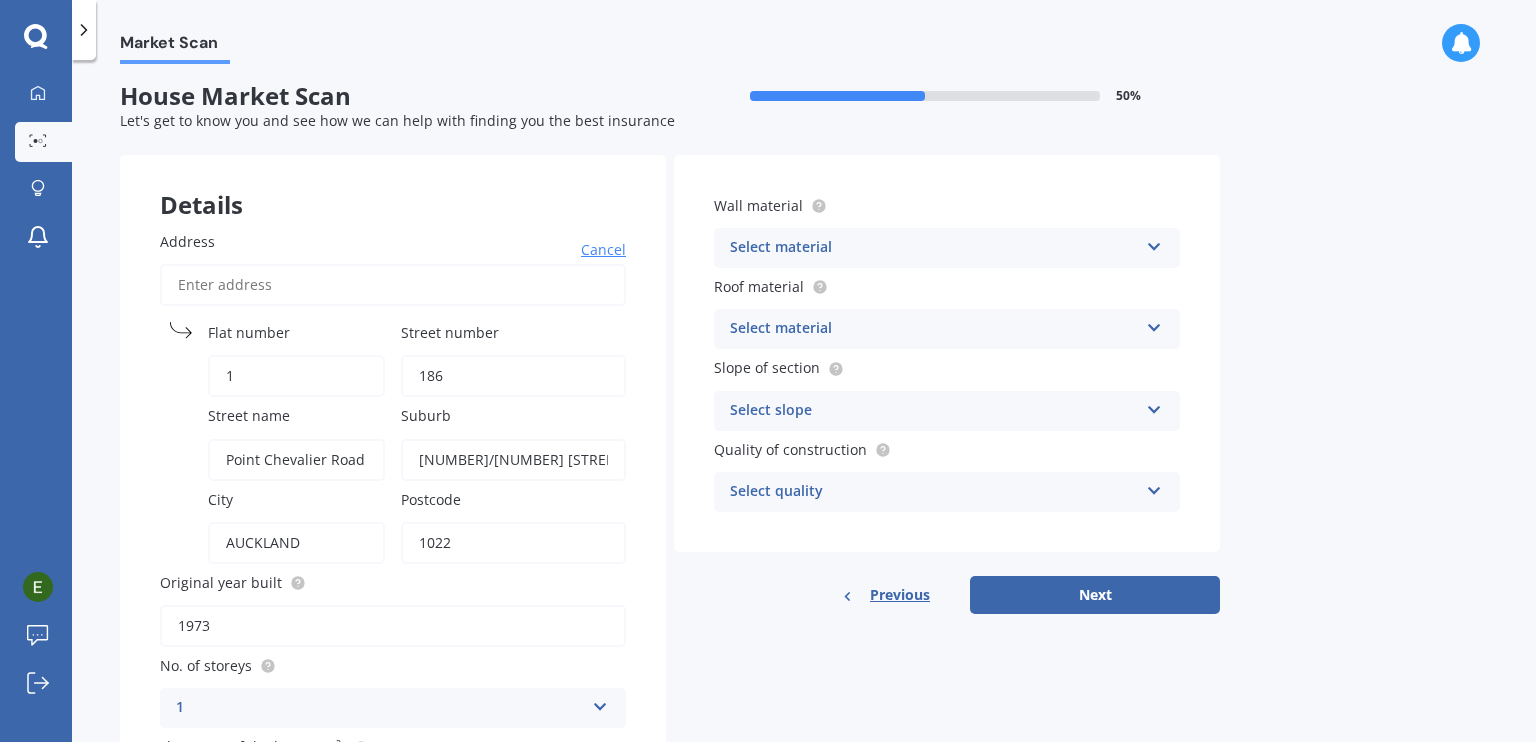 scroll, scrollTop: 0, scrollLeft: 0, axis: both 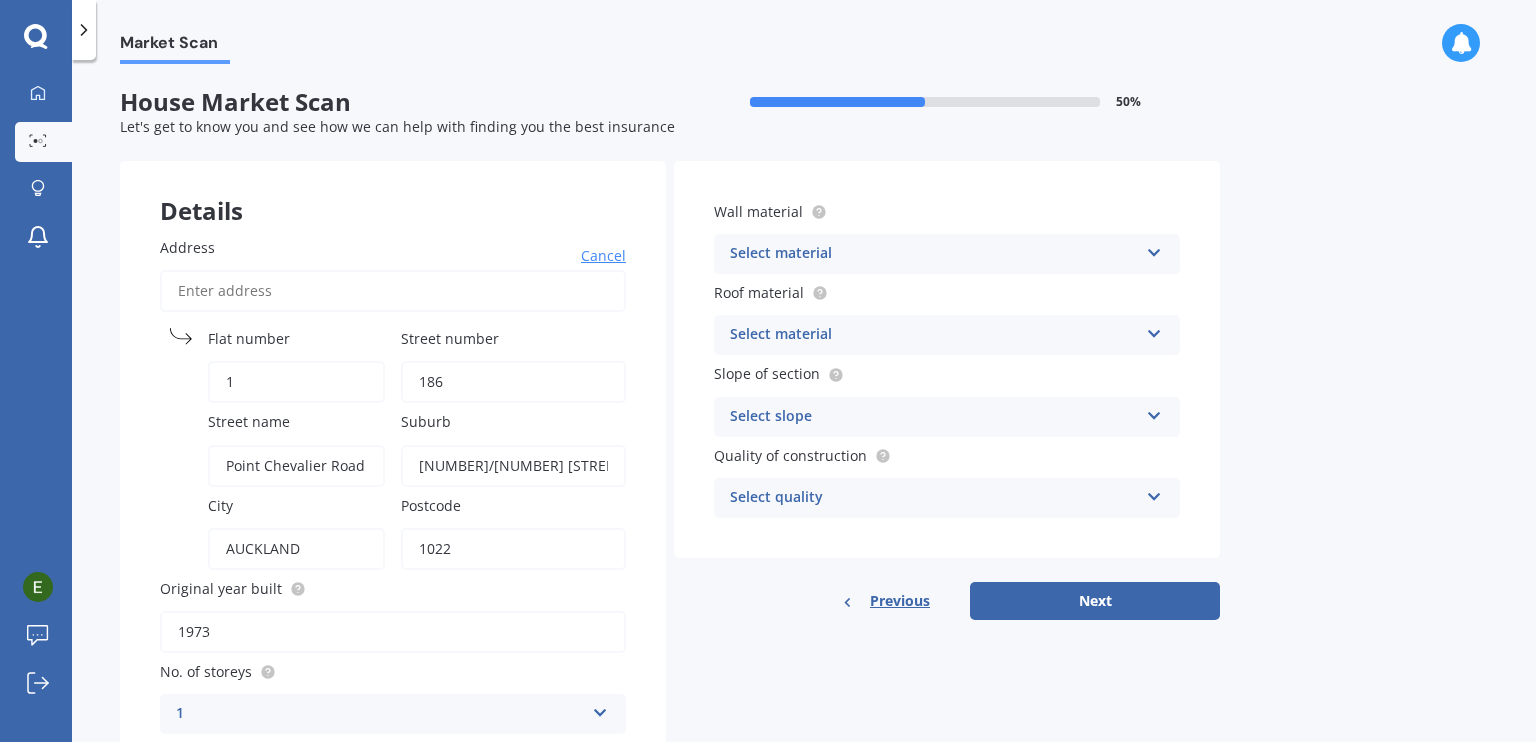 click at bounding box center [1154, 249] 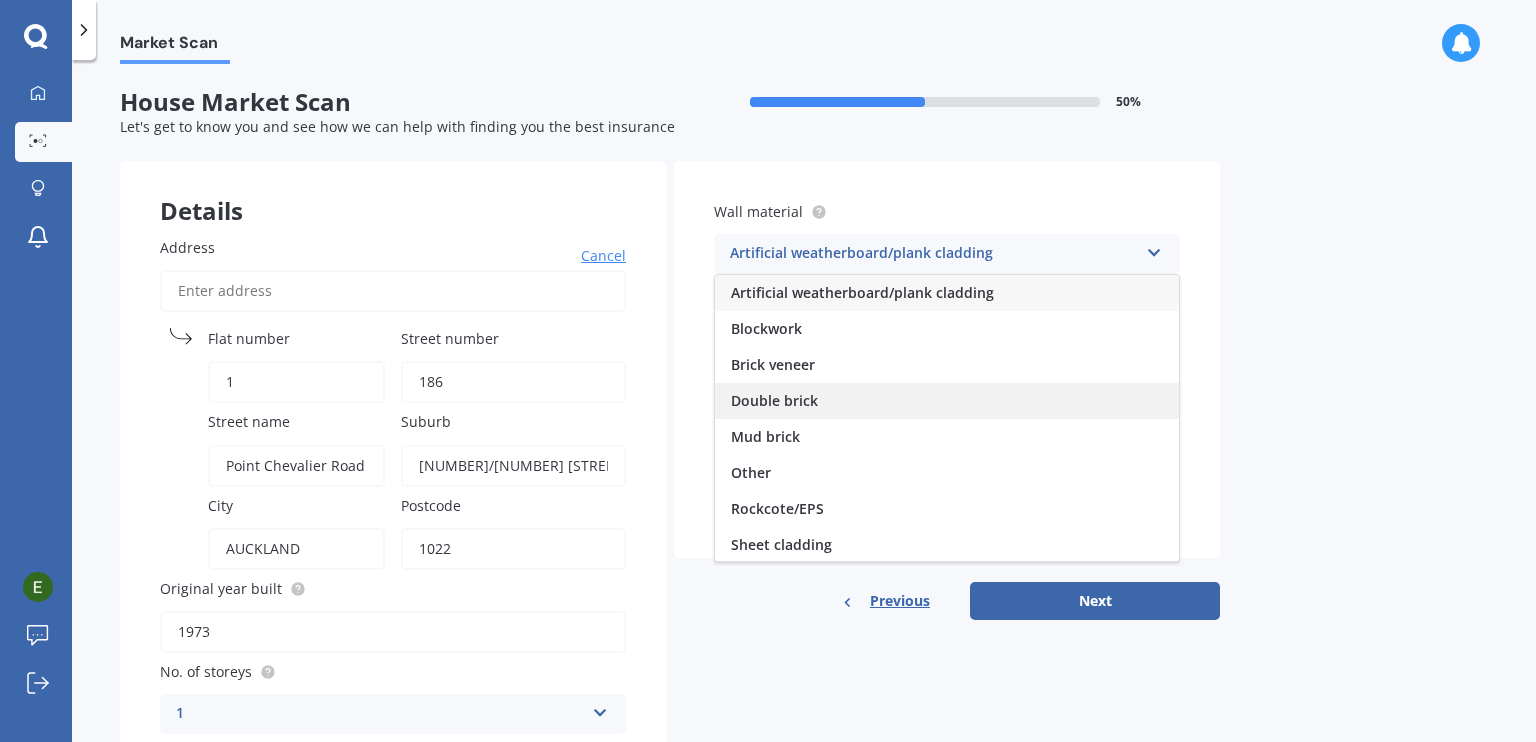 click on "Double brick" at bounding box center [774, 400] 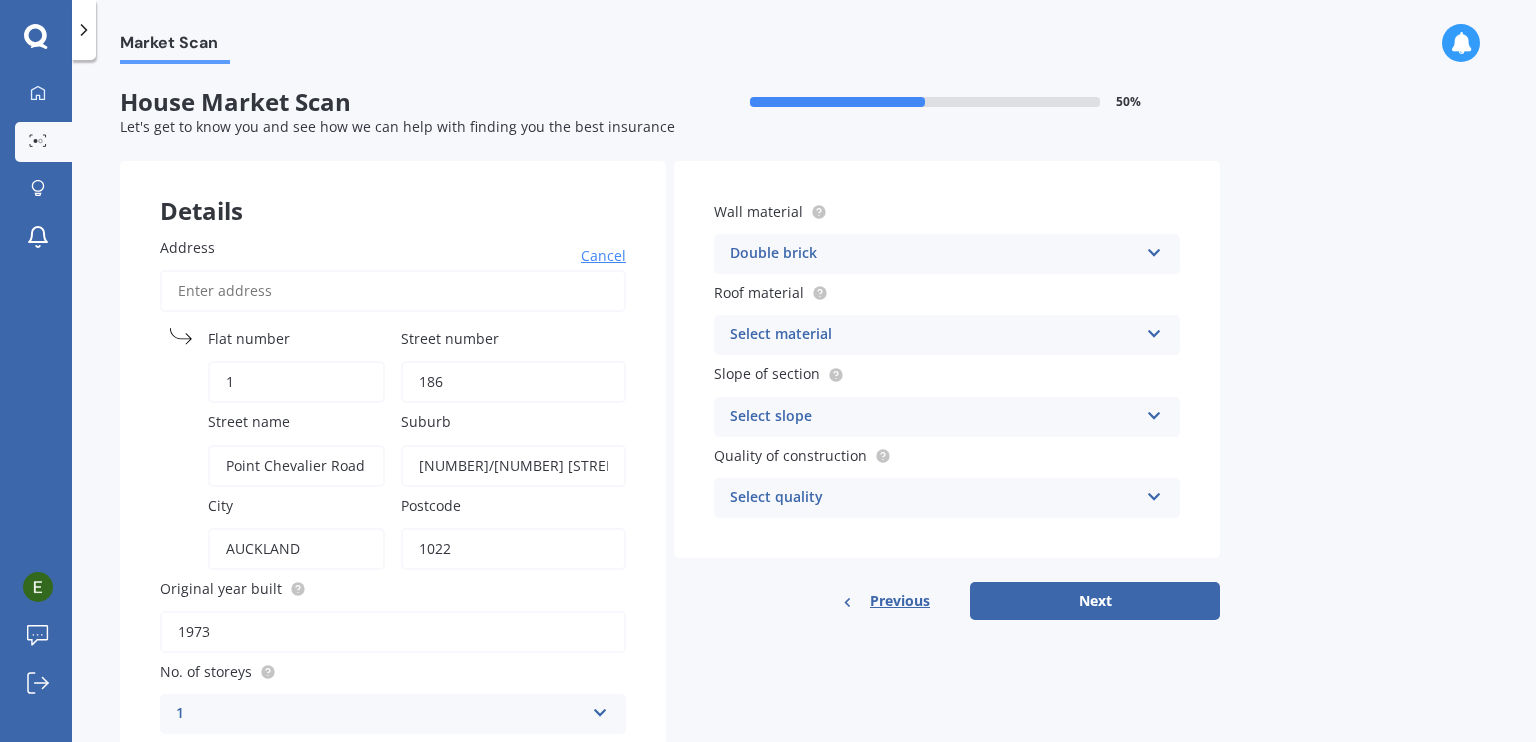 click at bounding box center [1154, 330] 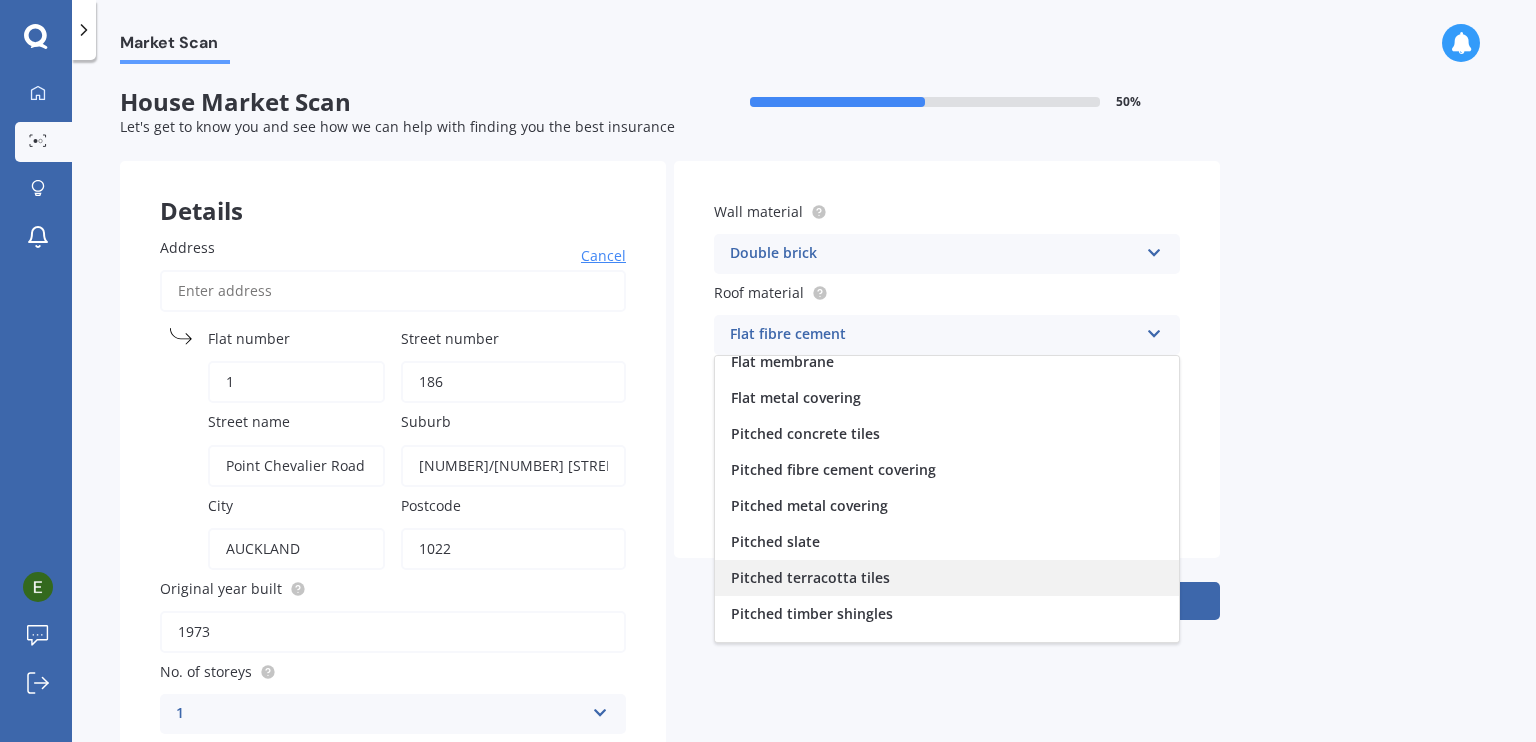 scroll, scrollTop: 73, scrollLeft: 0, axis: vertical 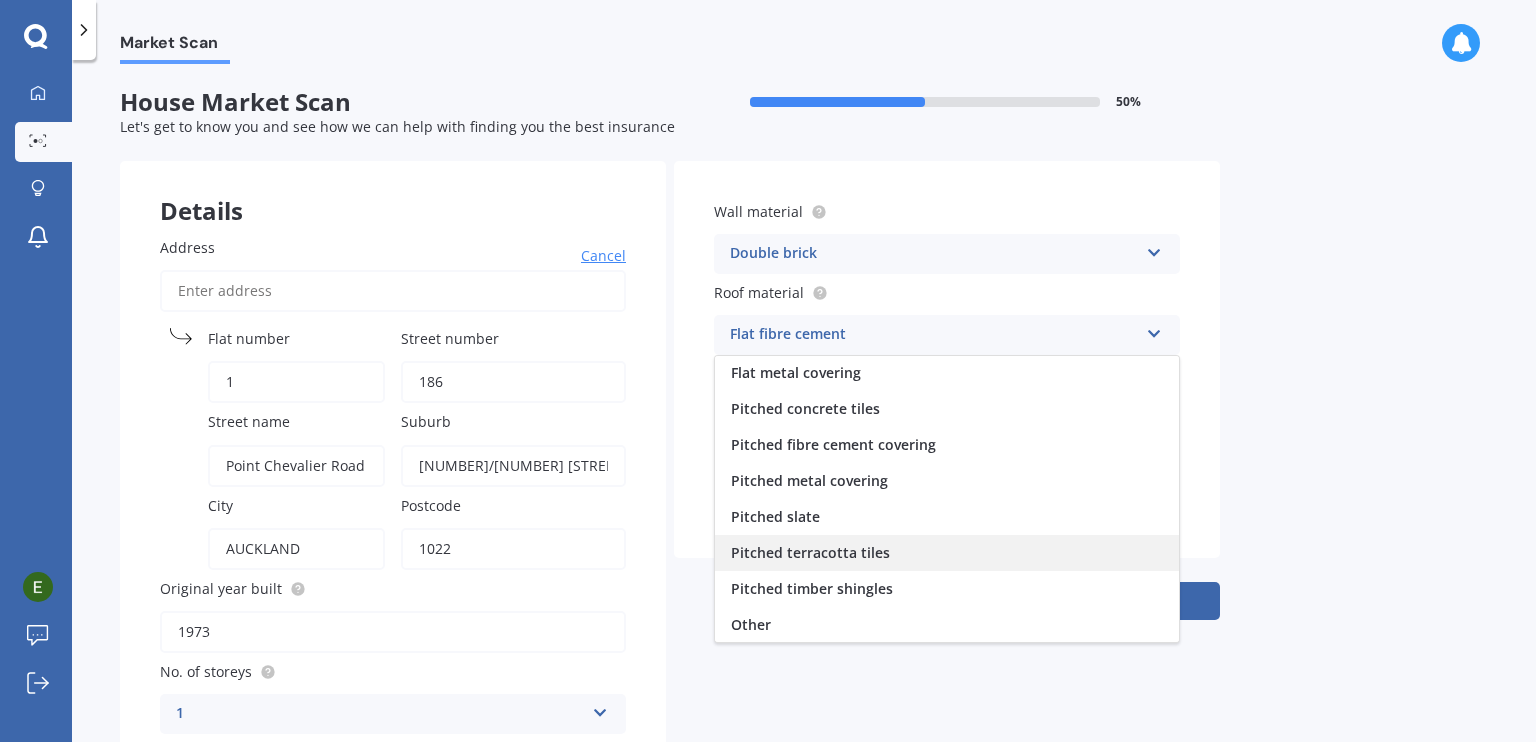 click on "Pitched terracotta tiles" at bounding box center (947, 553) 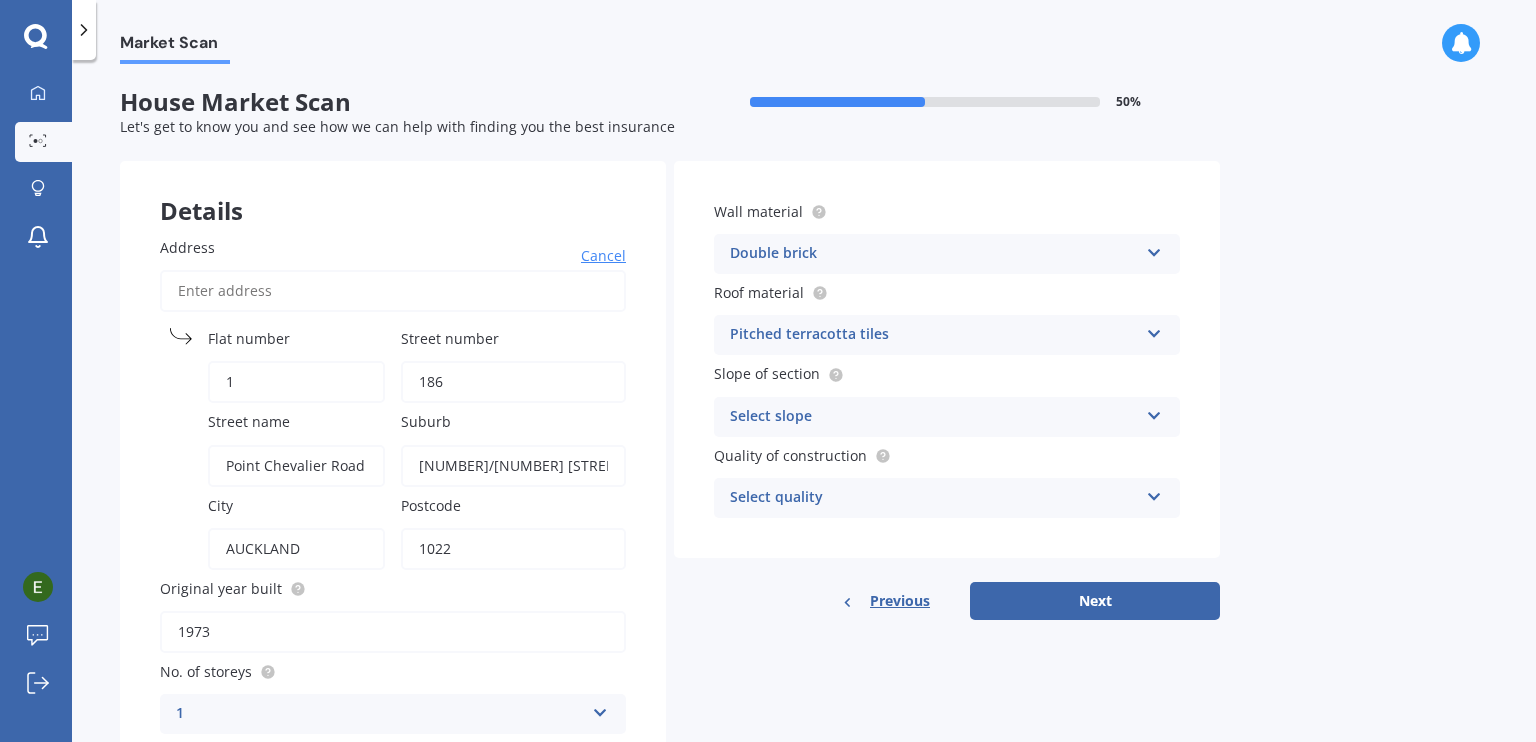 click on "Select slope" at bounding box center (934, 417) 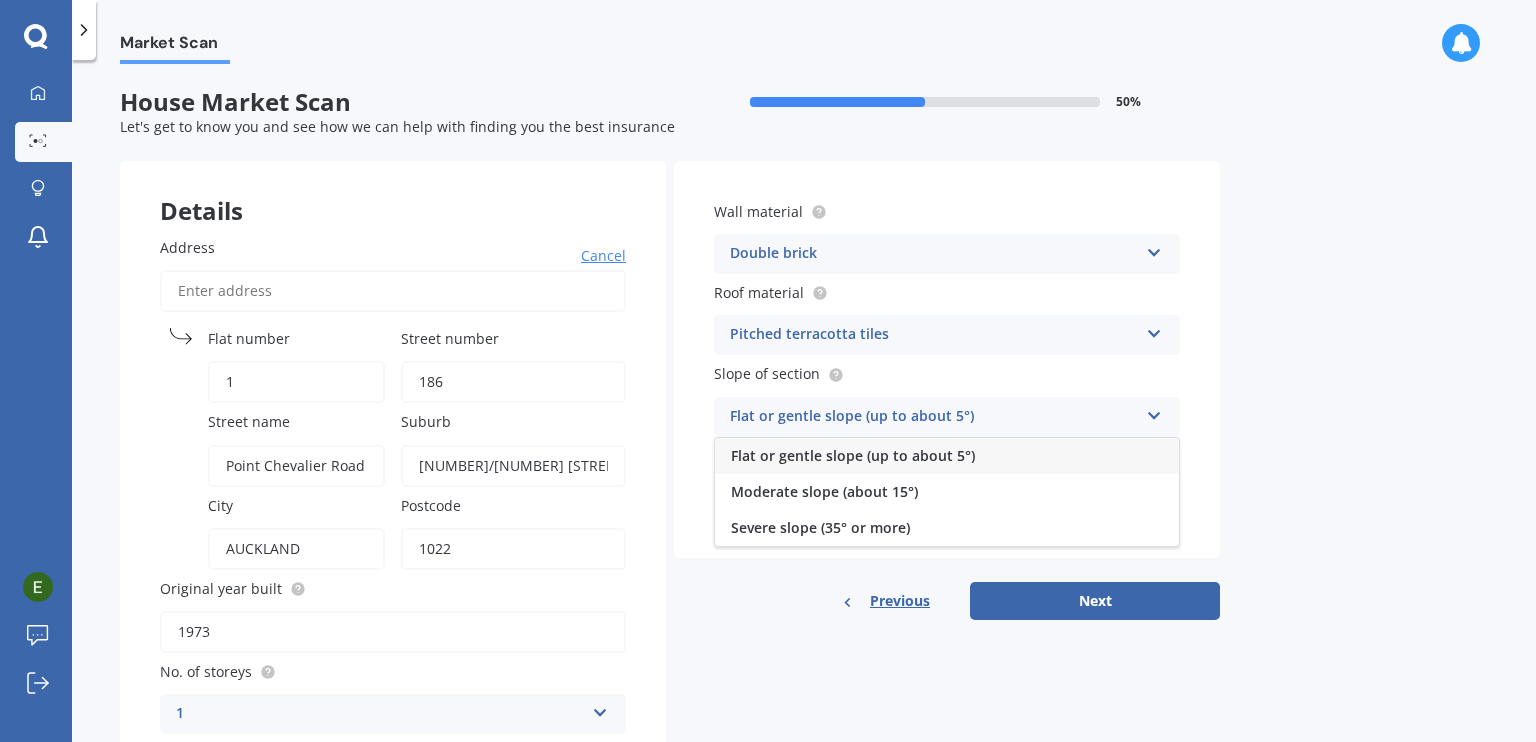 click on "Flat or gentle slope (up to about 5°)" at bounding box center (934, 417) 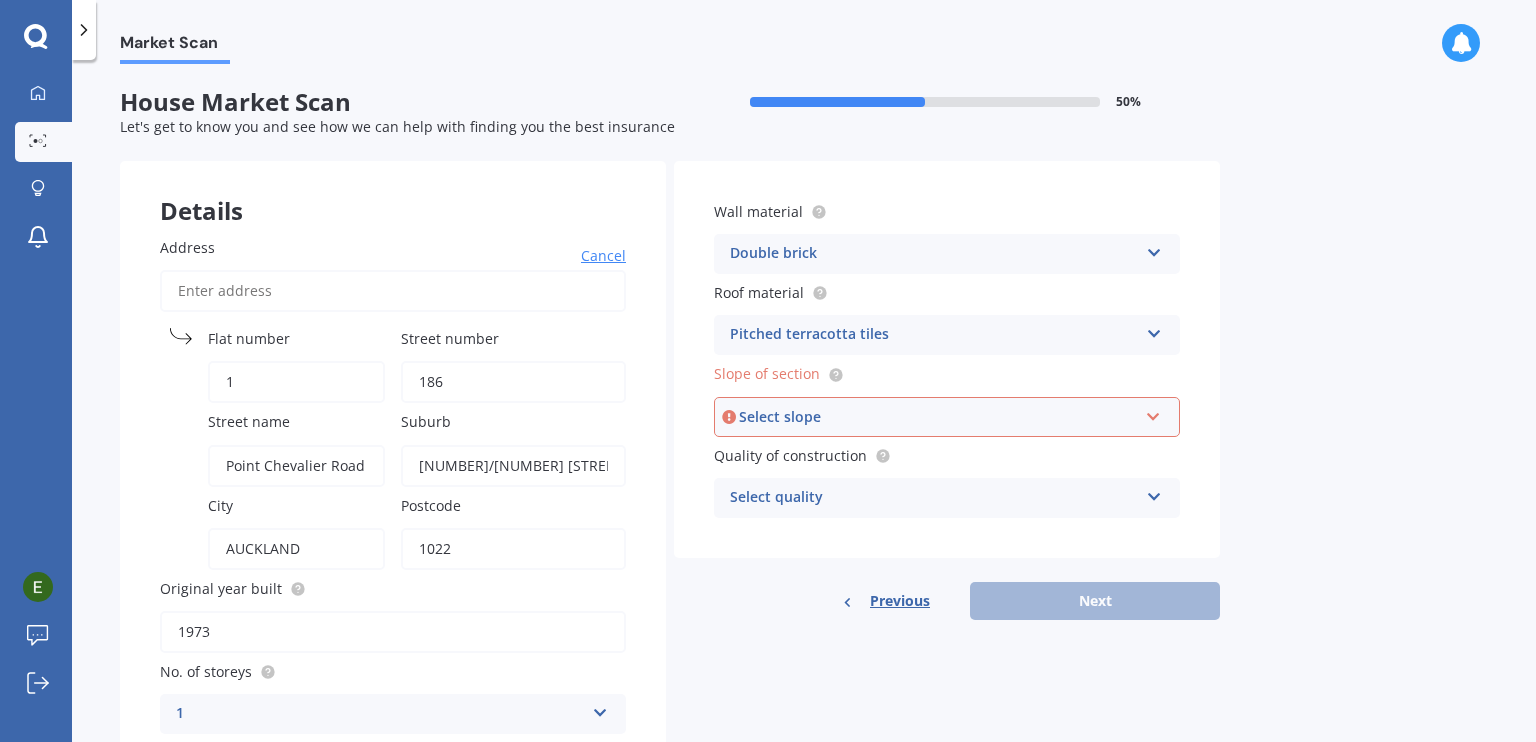 click on "Select slope" at bounding box center [938, 417] 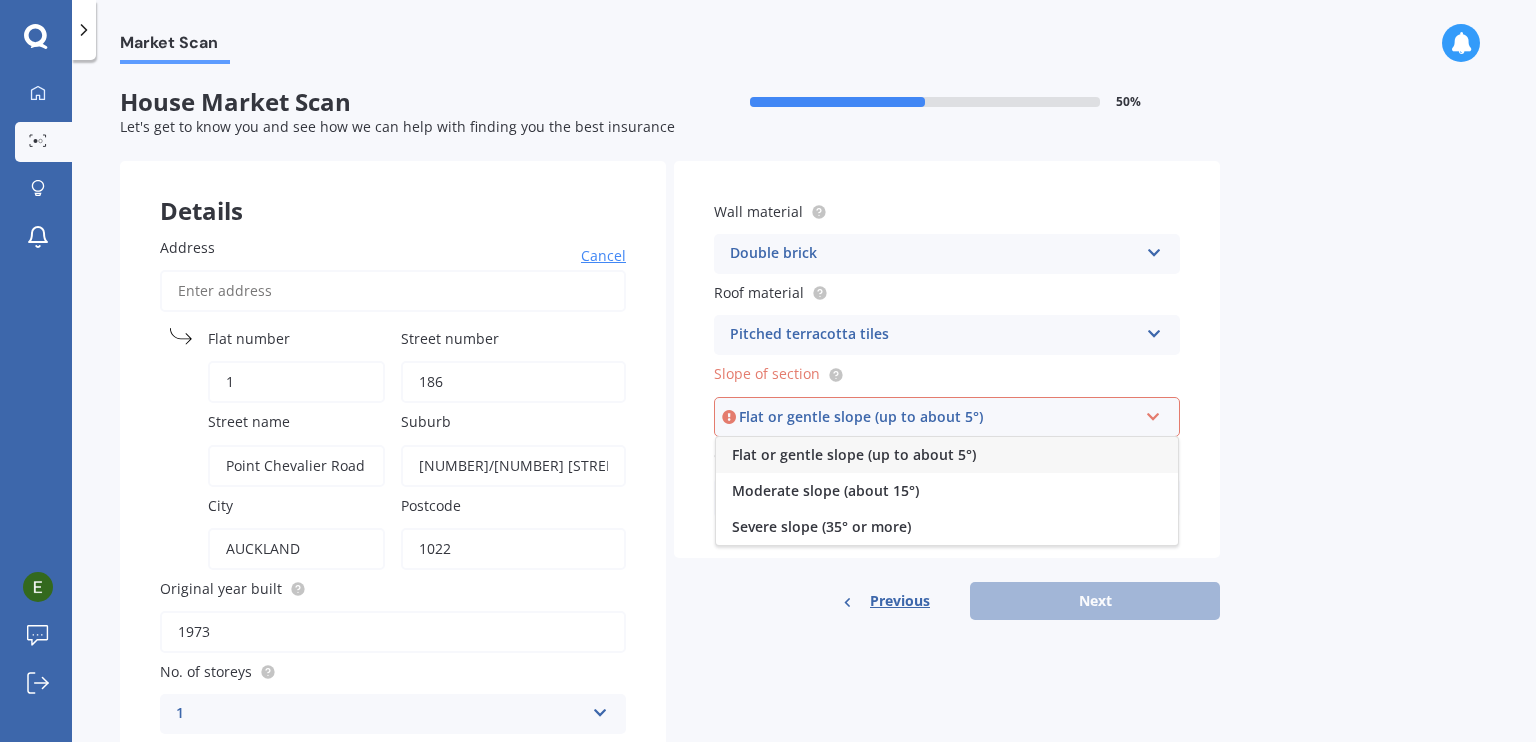 click on "Flat or gentle slope (up to about 5°)" at bounding box center (854, 454) 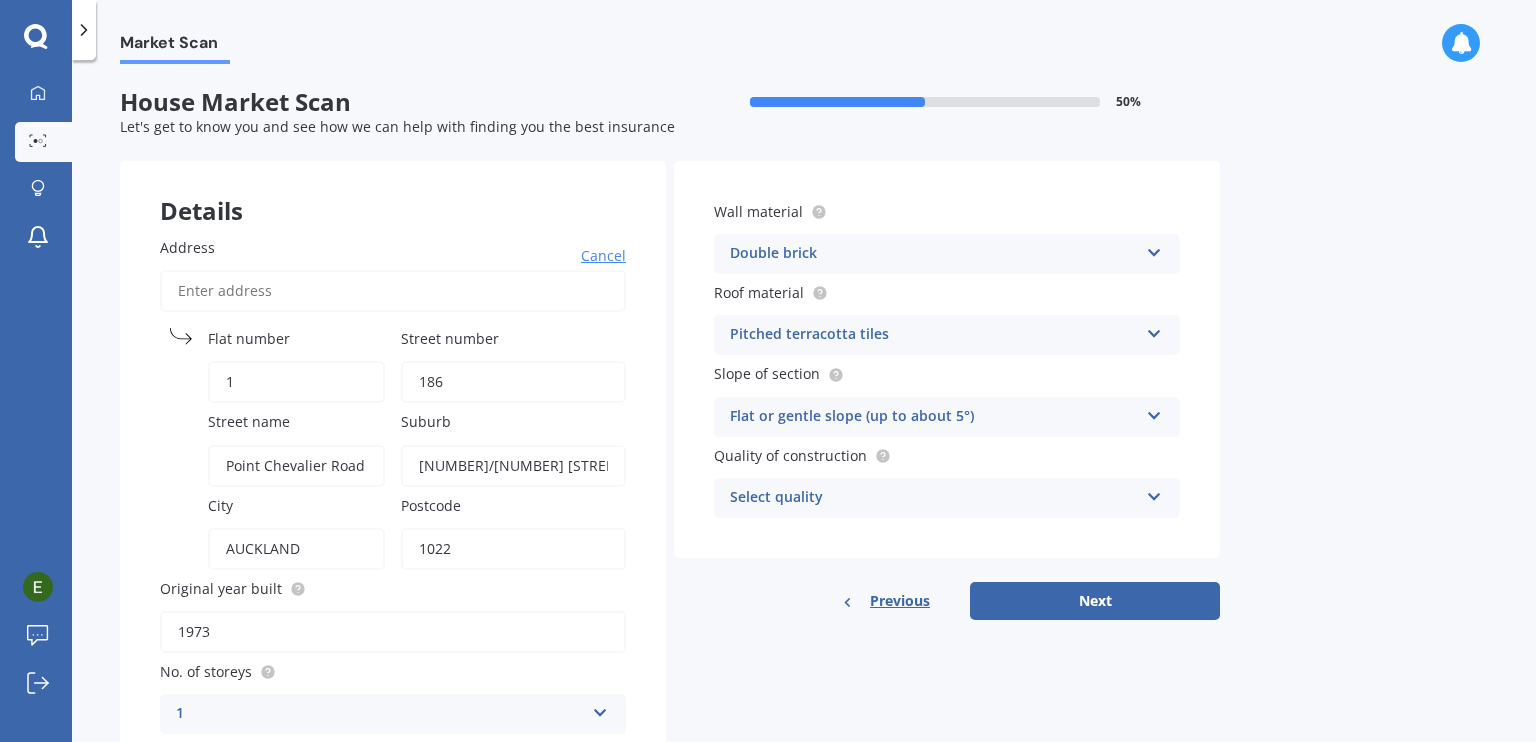 scroll, scrollTop: 245, scrollLeft: 0, axis: vertical 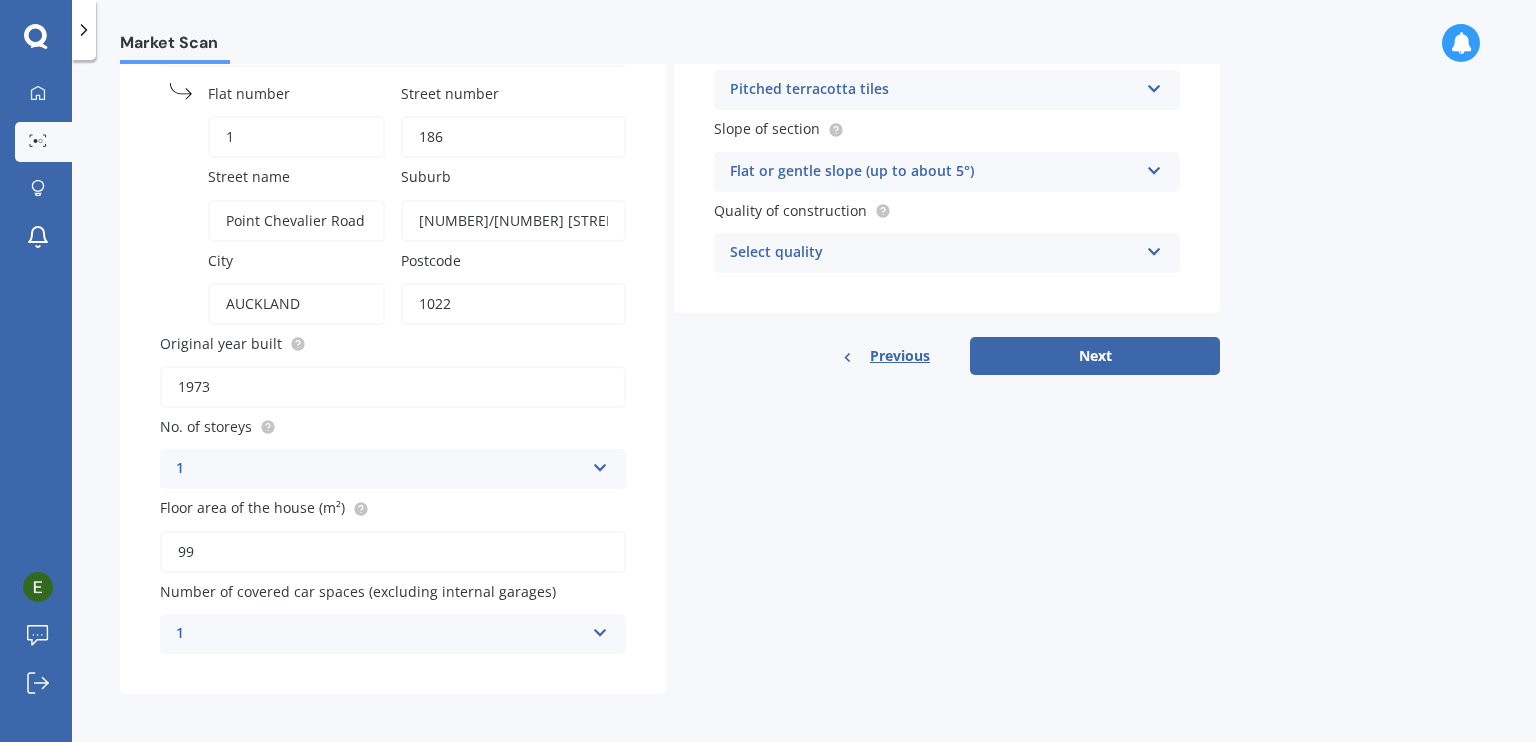 click at bounding box center [600, 629] 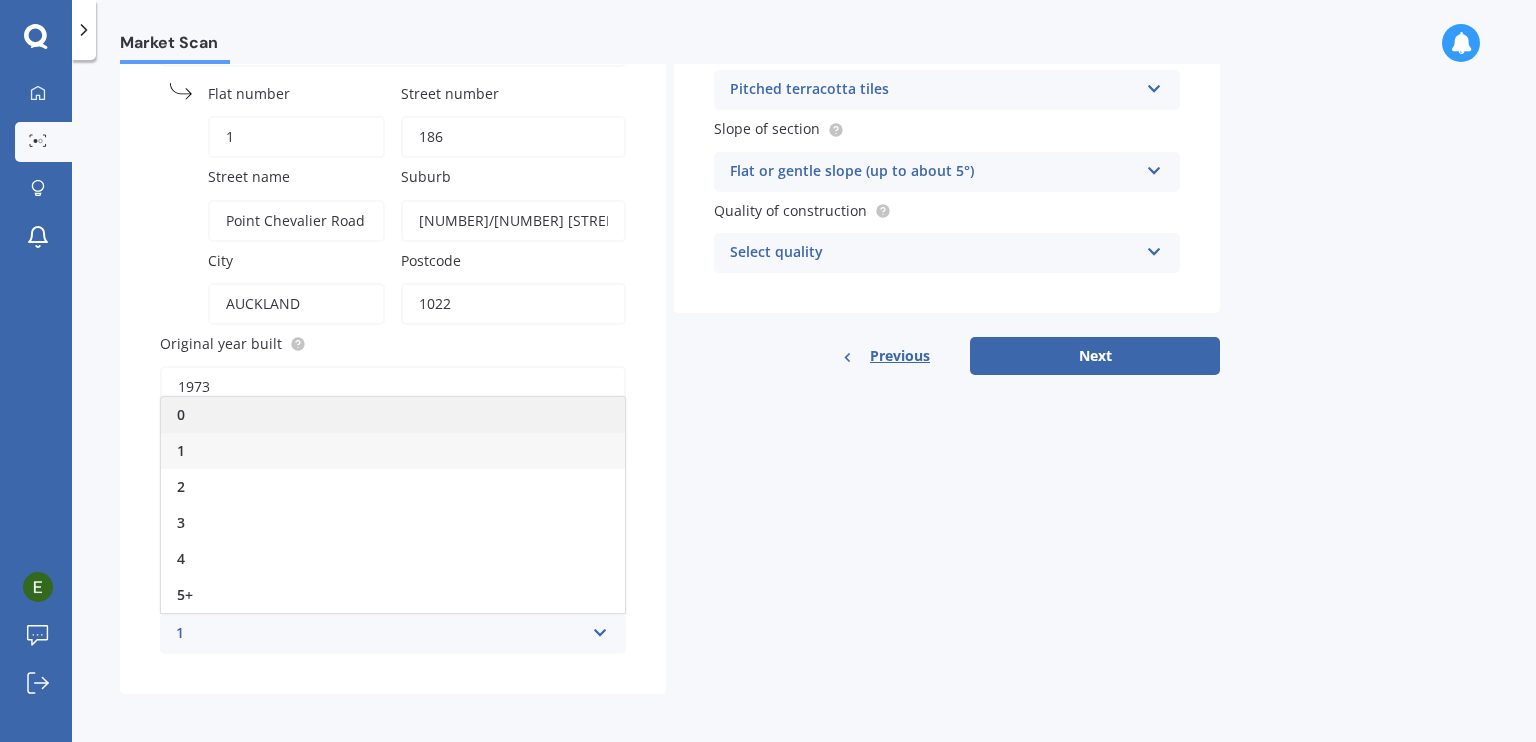 click on "0" at bounding box center [393, 415] 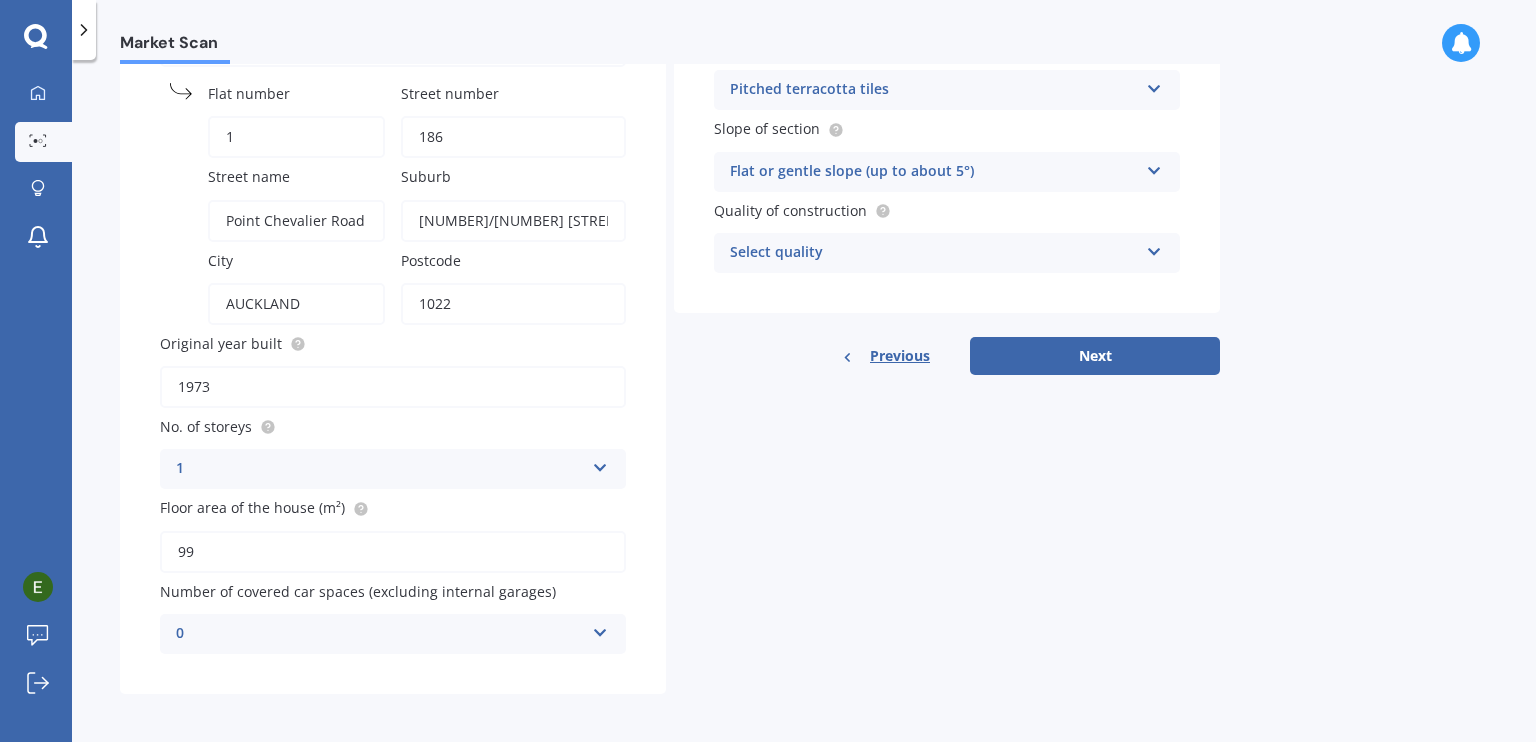 click at bounding box center (600, 629) 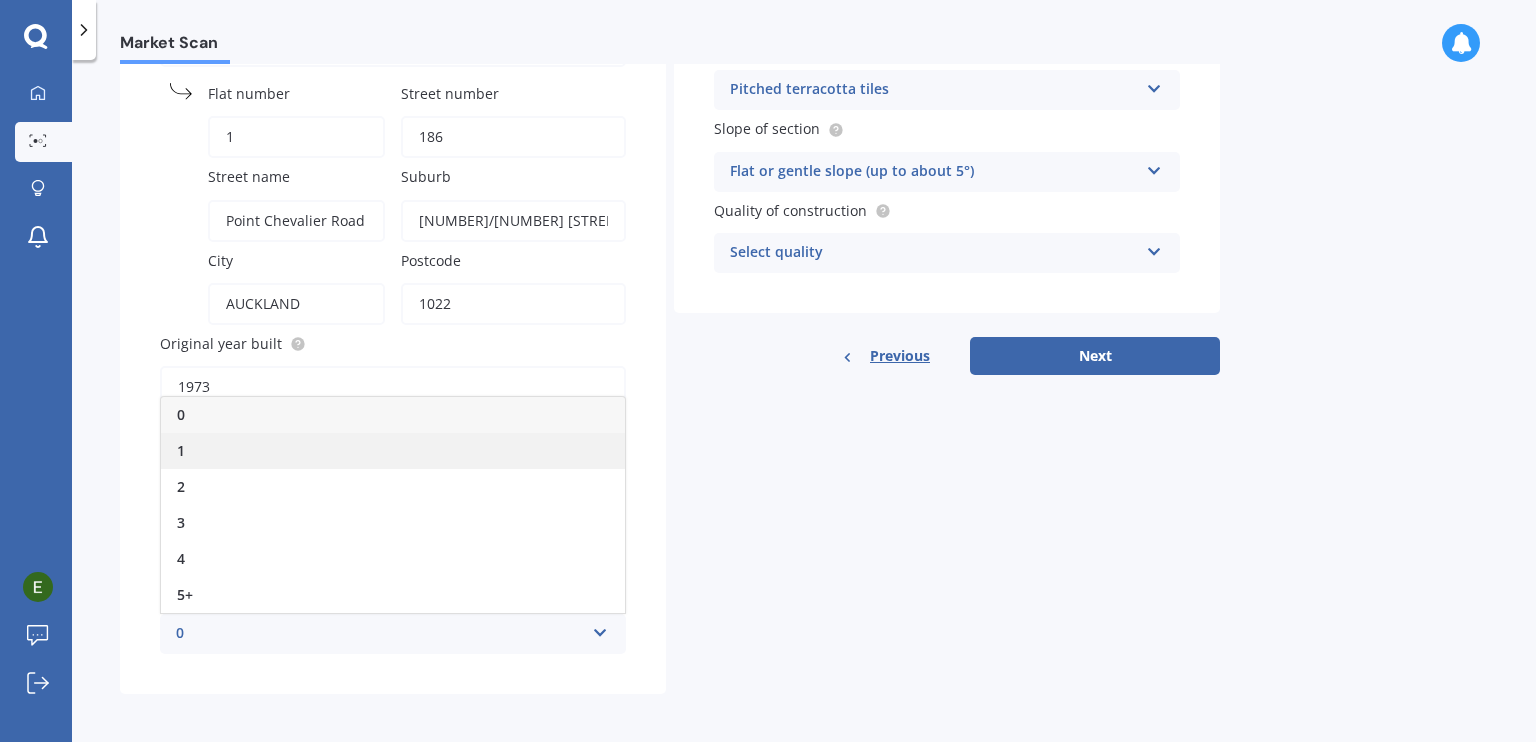 click on "1" at bounding box center (393, 451) 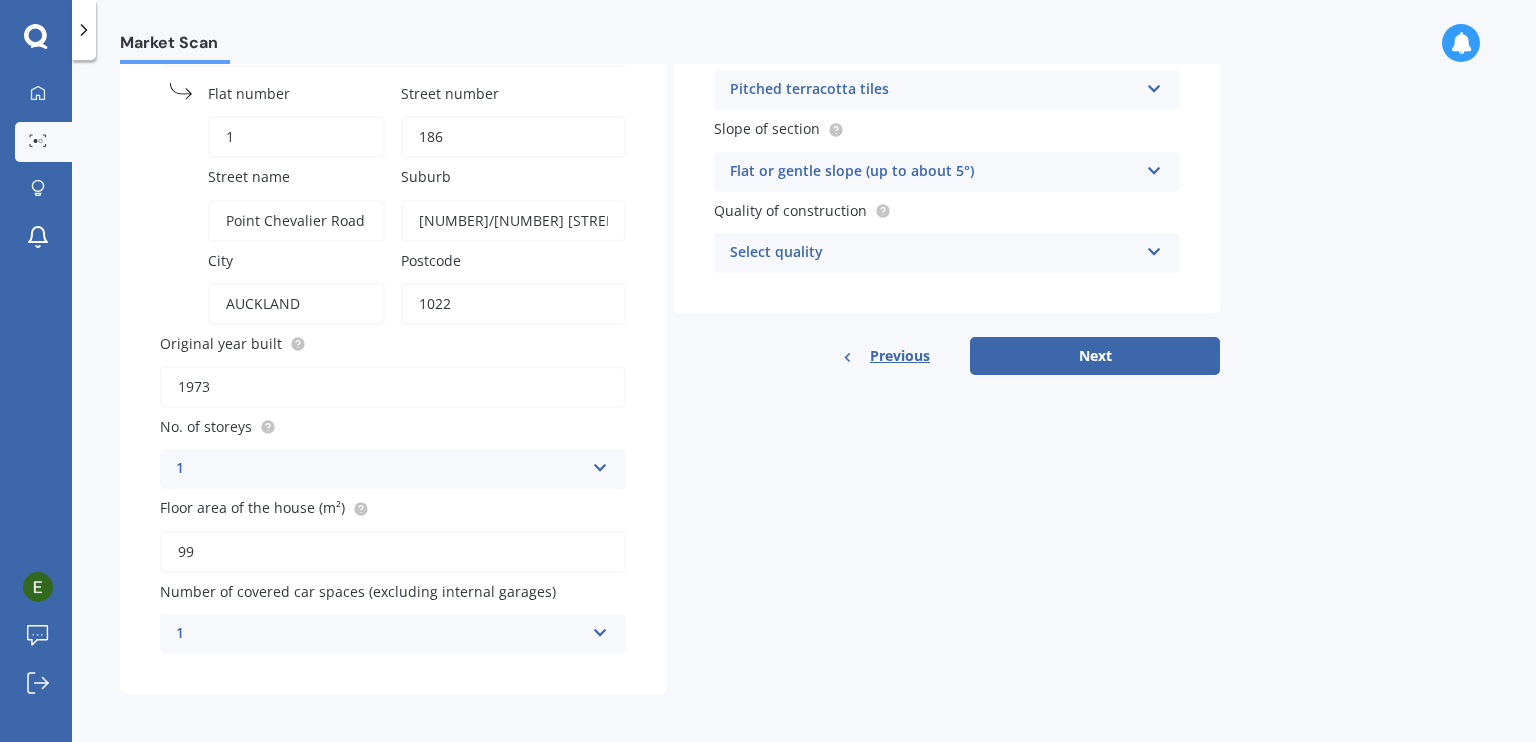 click at bounding box center [1154, 248] 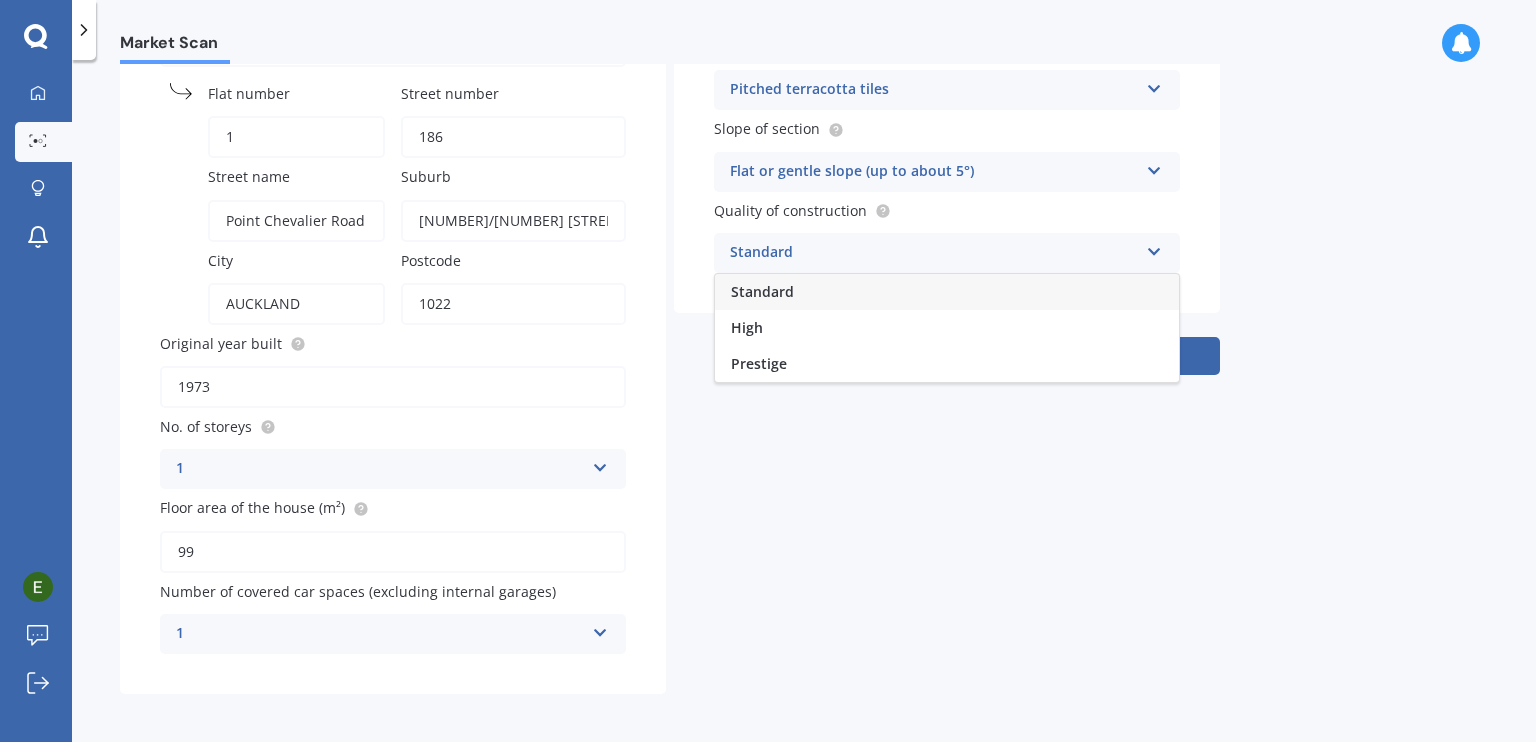 click on "Standard" at bounding box center [947, 292] 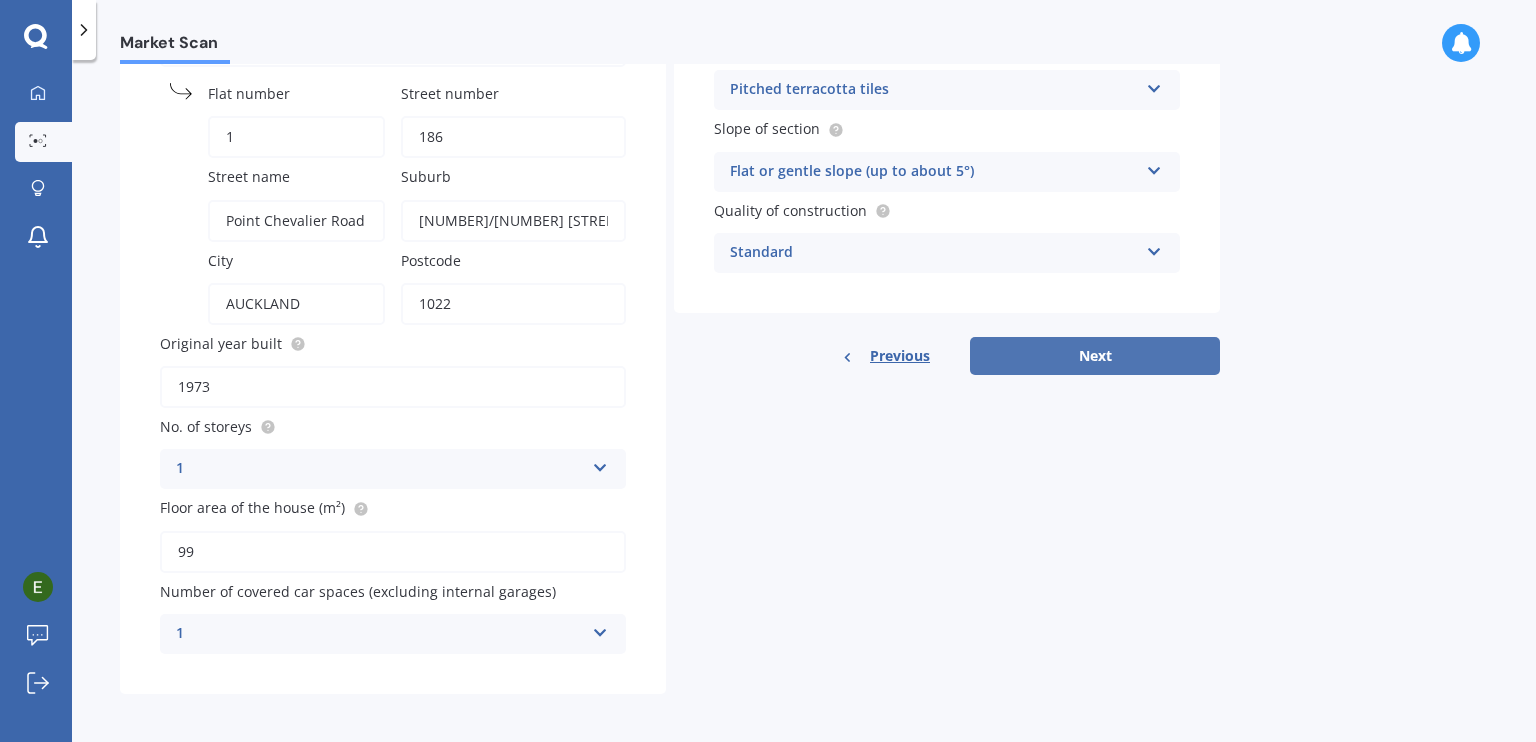 click on "Next" at bounding box center [1095, 356] 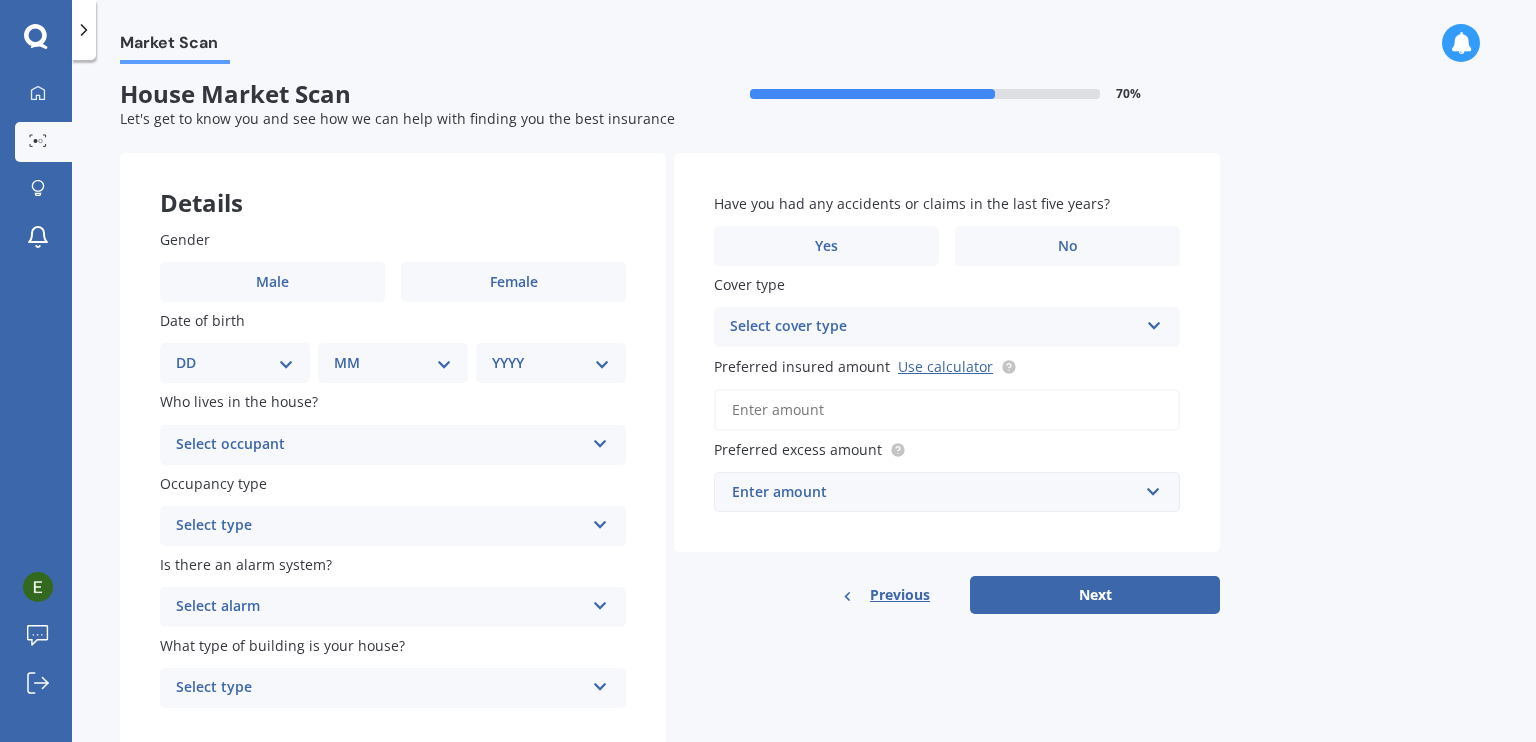 scroll, scrollTop: 0, scrollLeft: 0, axis: both 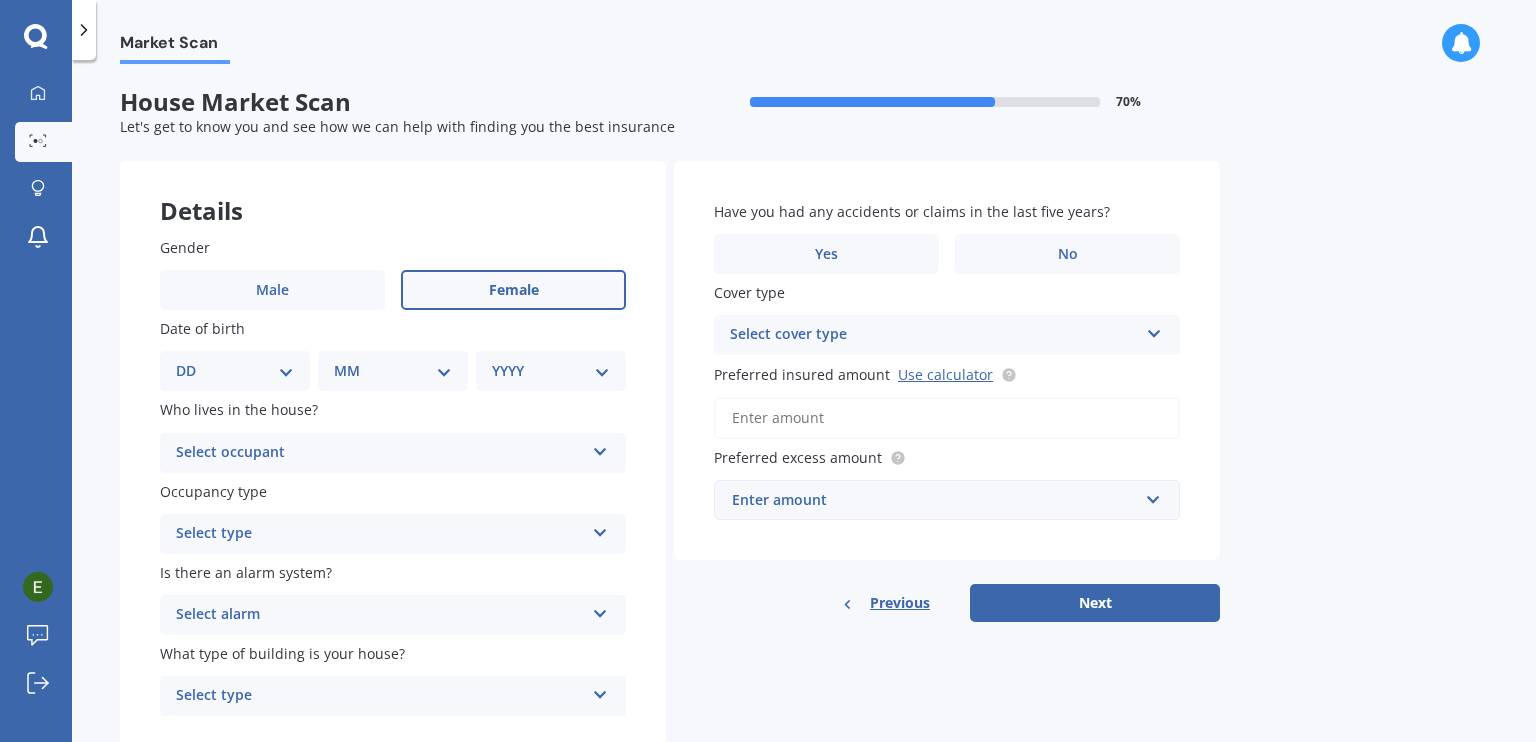 click on "Female" at bounding box center [514, 290] 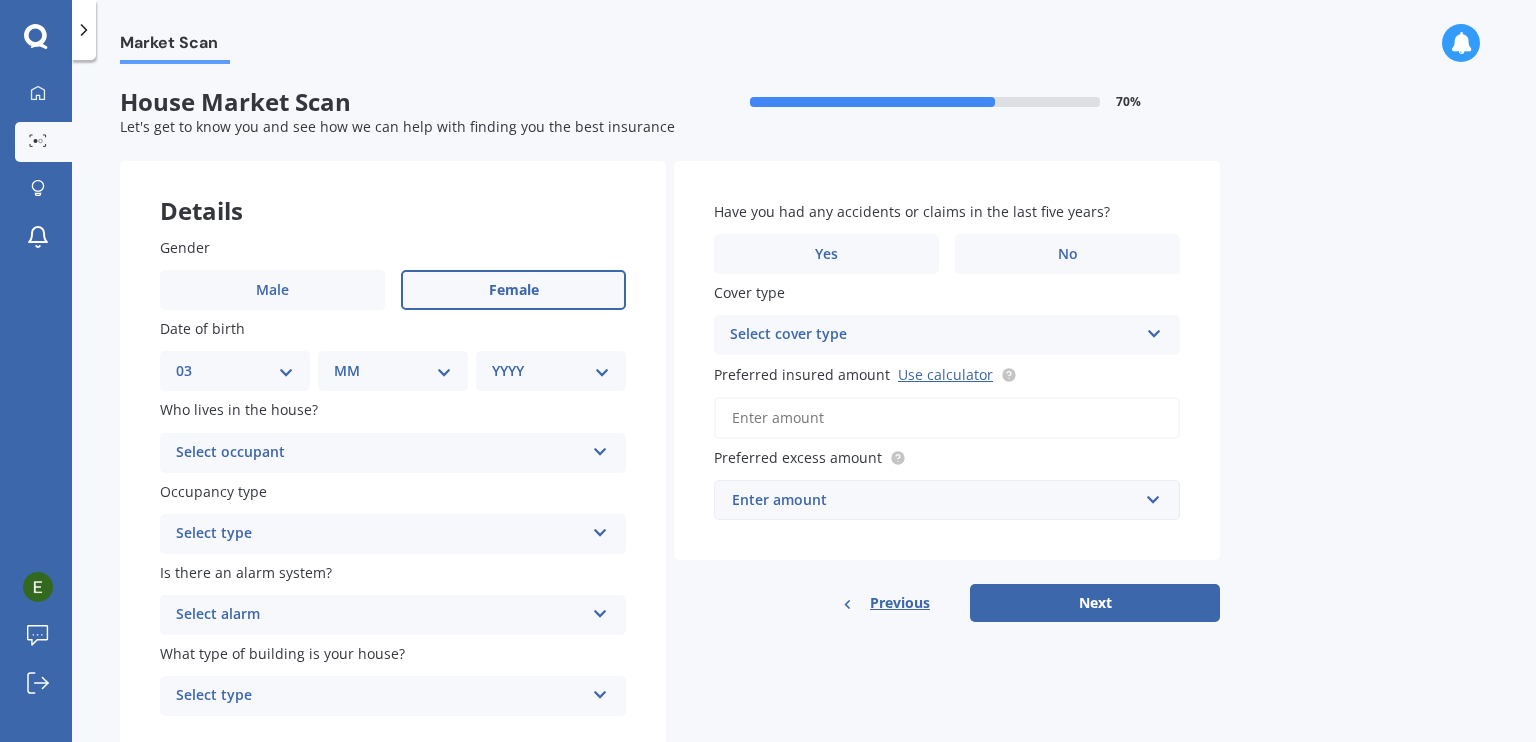 click on "DD 01 02 03 04 05 06 07 08 09 10 11 12 13 14 15 16 17 18 19 20 21 22 23 24 25 26 27 28 29 30 31" at bounding box center [235, 371] 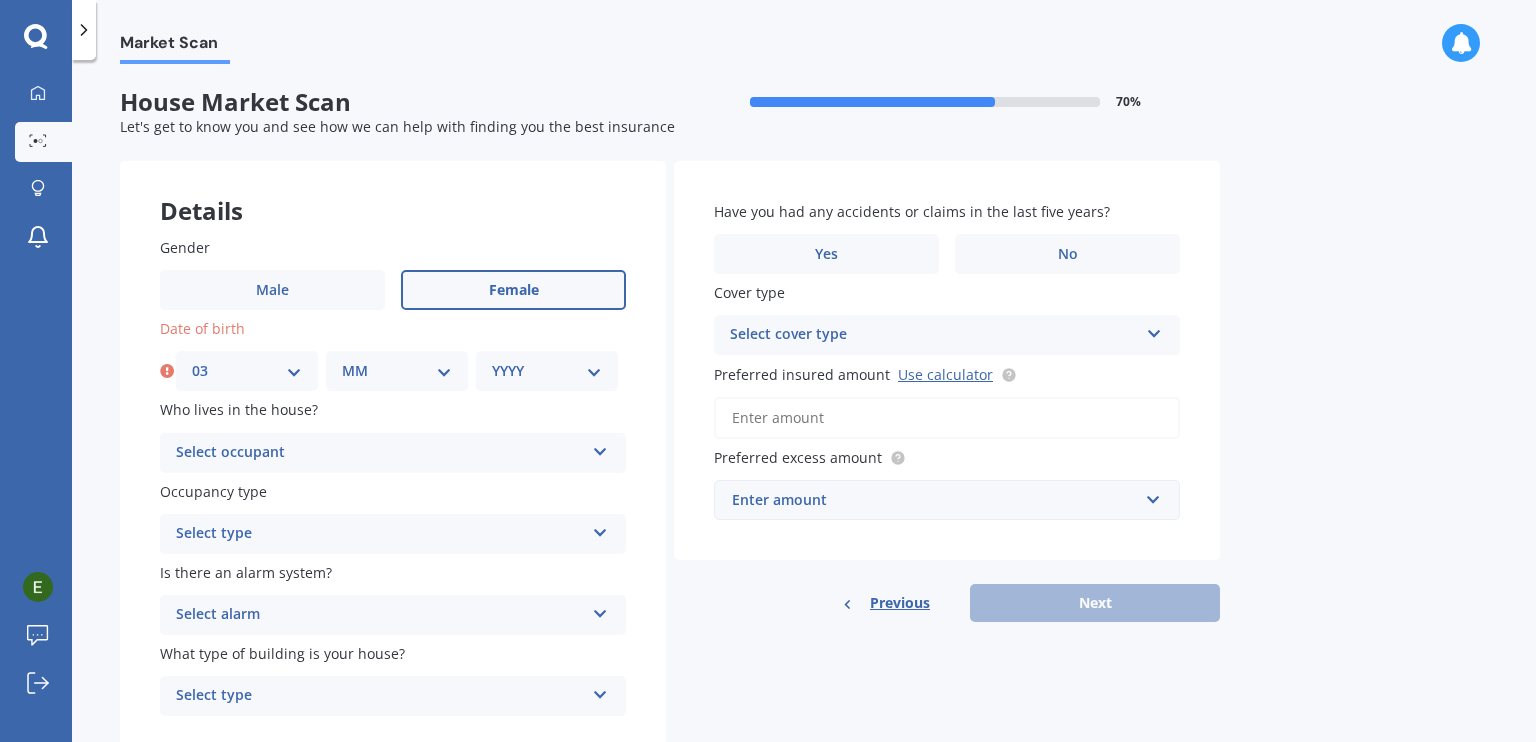 click on "MM 01 02 03 04 05 06 07 08 09 10 11 12" at bounding box center [397, 371] 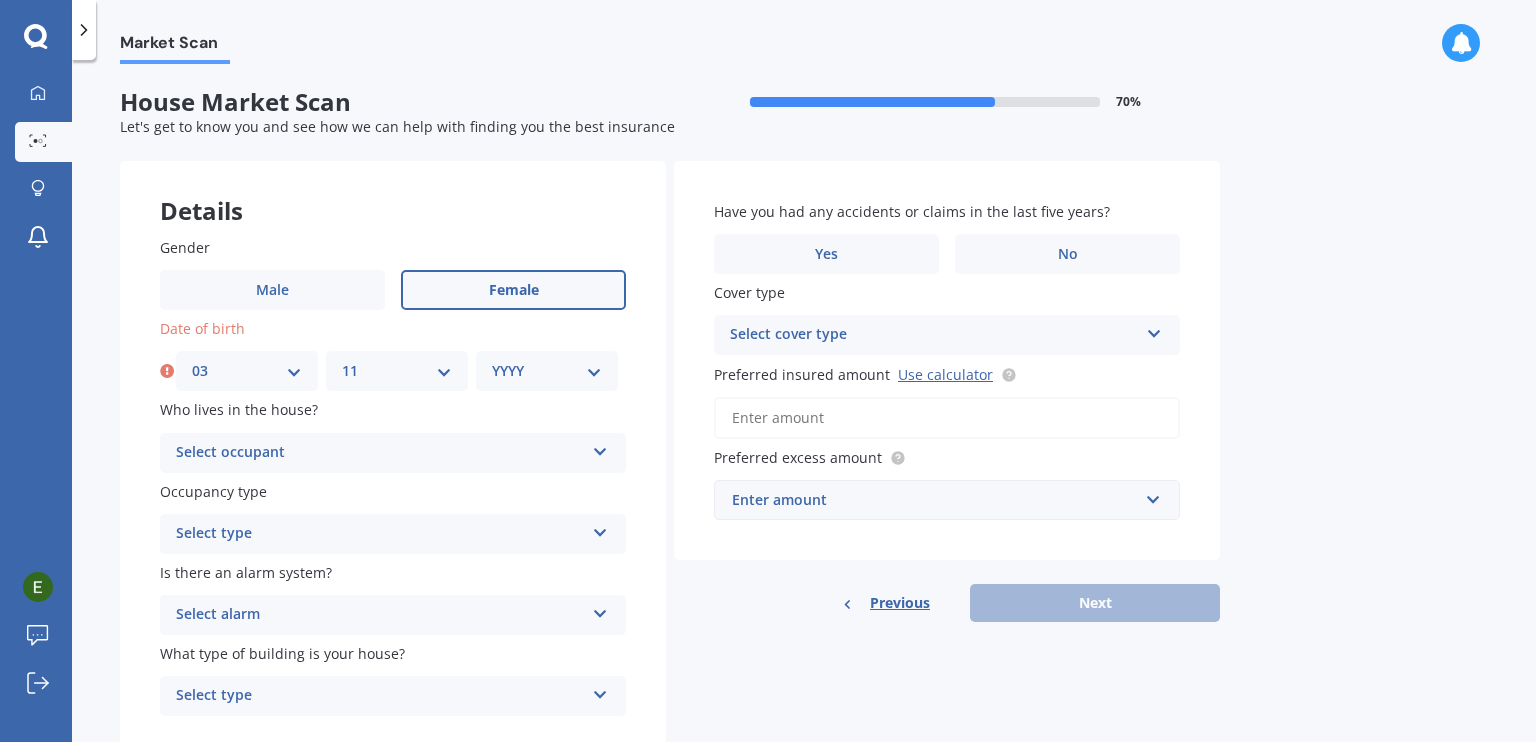 click on "MM 01 02 03 04 05 06 07 08 09 10 11 12" at bounding box center [397, 371] 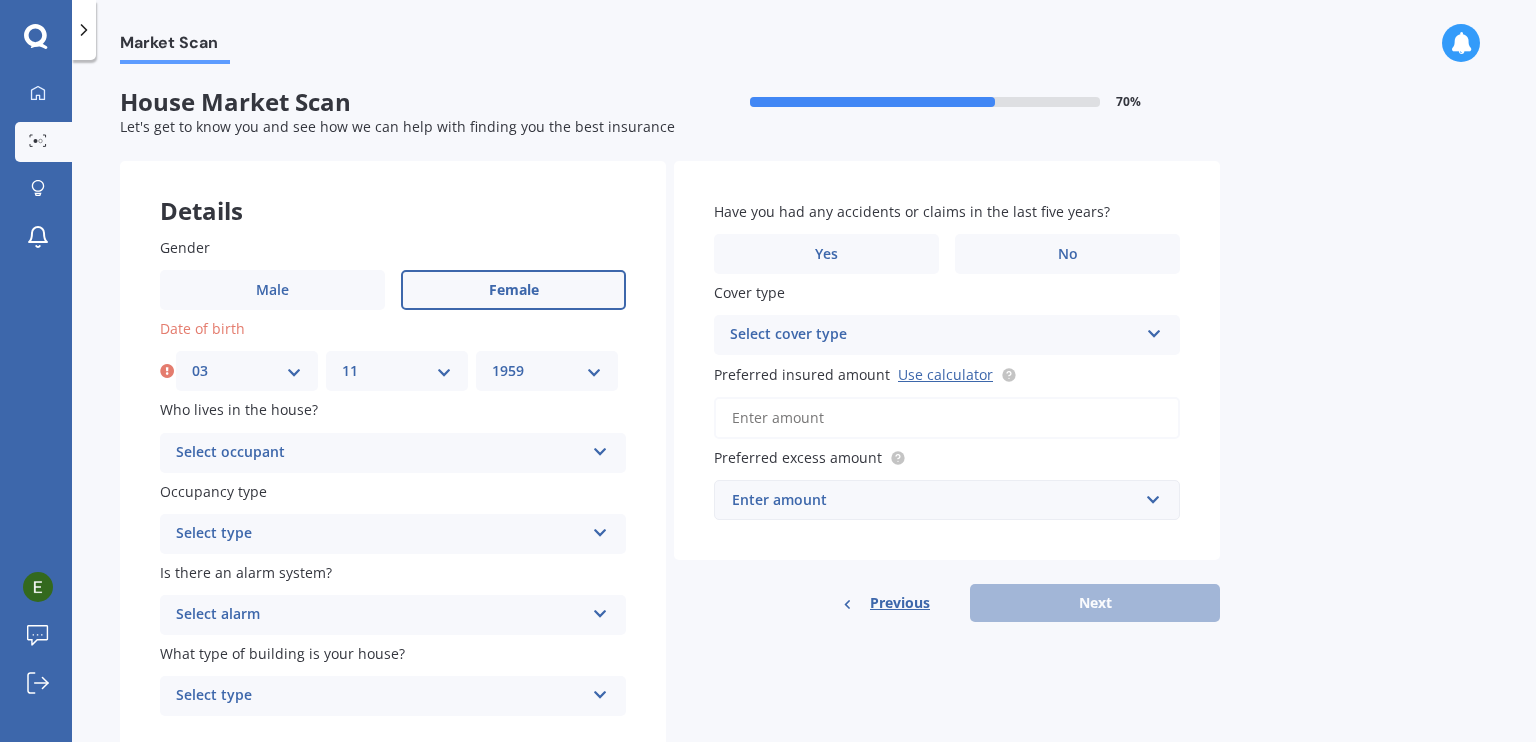 click on "YYYY 2009 2008 2007 2006 2005 2004 2003 2002 2001 2000 1999 1998 1997 1996 1995 1994 1993 1992 1991 1990 1989 1988 1987 1986 1985 1984 1983 1982 1981 1980 1979 1978 1977 1976 1975 1974 1973 1972 1971 1970 1969 1968 1967 1966 1965 1964 1963 1962 1961 1960 1959 1958 1957 1956 1955 1954 1953 1952 1951 1950 1949 1948 1947 1946 1945 1944 1943 1942 1941 1940 1939 1938 1937 1936 1935 1934 1933 1932 1931 1930 1929 1928 1927 1926 1925 1924 1923 1922 1921 1920 1919 1918 1917 1916 1915 1914 1913 1912 1911 1910" at bounding box center [547, 371] 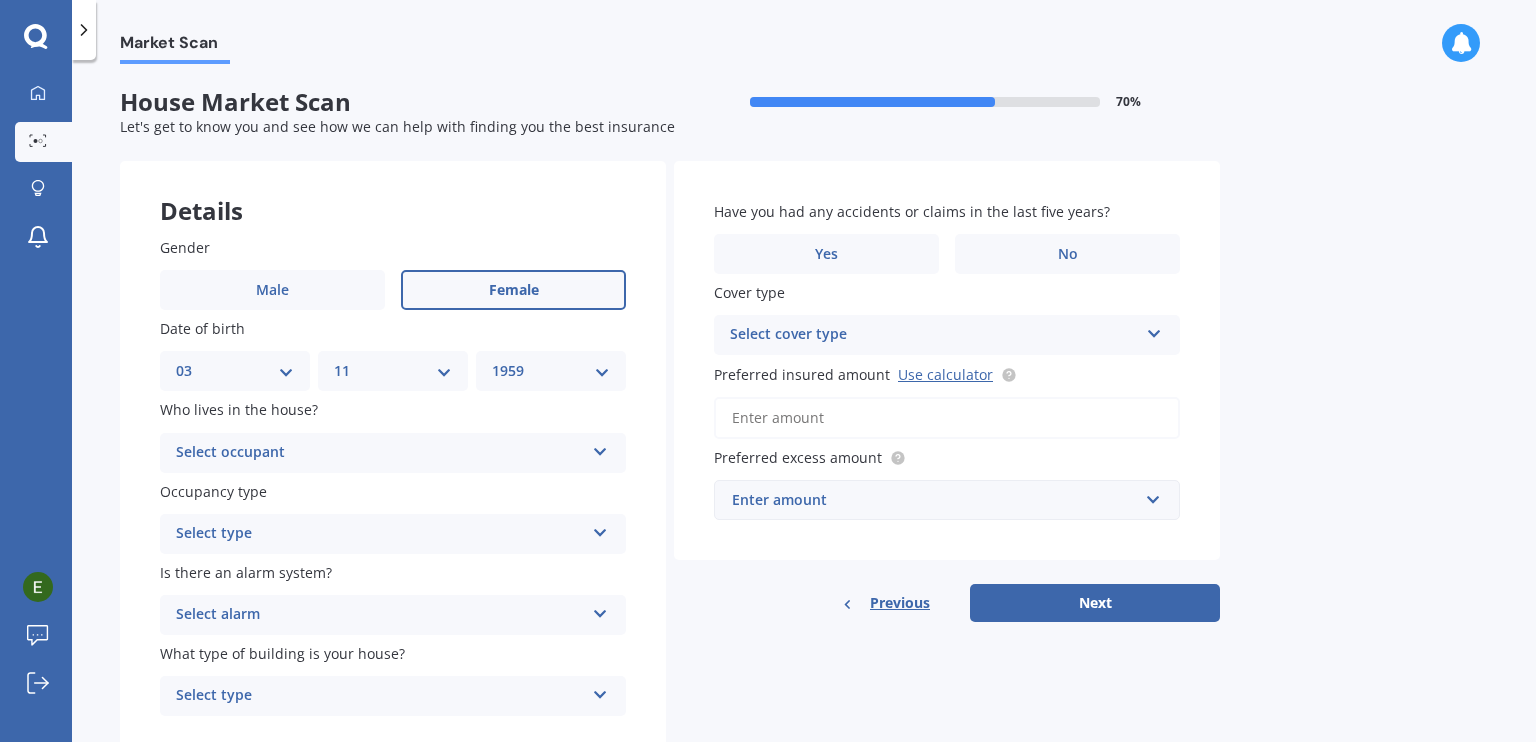 click at bounding box center (600, 448) 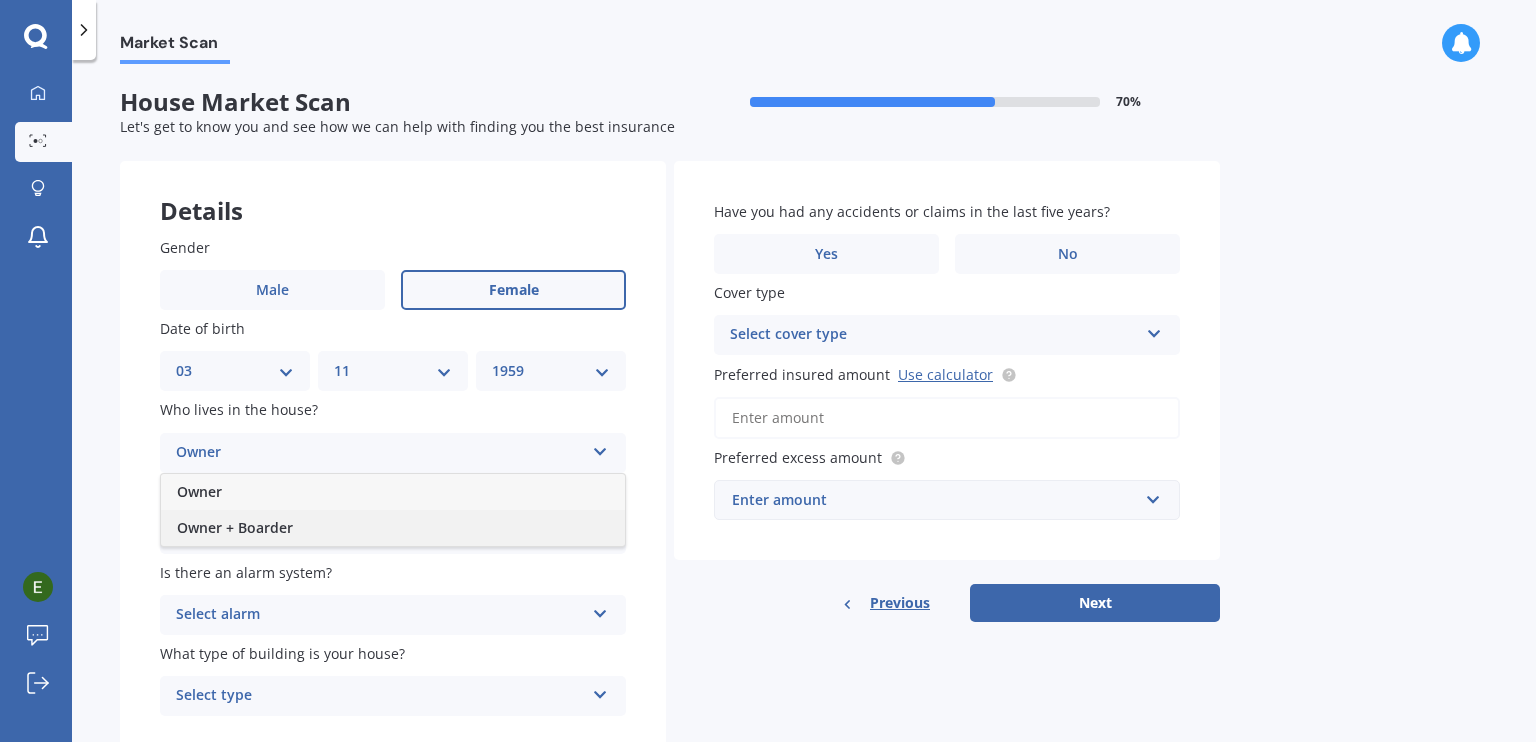 click on "Owner + Boarder" at bounding box center (393, 528) 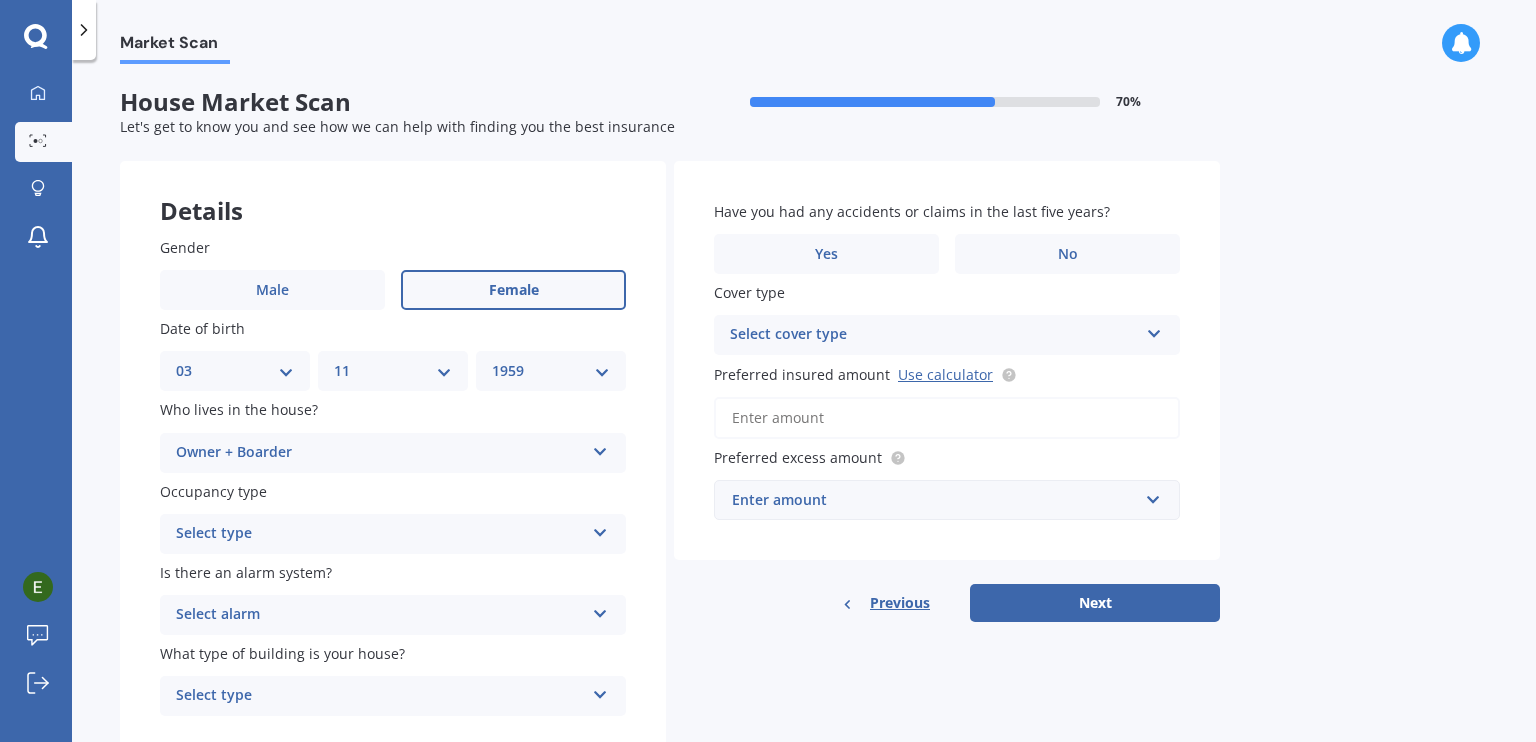 click at bounding box center (600, 529) 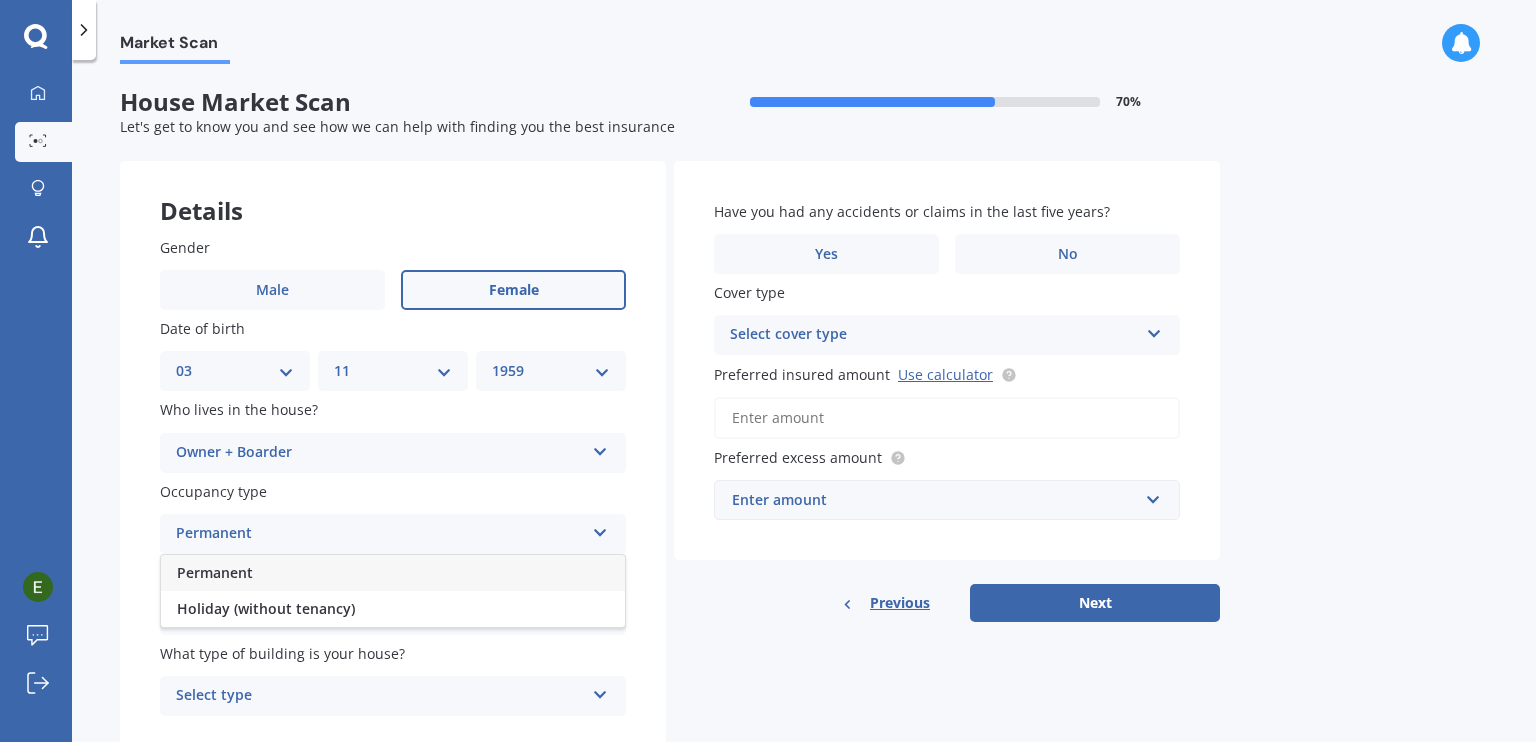 click on "Permanent" at bounding box center [393, 573] 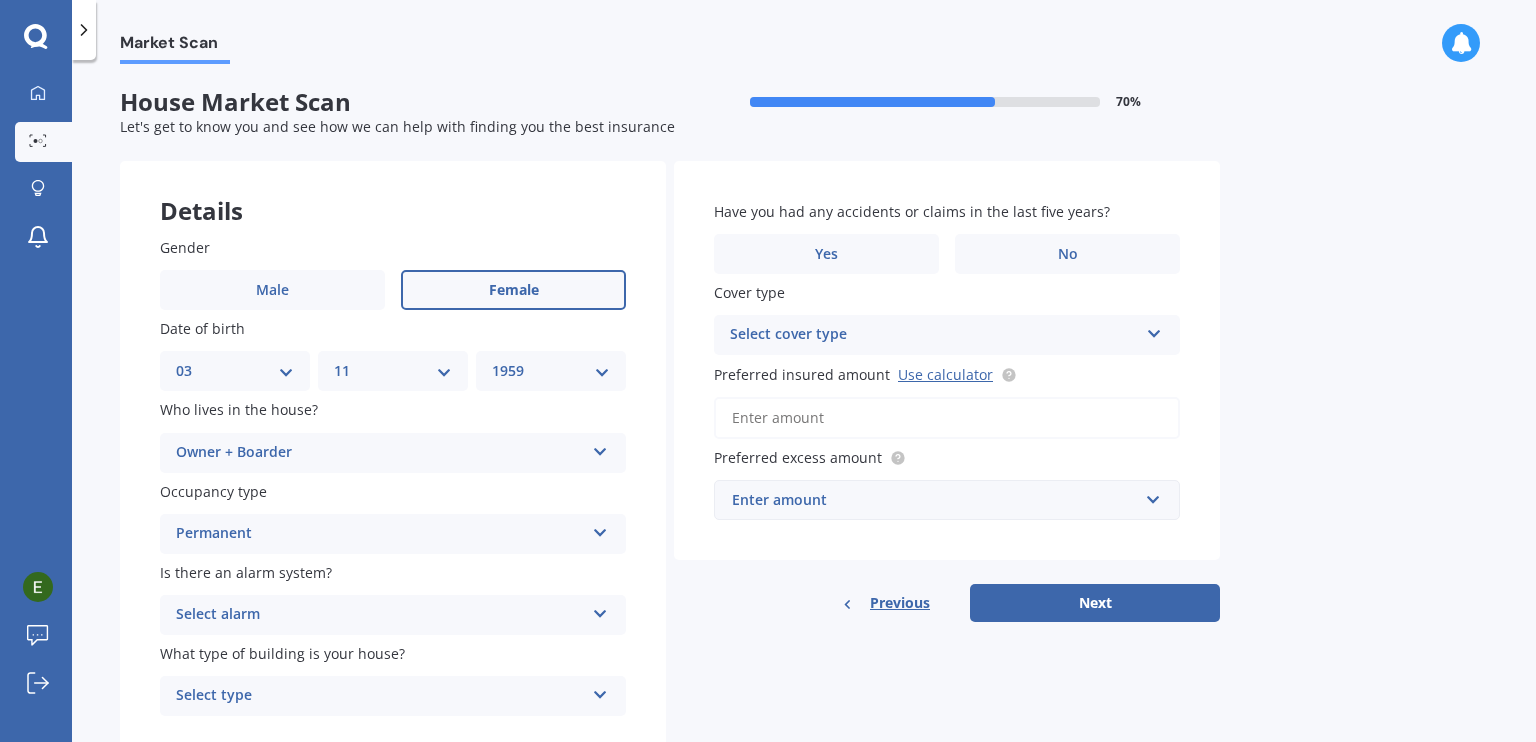 scroll, scrollTop: 67, scrollLeft: 0, axis: vertical 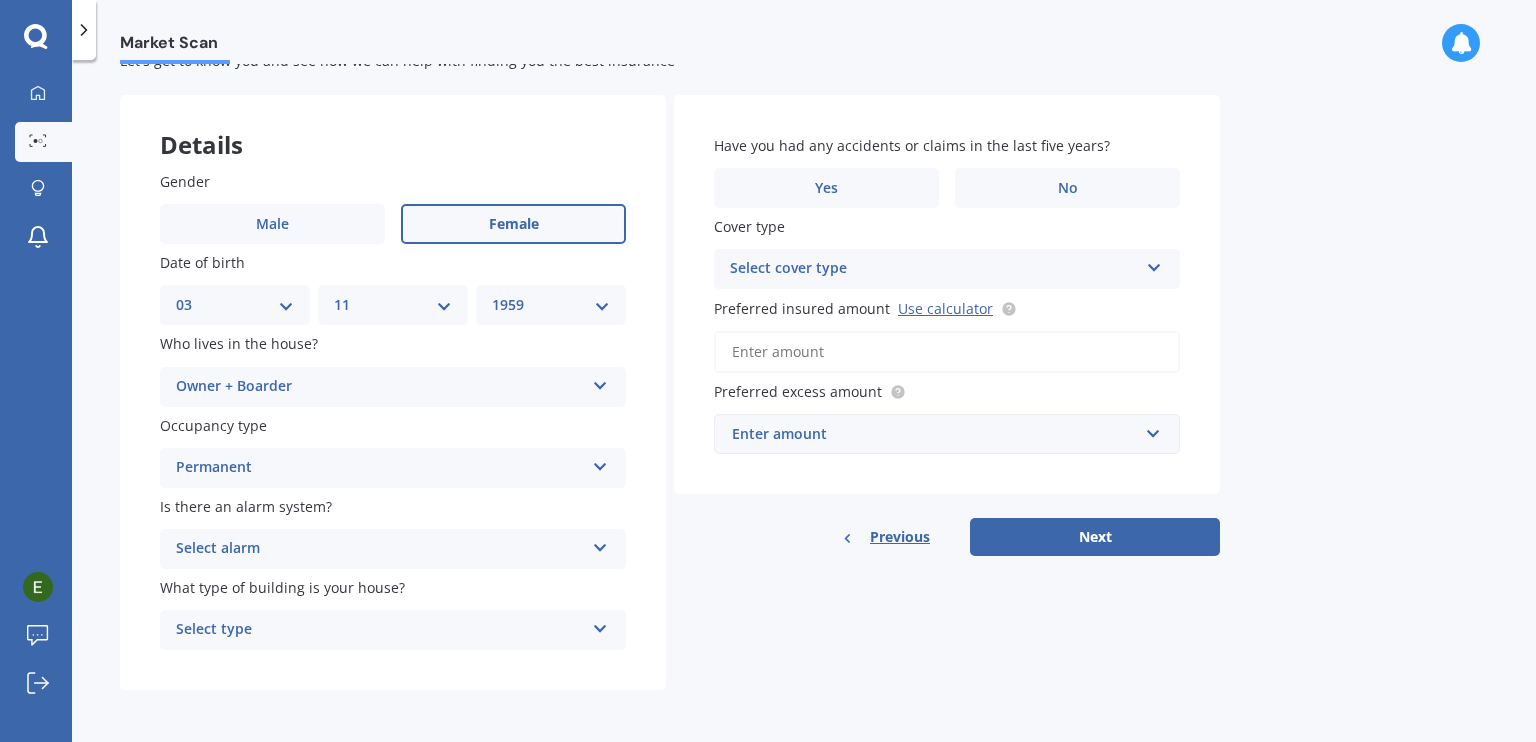 click at bounding box center (600, 544) 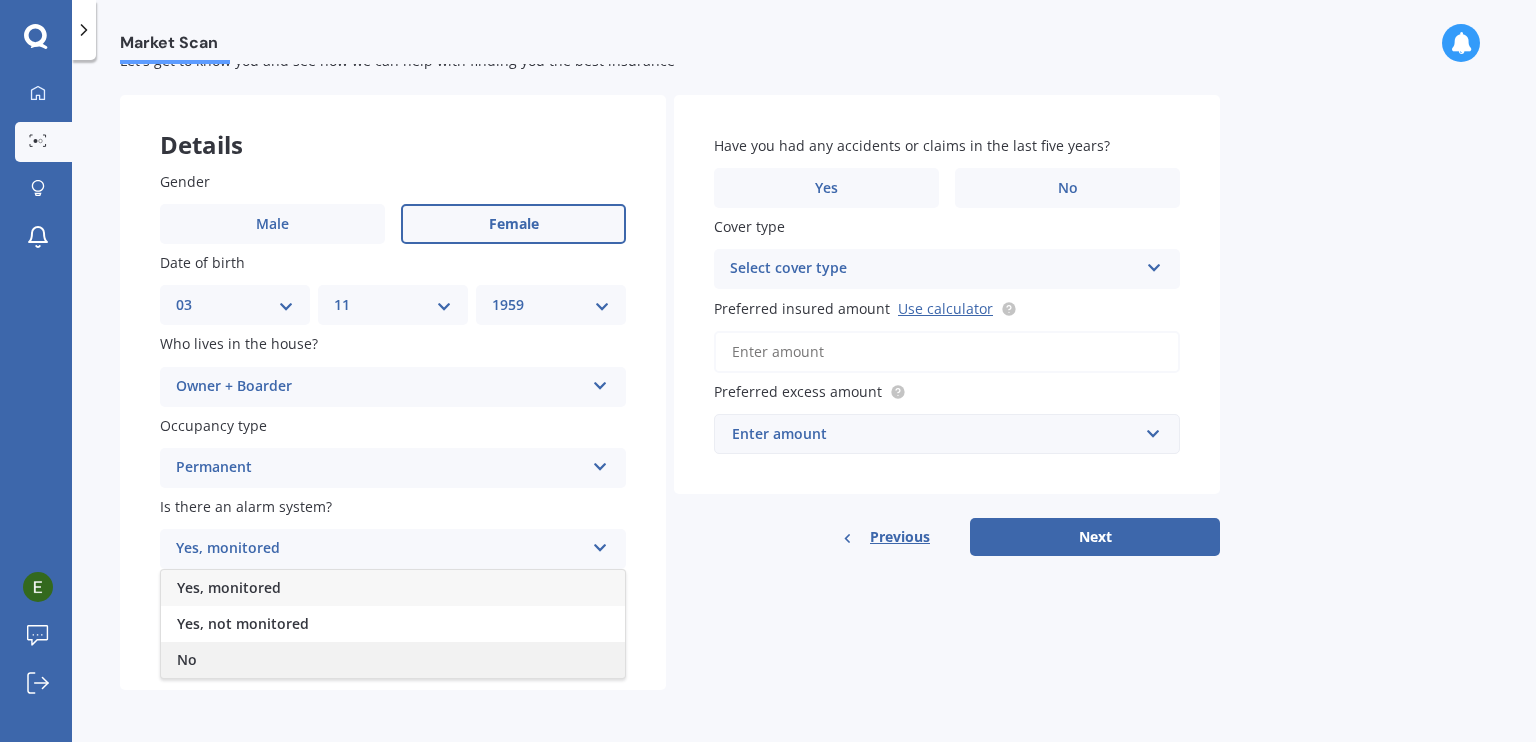 click on "No" at bounding box center [393, 660] 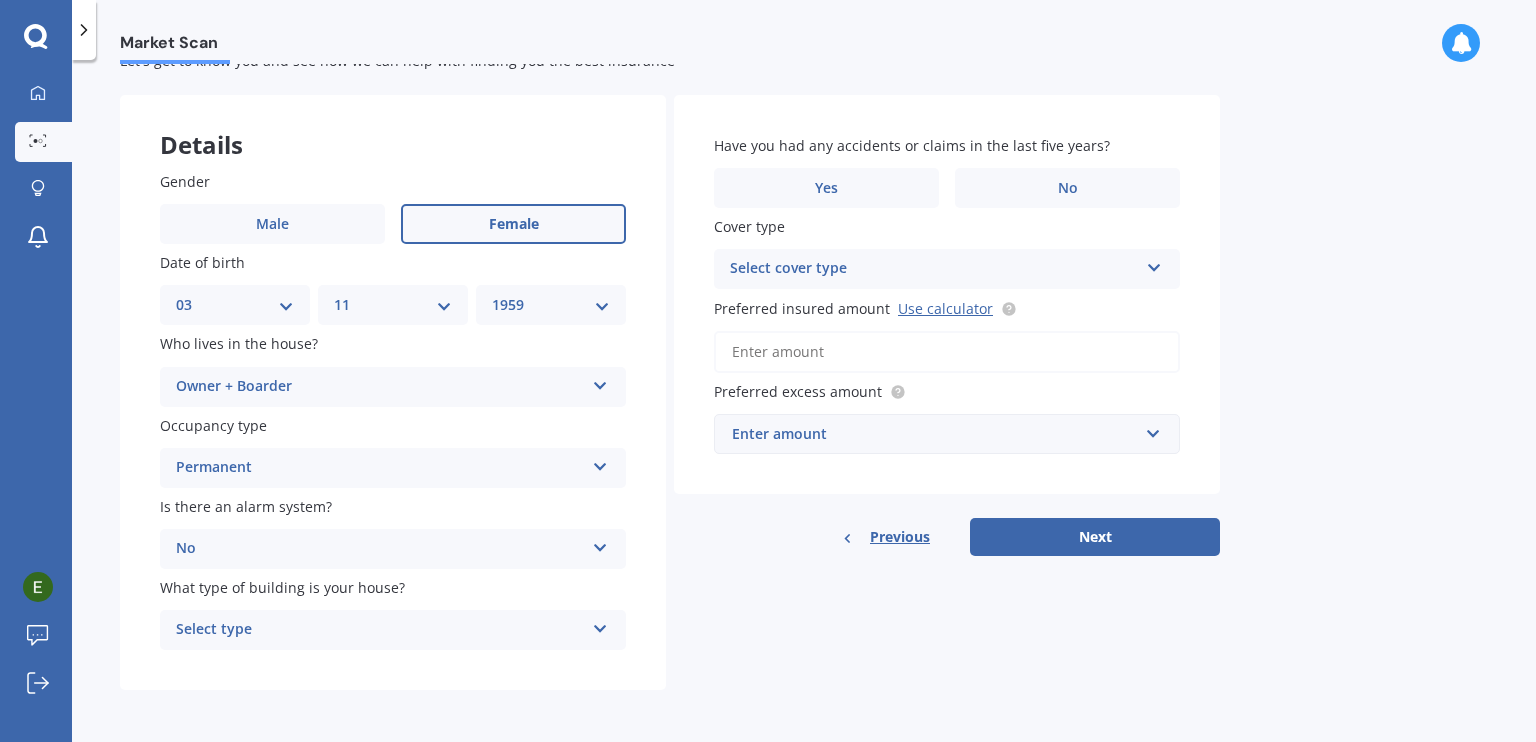 click at bounding box center (600, 625) 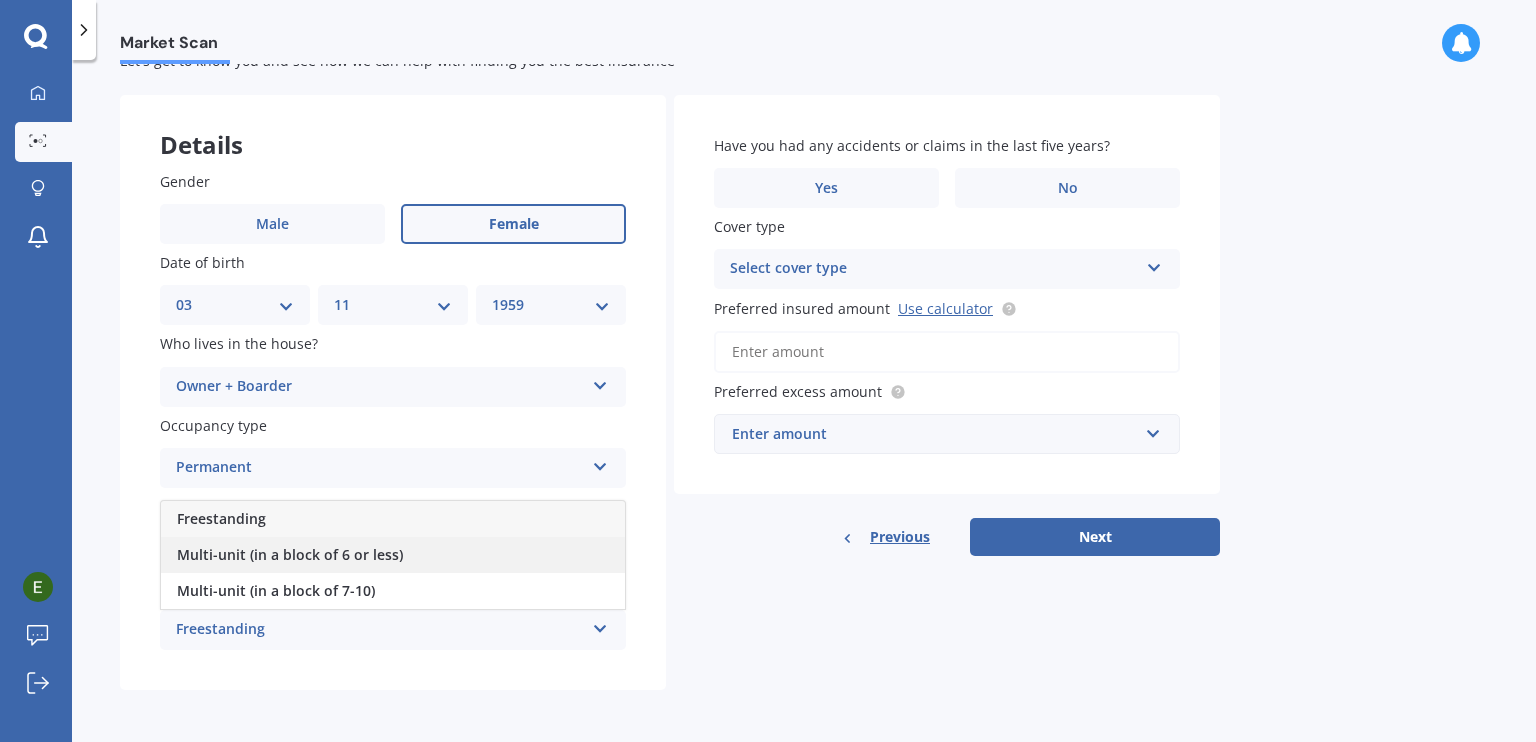 click on "Multi-unit (in a block of 6 or less)" at bounding box center [393, 555] 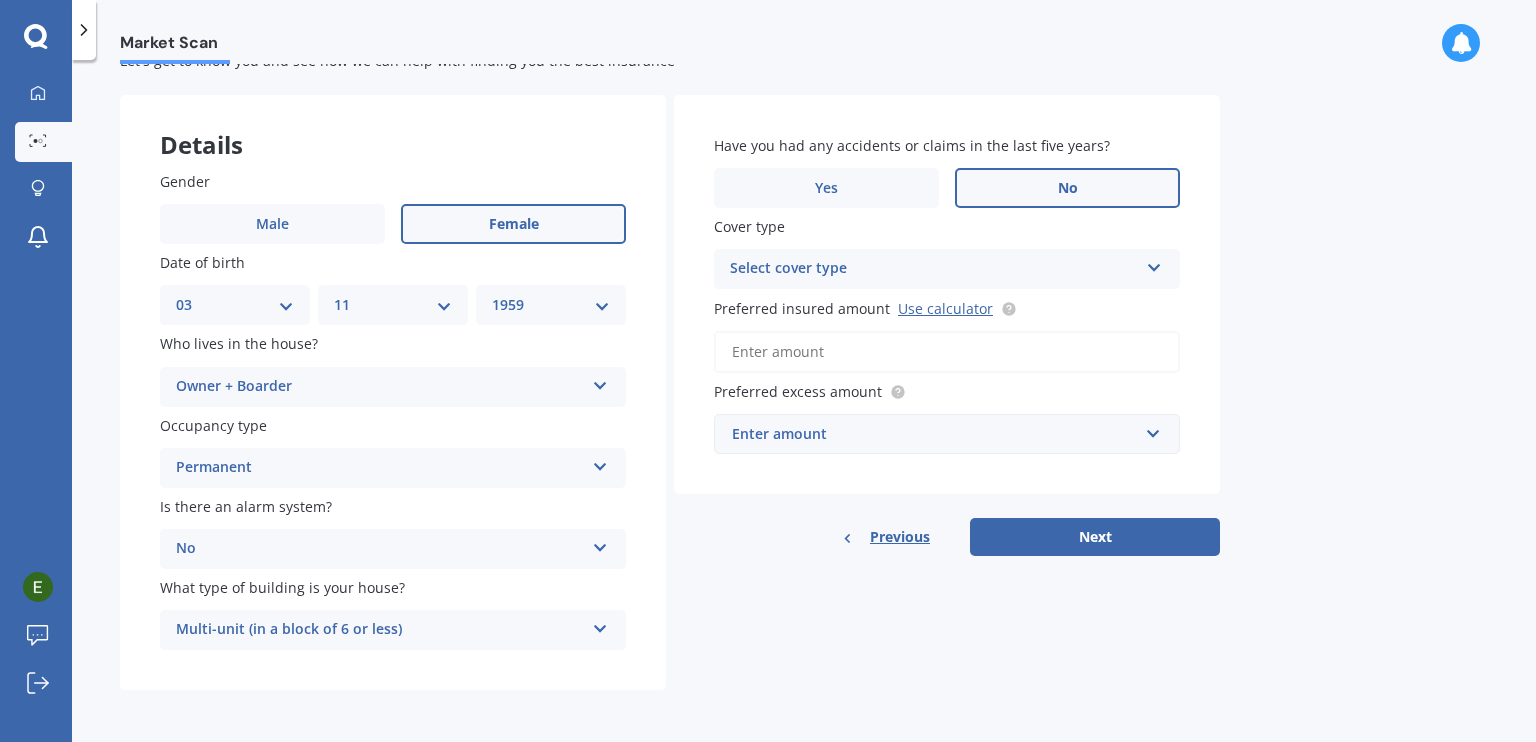 click on "No" at bounding box center [1068, 188] 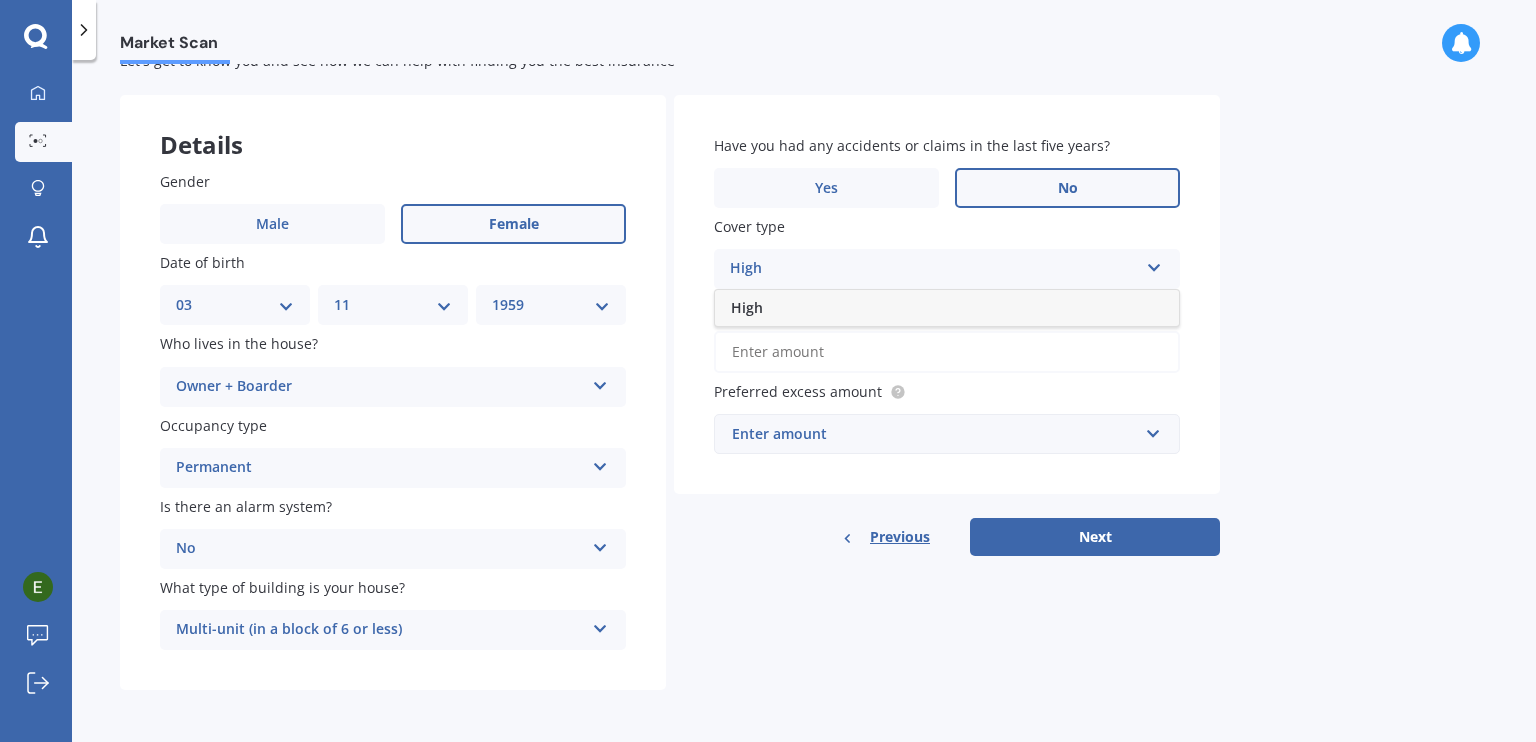 click at bounding box center (1154, 264) 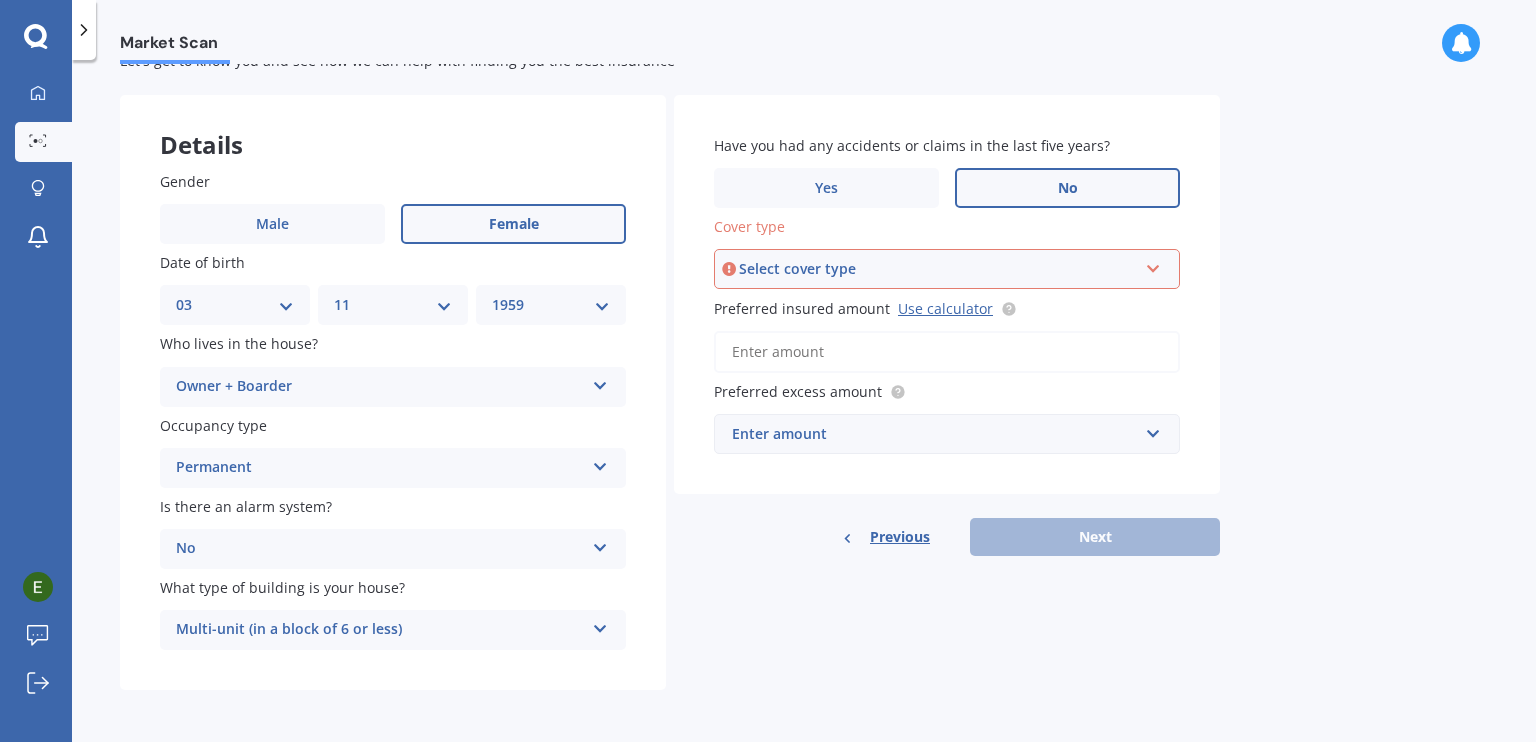 click at bounding box center (1153, 265) 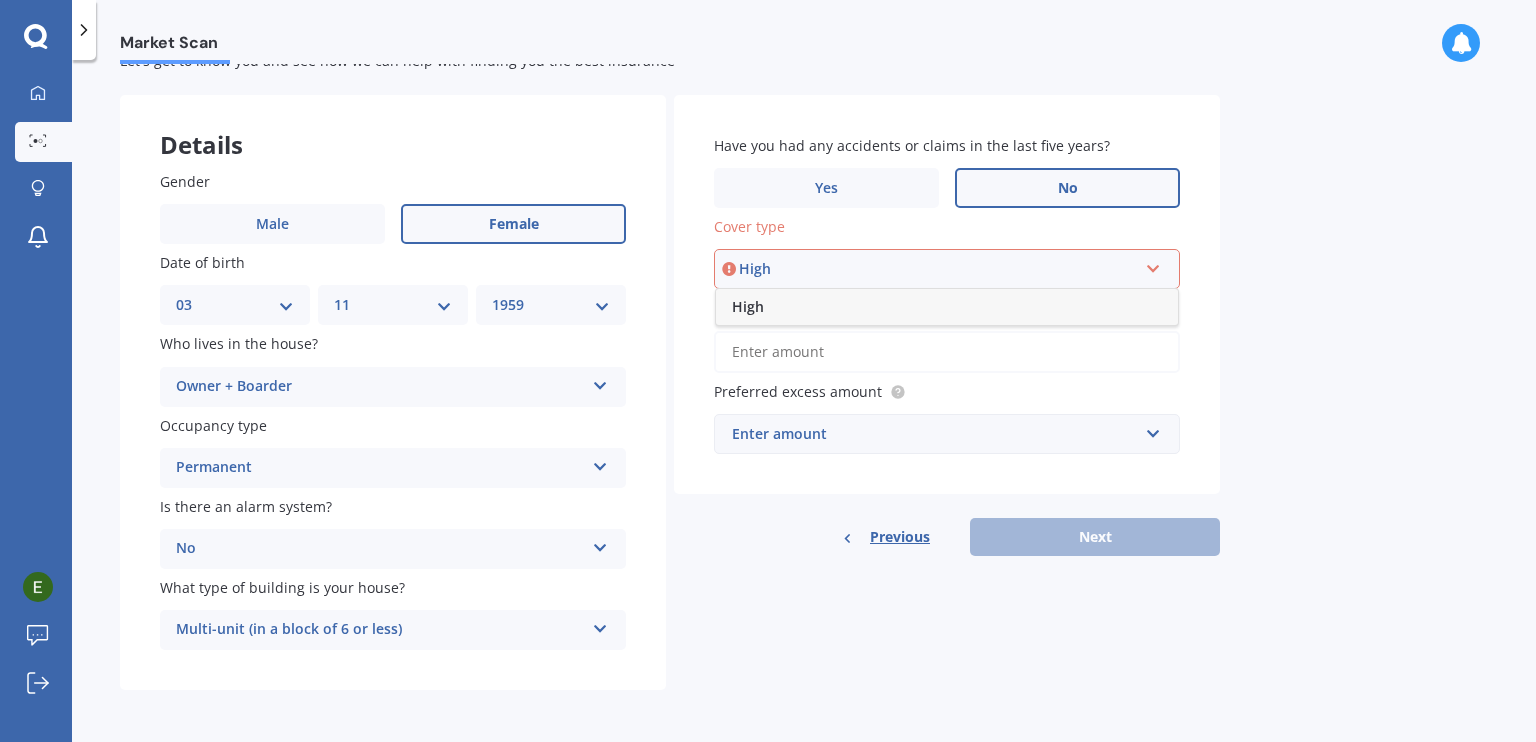 click on "High" at bounding box center (947, 307) 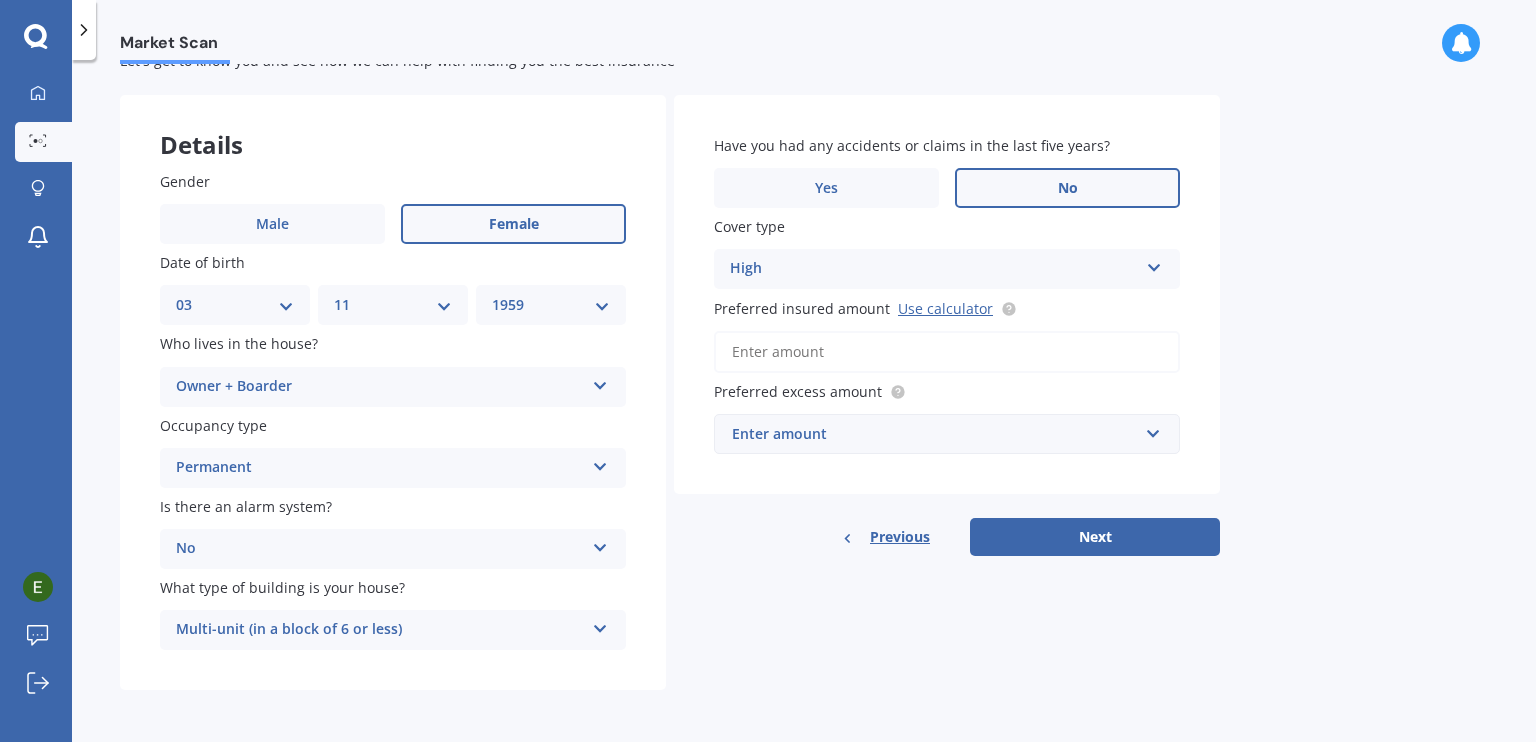 click on "Preferred insured amount Use calculator" at bounding box center (947, 352) 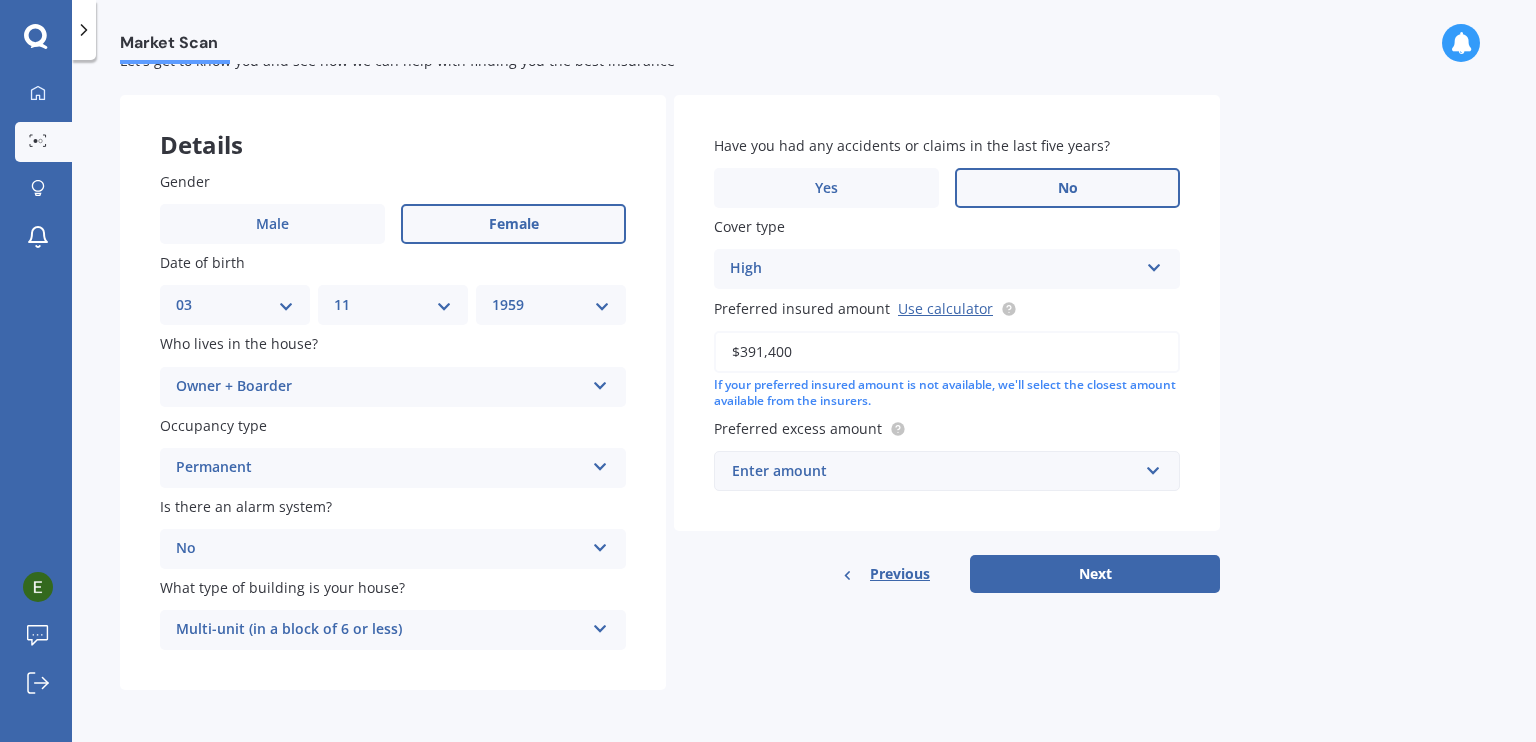 type on "$391,400" 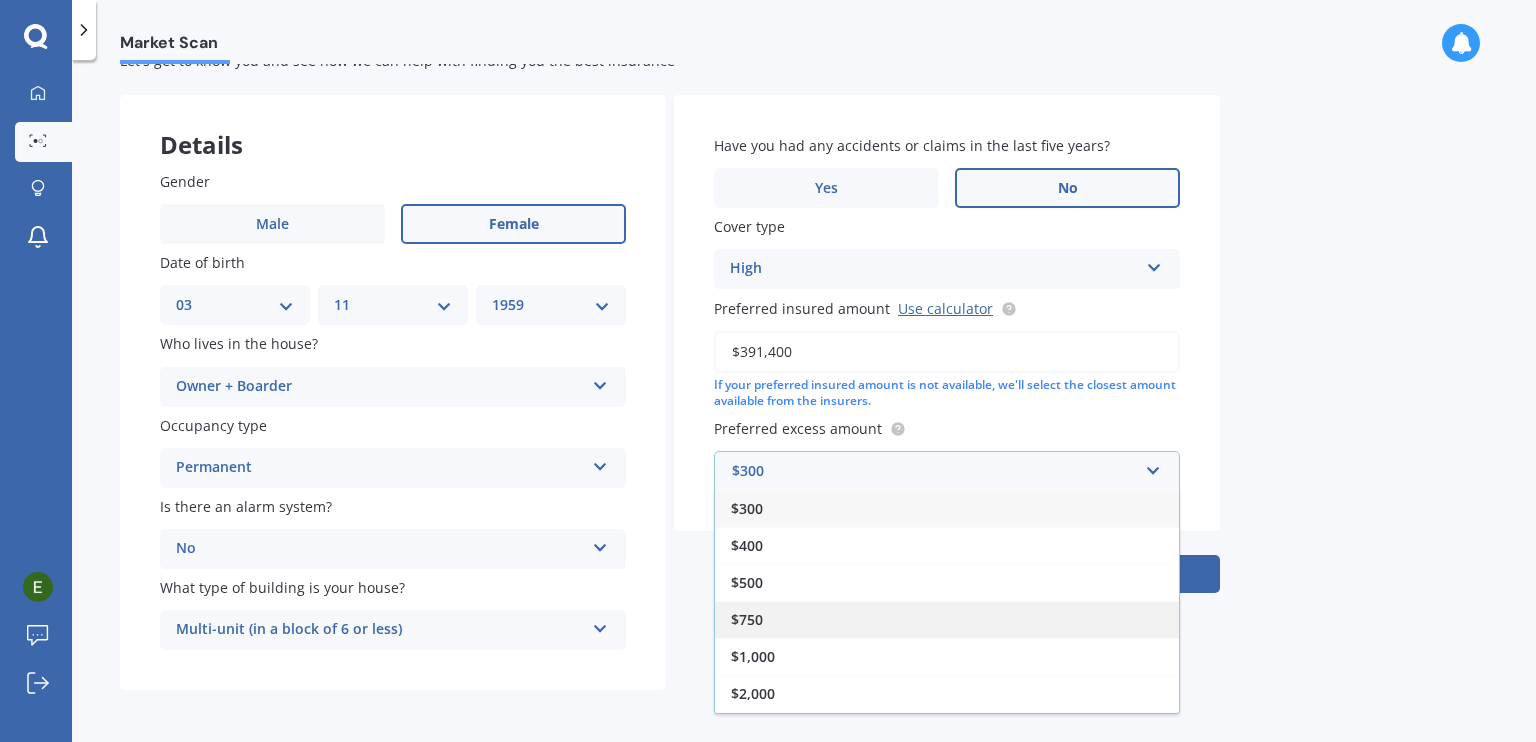 click on "$750" at bounding box center [947, 619] 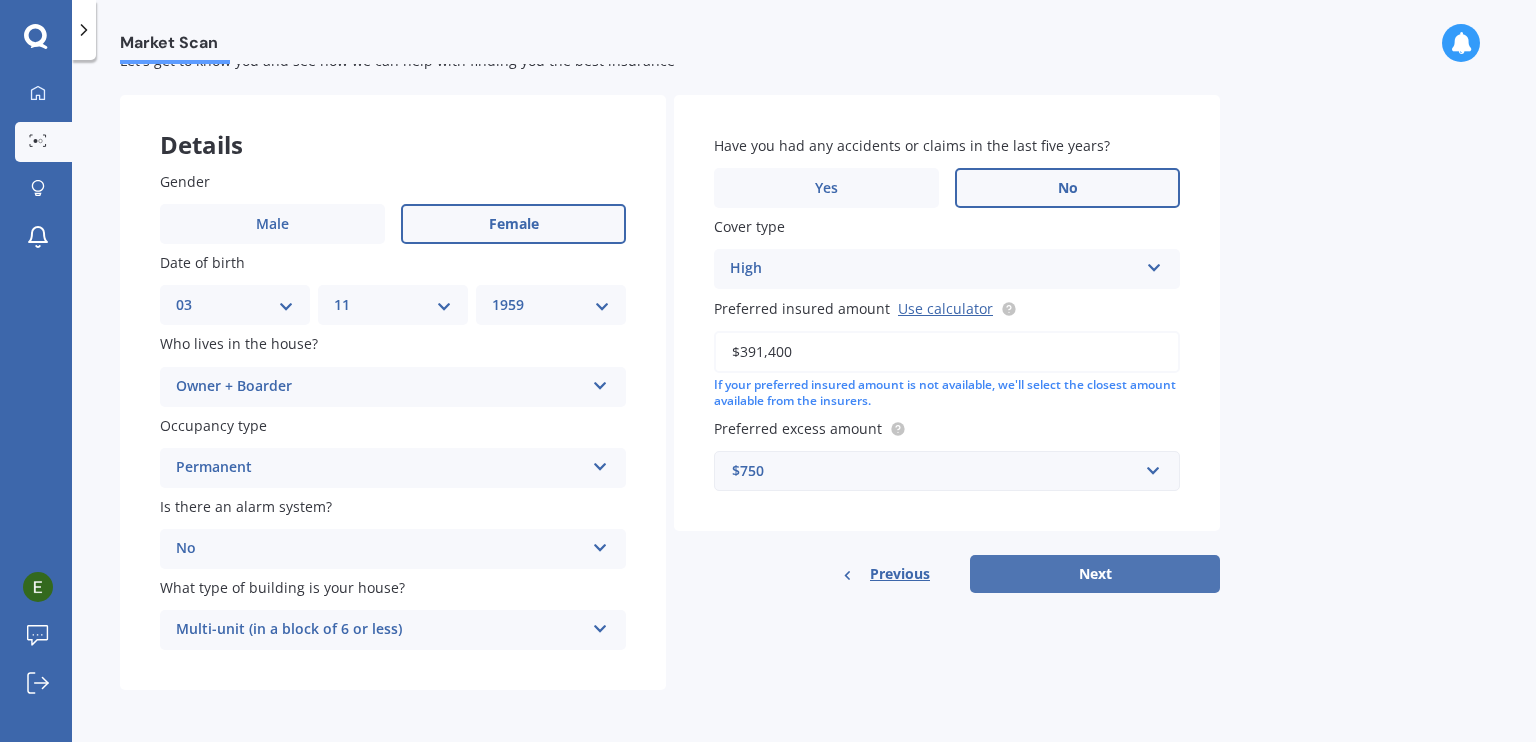 click on "Next" at bounding box center (1095, 574) 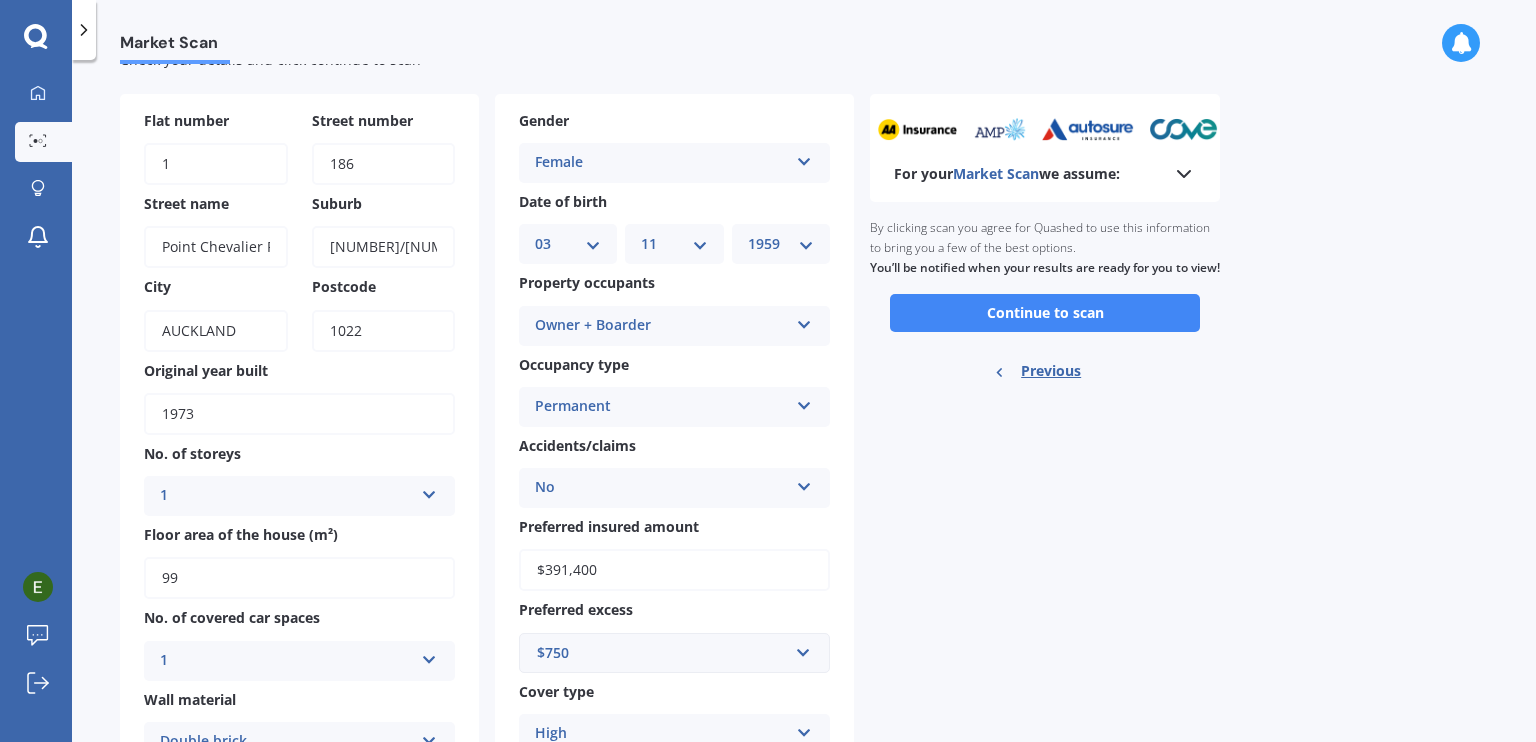 scroll, scrollTop: 0, scrollLeft: 0, axis: both 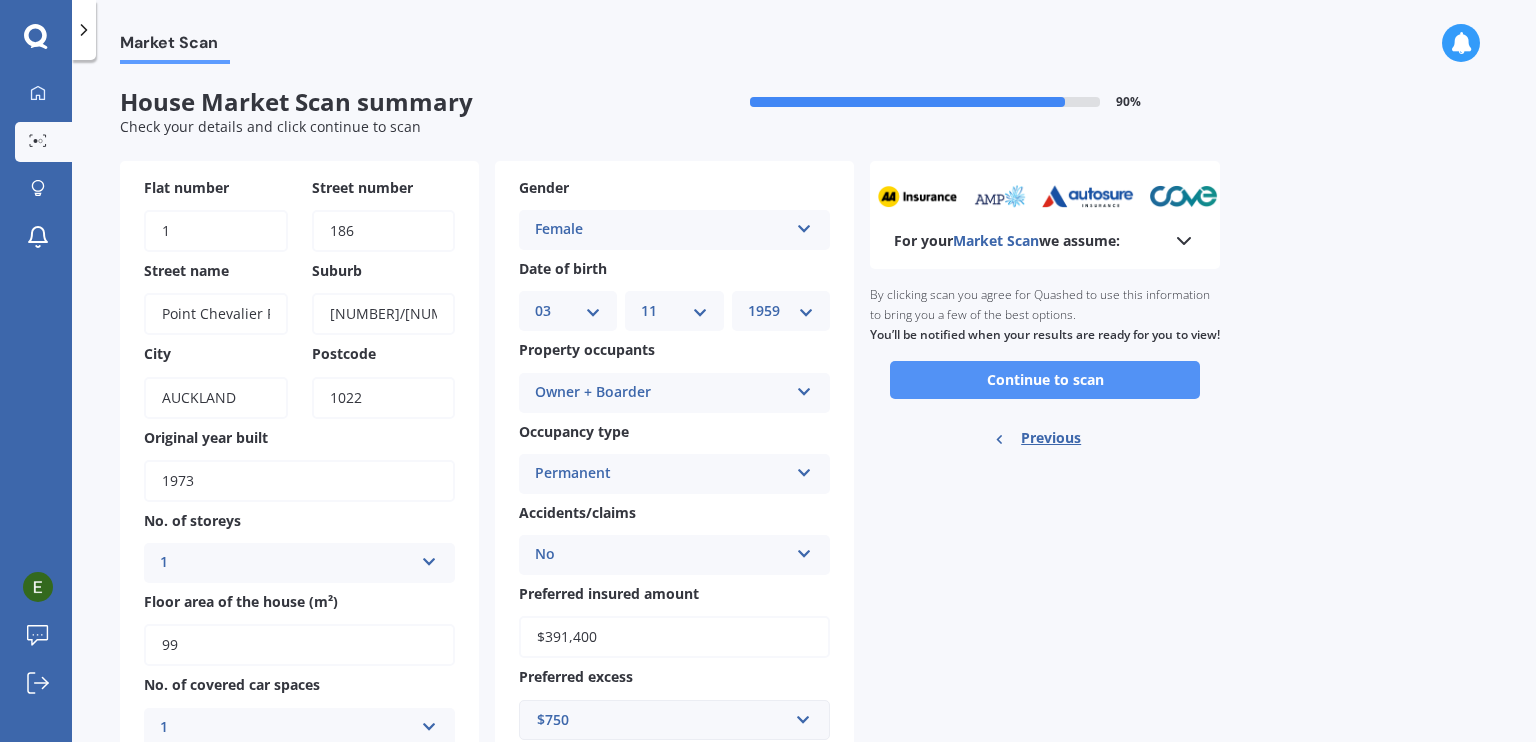 click on "Continue to scan" at bounding box center (1045, 380) 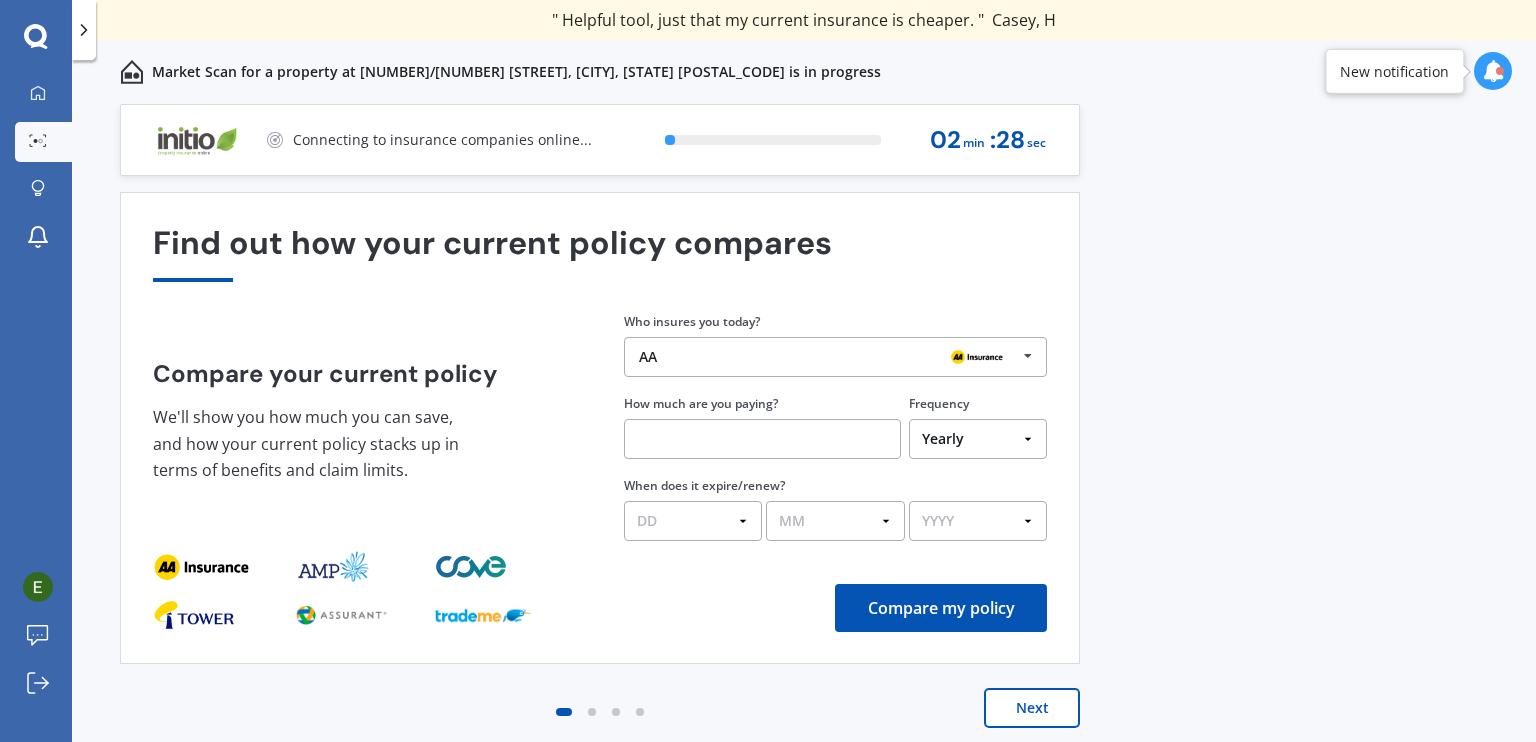 click on "AA" at bounding box center (828, 357) 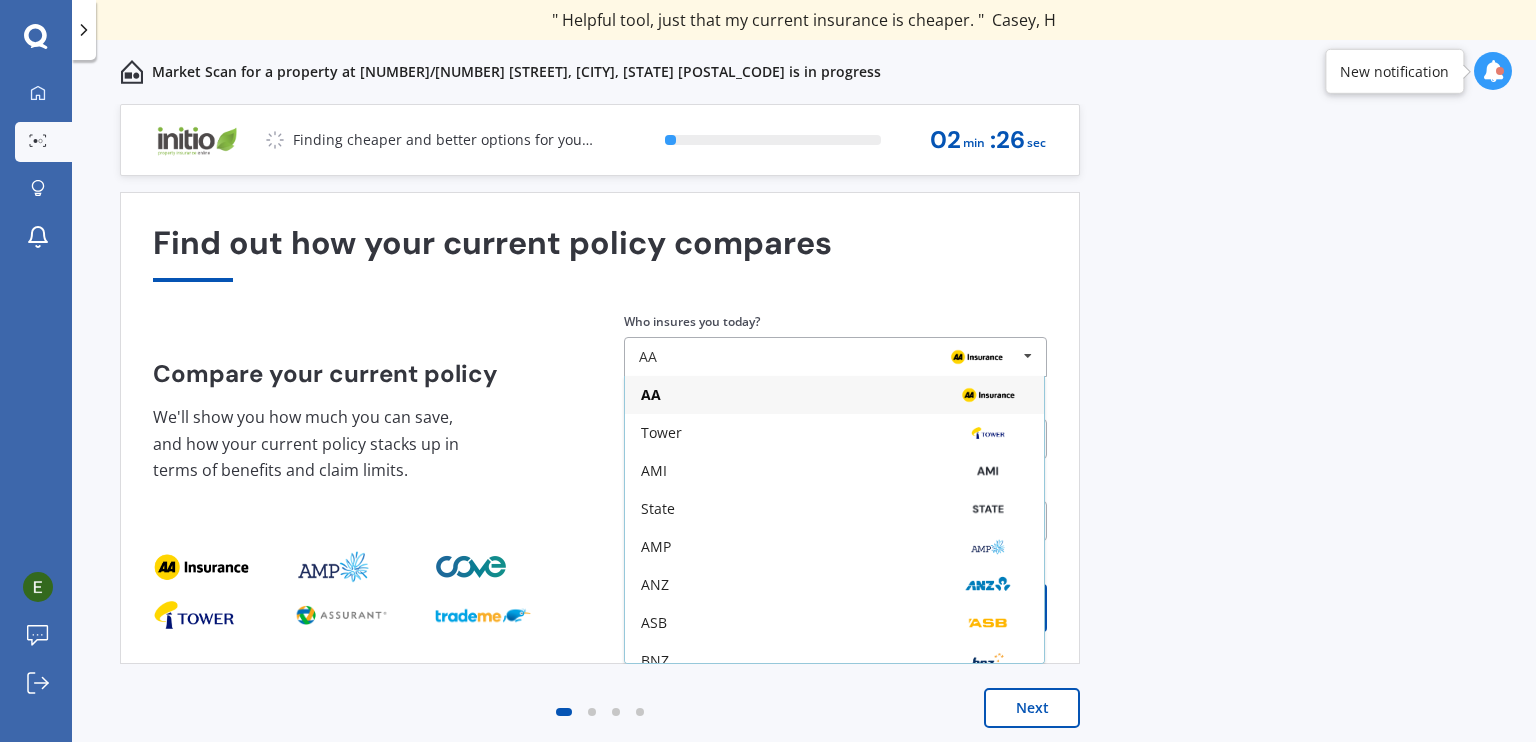click on "AMI" at bounding box center [834, 471] 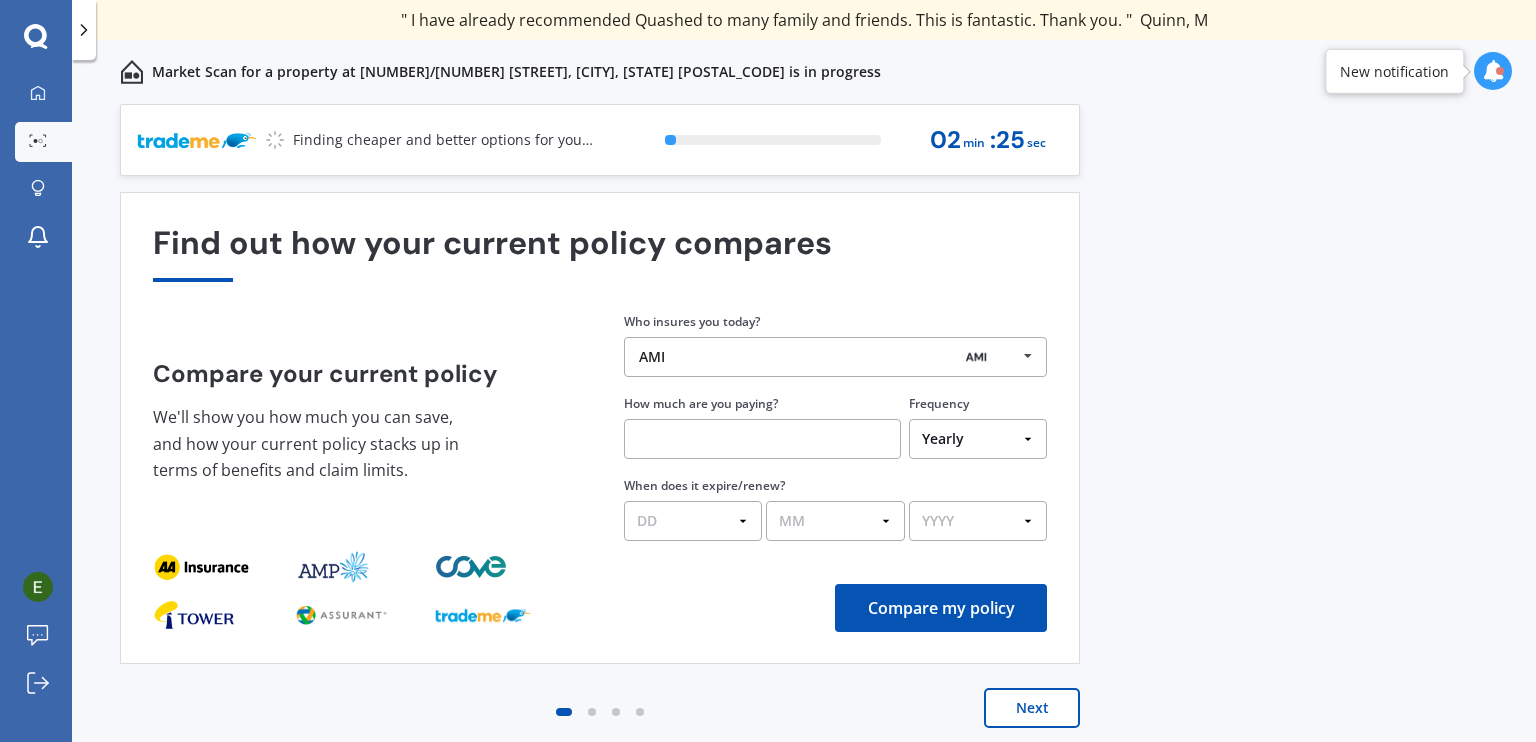 click at bounding box center (762, 439) 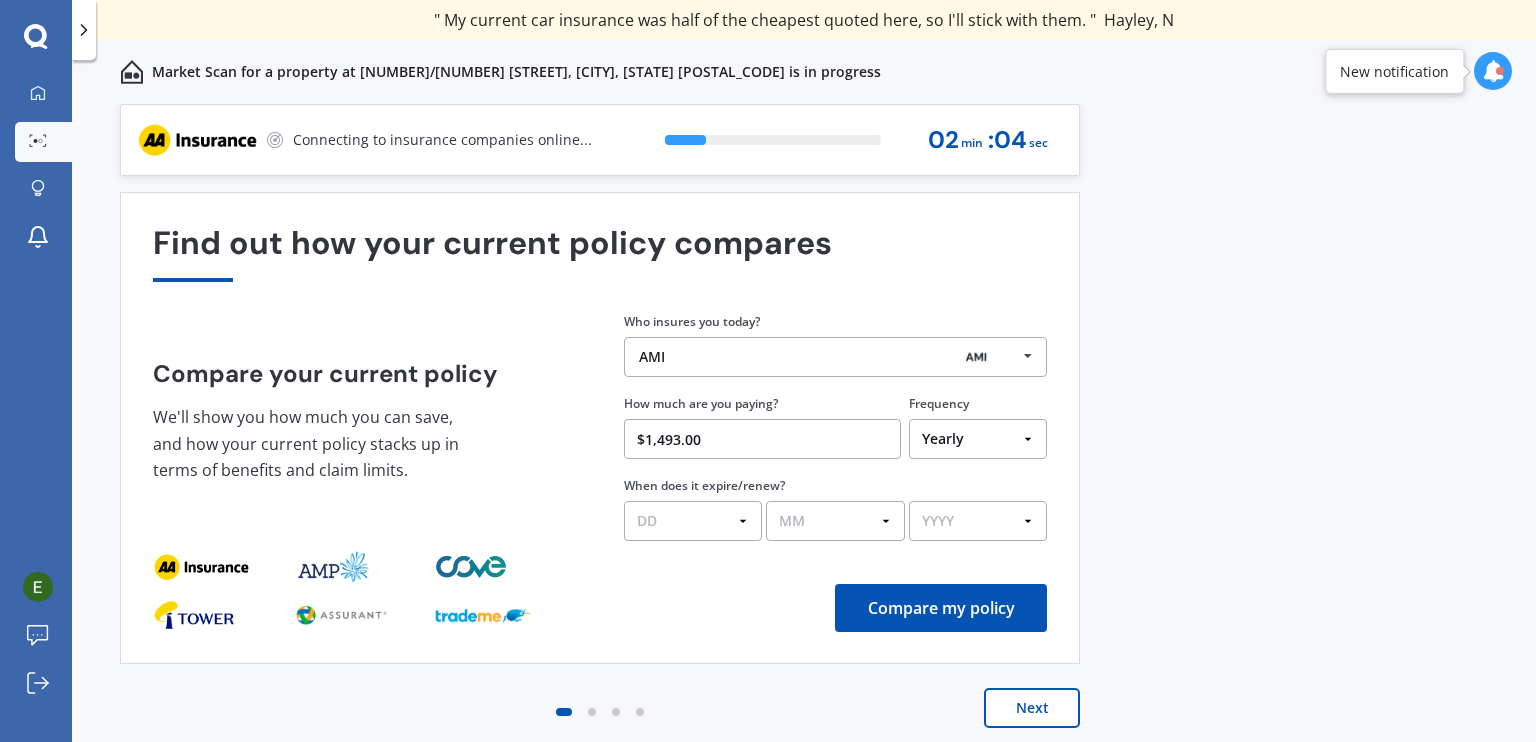 type on "$1,493.00" 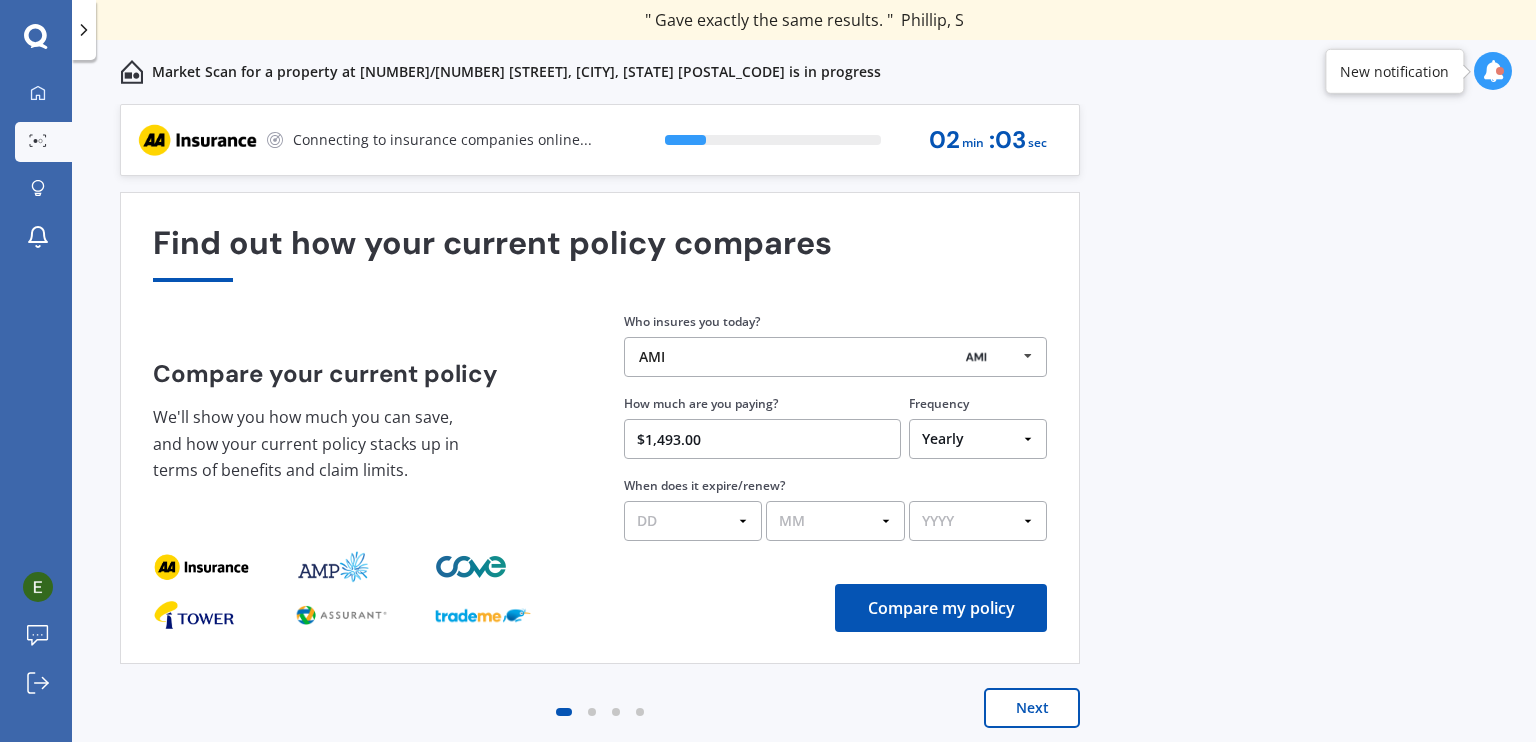 select on "01" 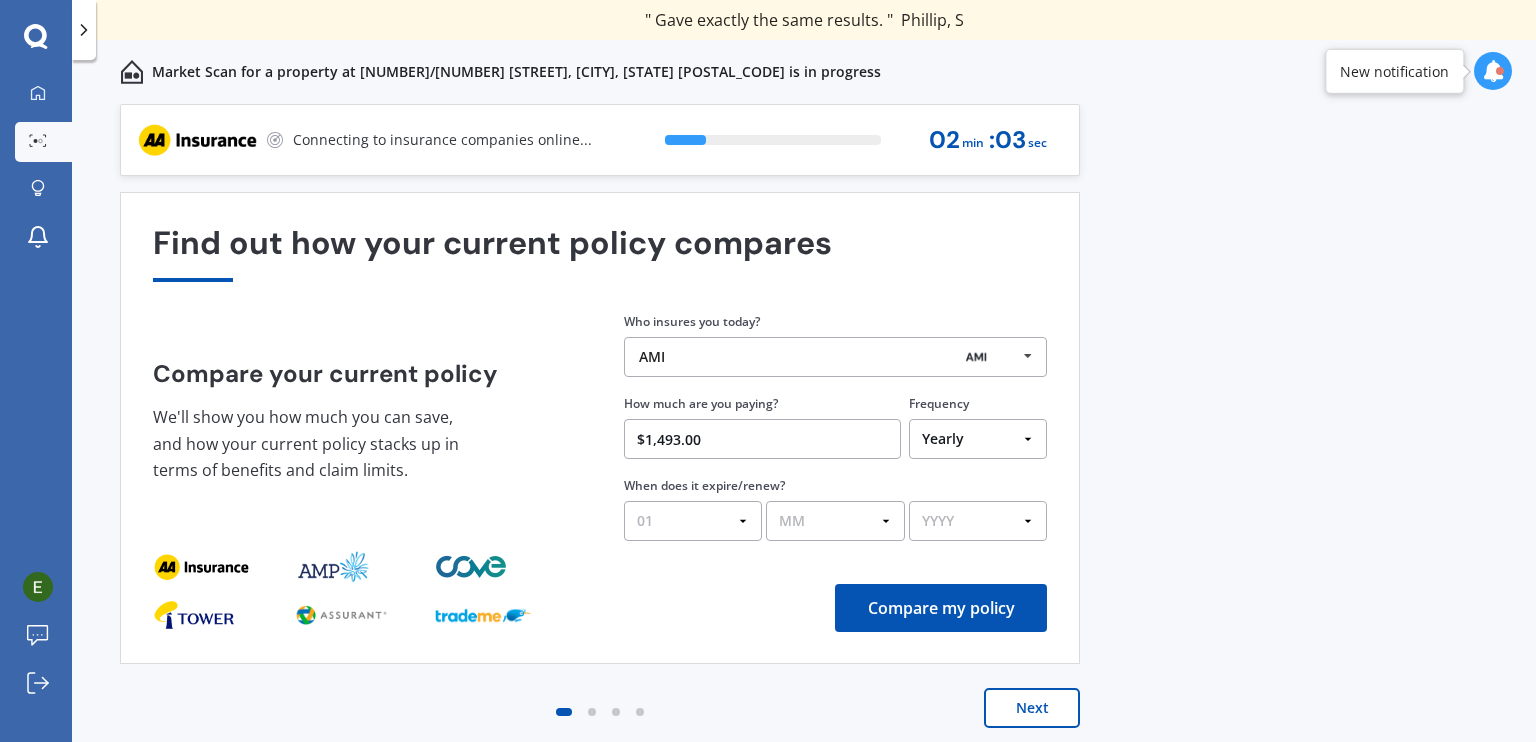 click on "DD 01 02 03 04 05 06 07 08 09 10 11 12 13 14 15 16 17 18 19 20 21 22 23 24 25 26 27 28 29 30 31" at bounding box center (693, 521) 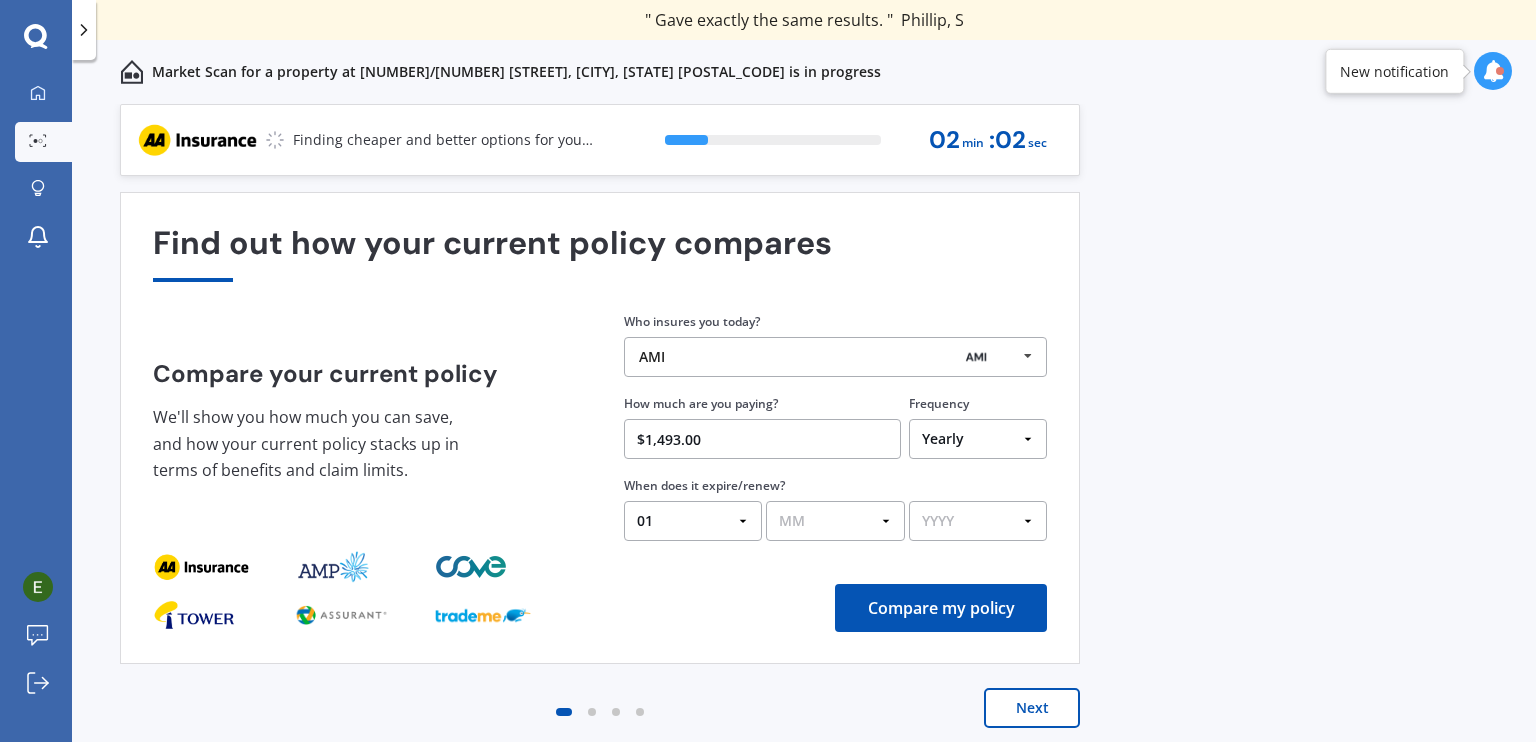 click on "MM 01 02 03 04 05 06 07 08 09 10 11 12" at bounding box center [835, 521] 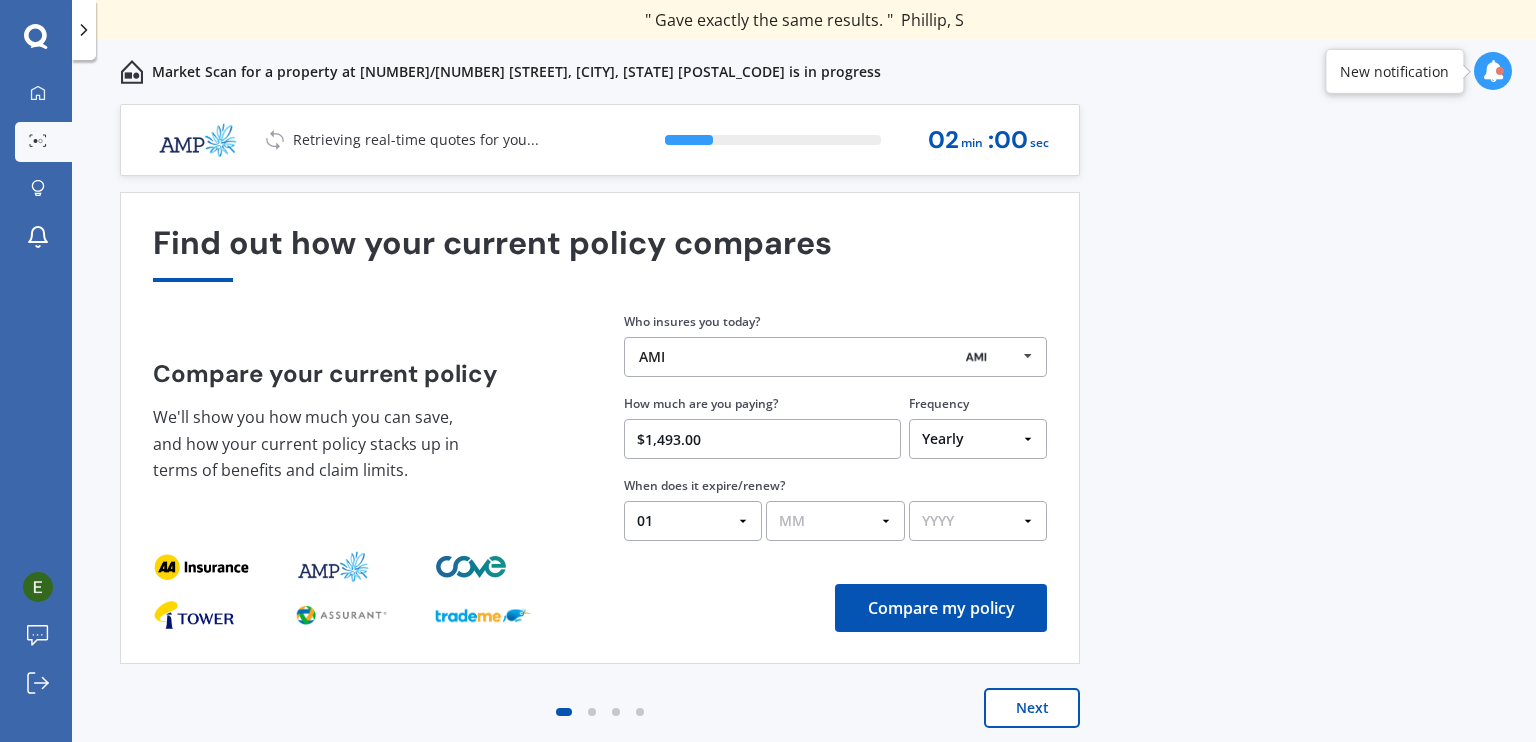 select on "09" 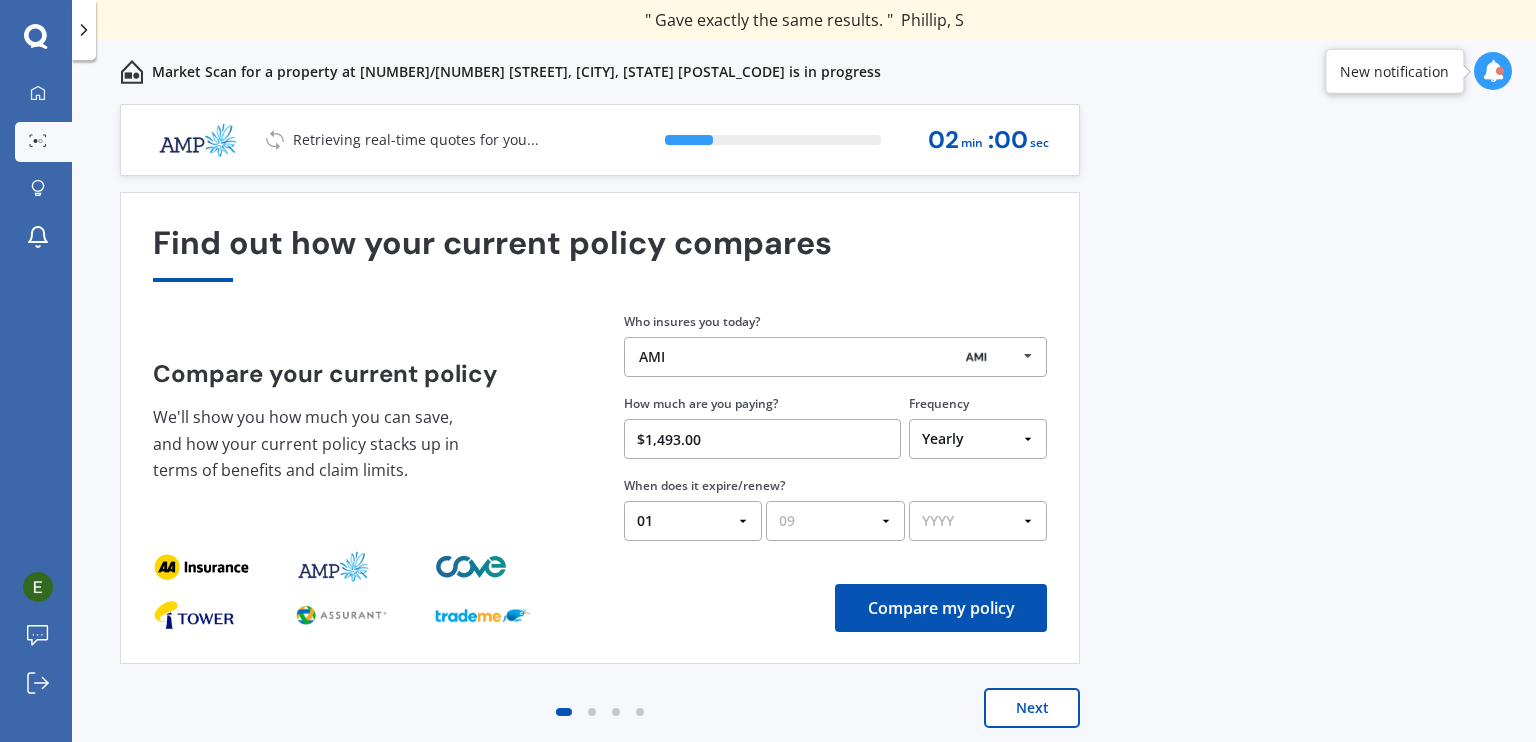 click on "MM 01 02 03 04 05 06 07 08 09 10 11 12" at bounding box center (835, 521) 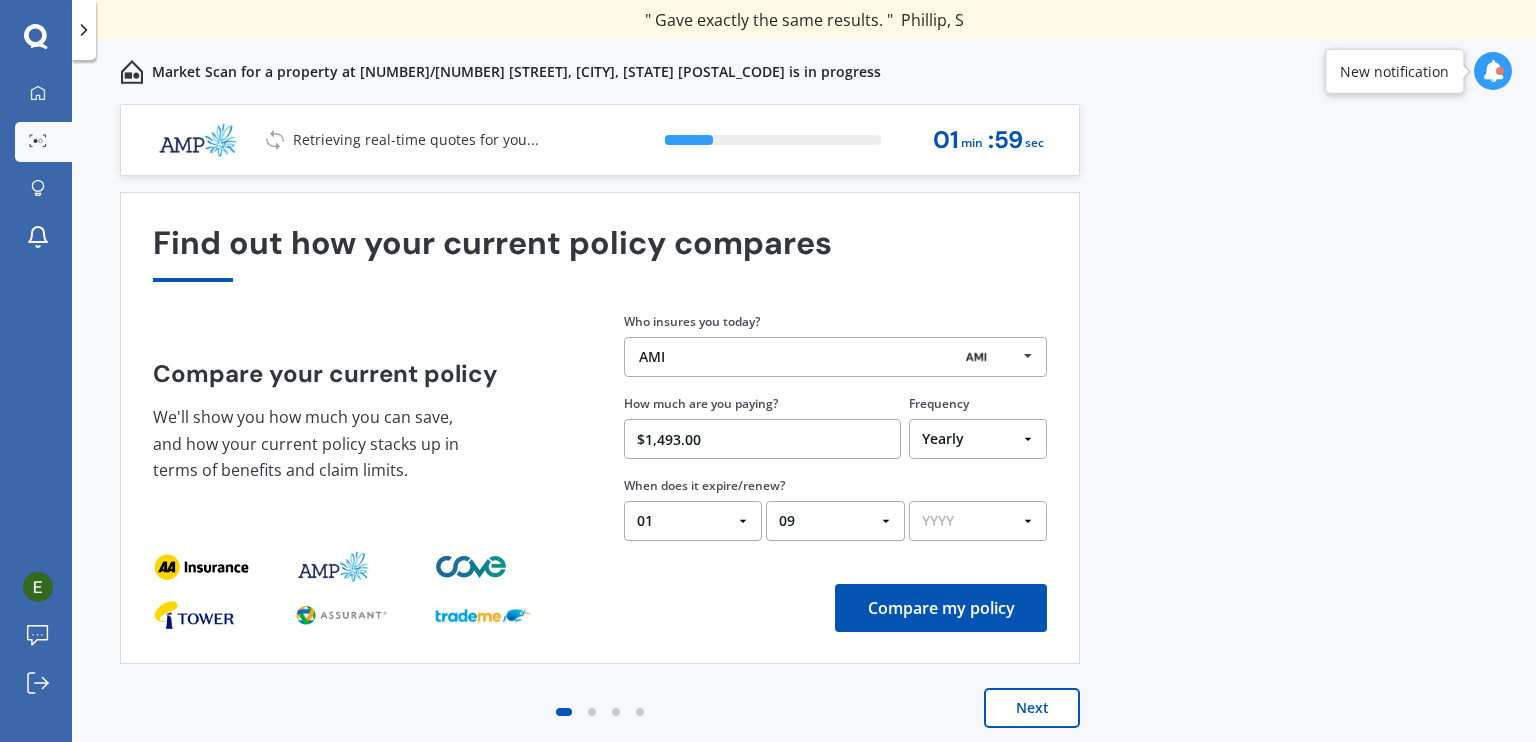 click on "YYYY 2026 2025 2024" at bounding box center (978, 521) 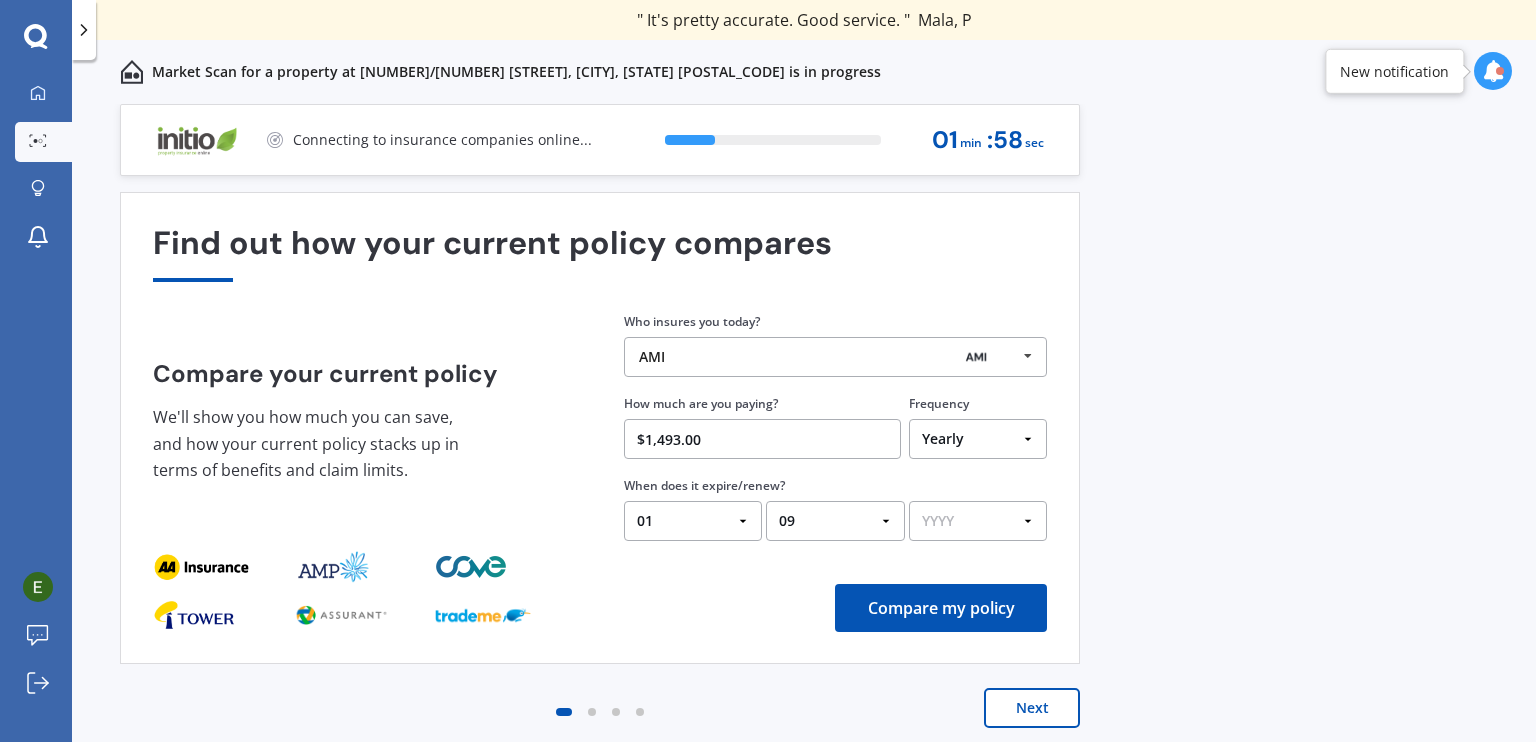 select on "2025" 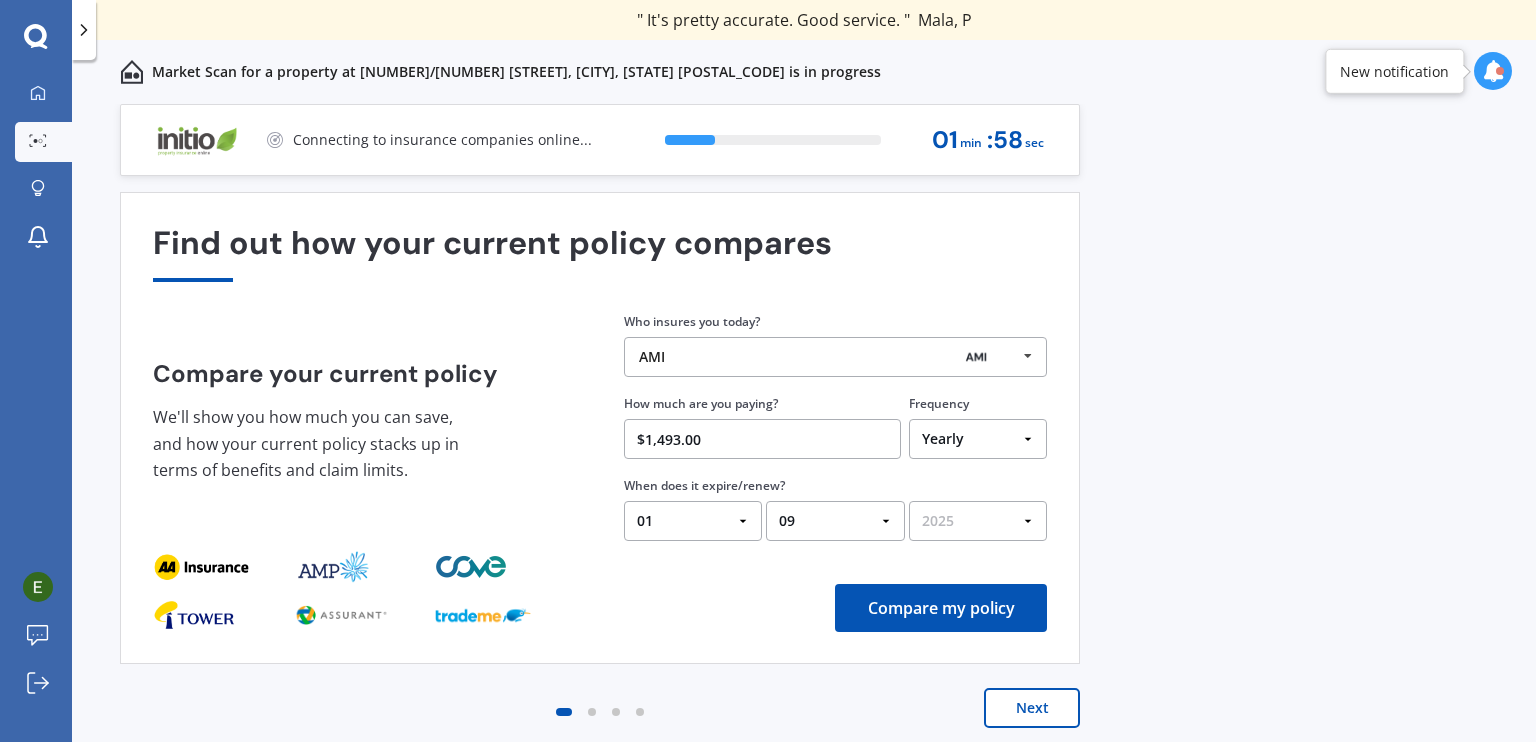click on "YYYY 2026 2025 2024" at bounding box center (978, 521) 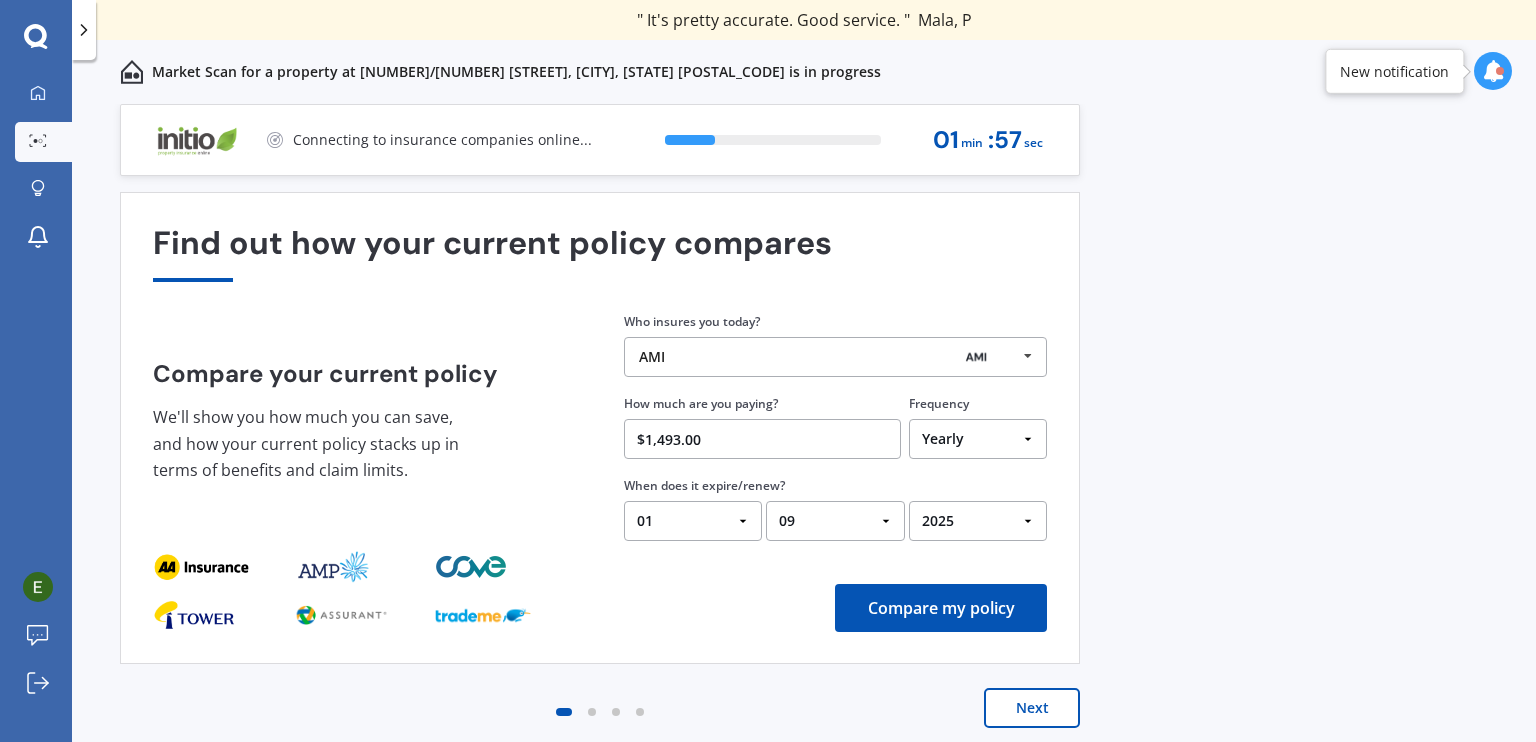 click on "Compare my policy" at bounding box center [941, 608] 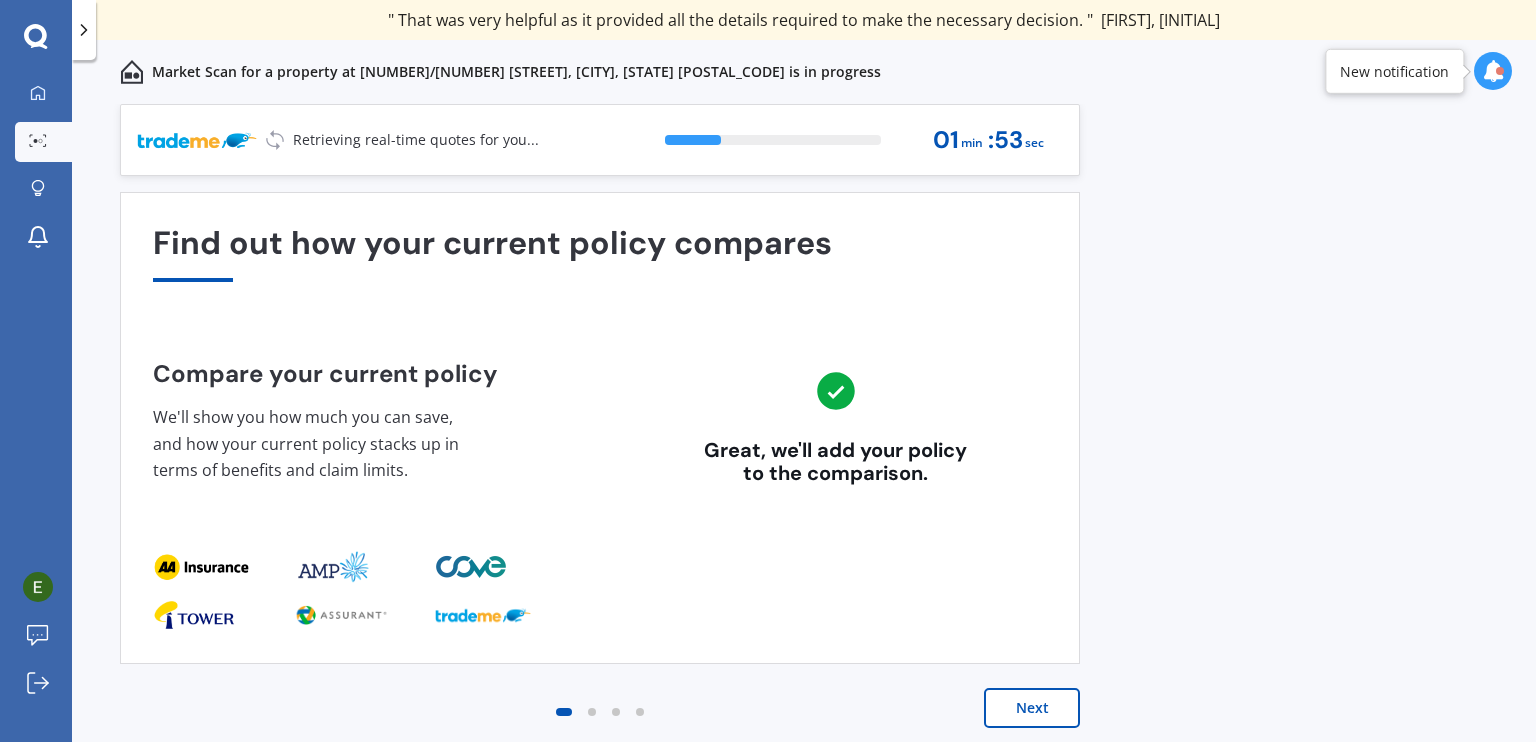 click on "Next" at bounding box center [1032, 708] 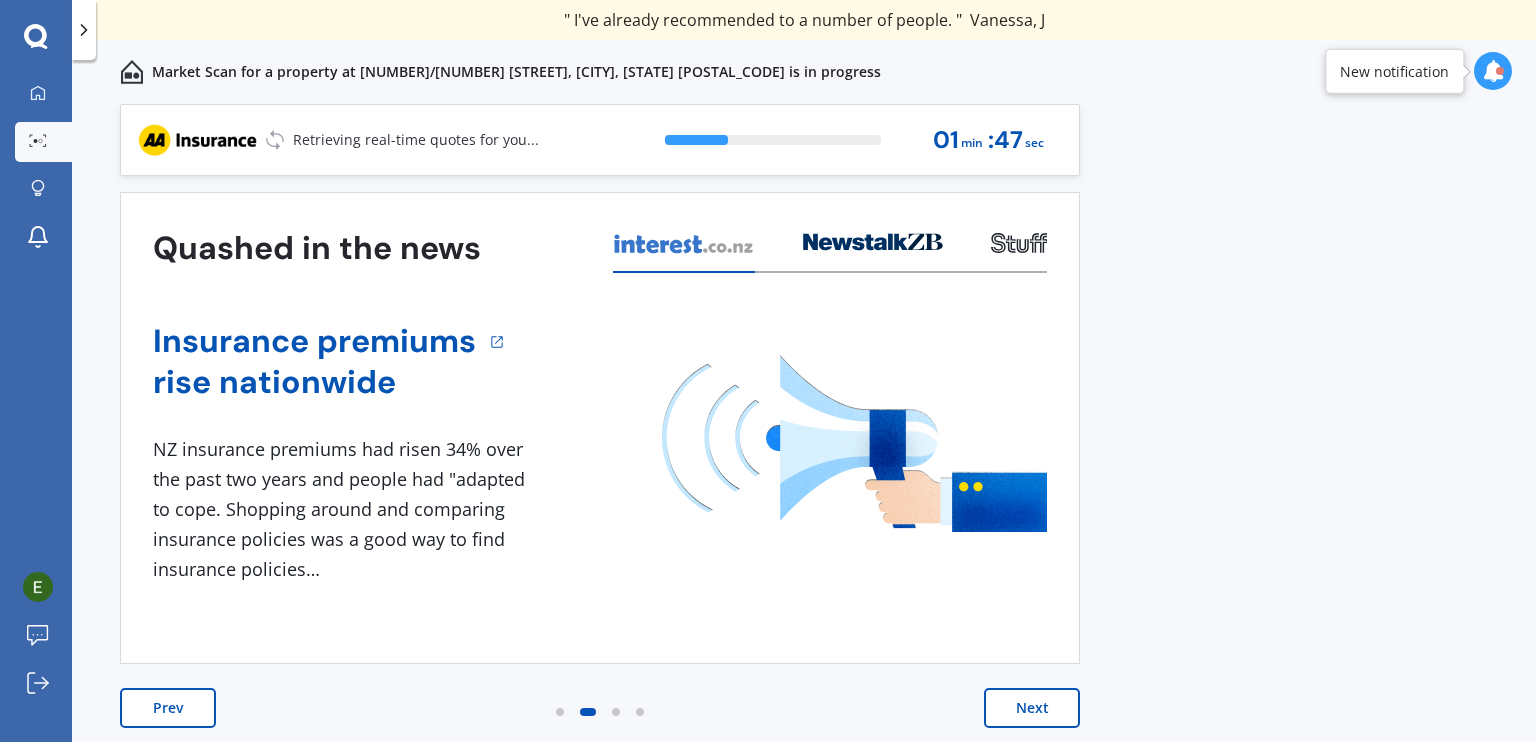 click on "Next" at bounding box center [1032, 708] 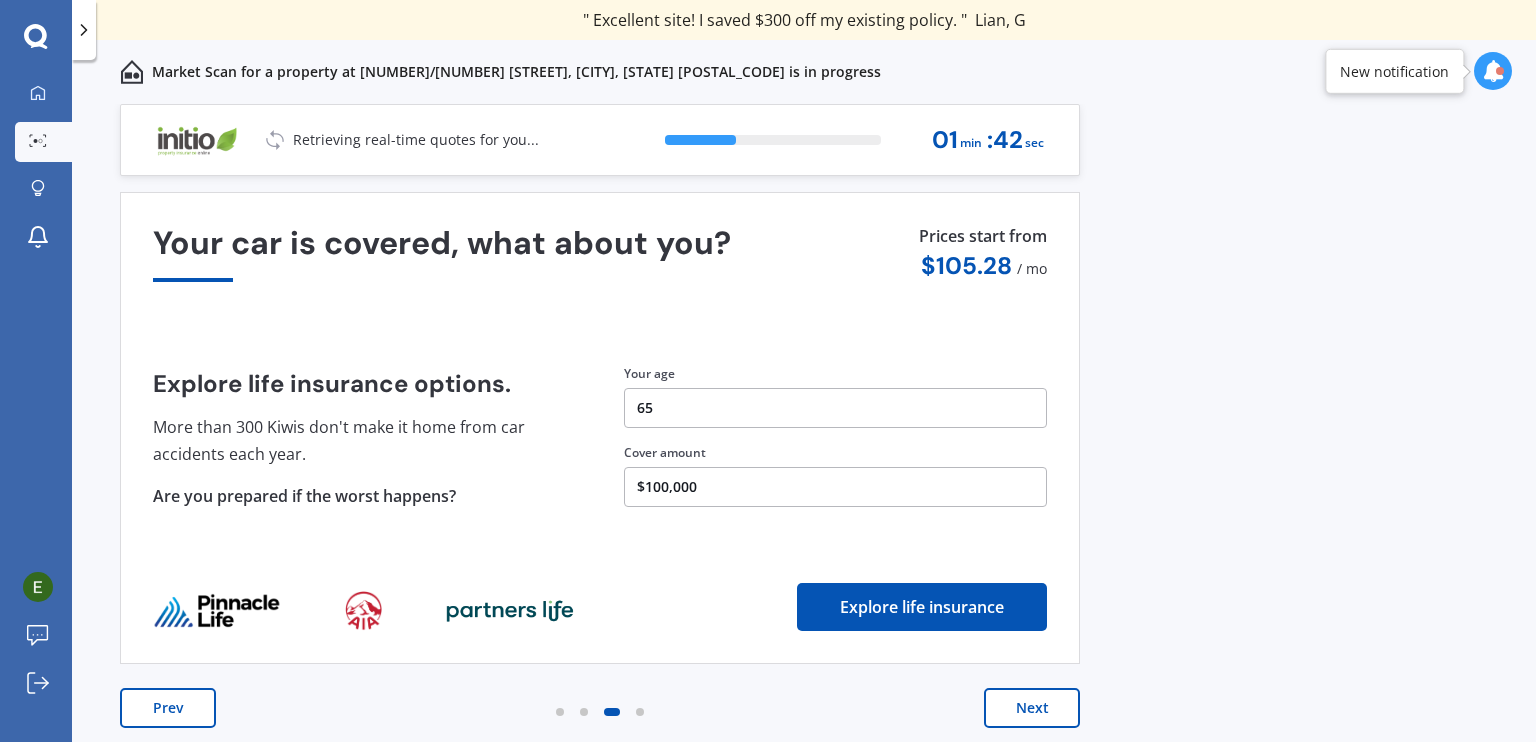 click on "Next" at bounding box center (1032, 708) 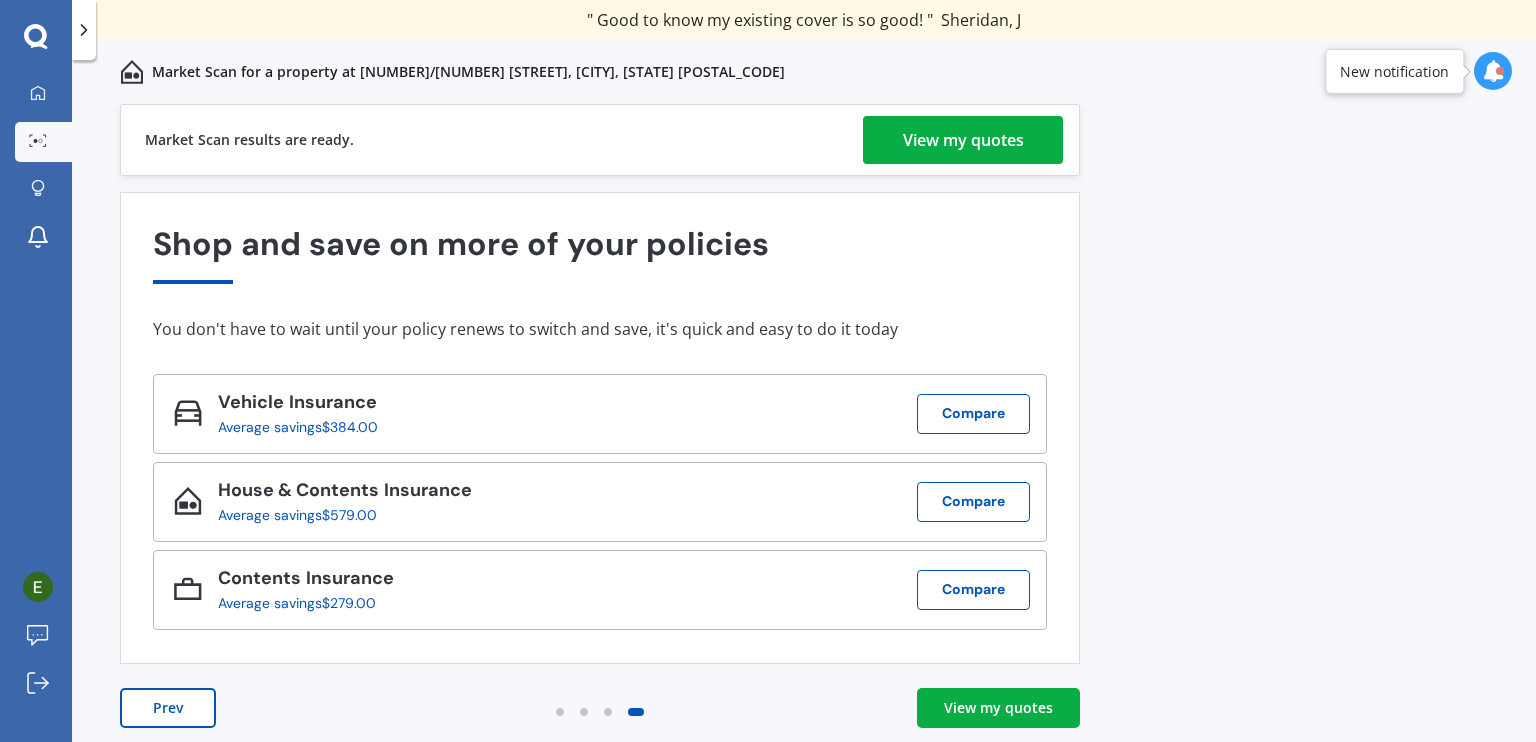 click on "View my quotes" at bounding box center [963, 140] 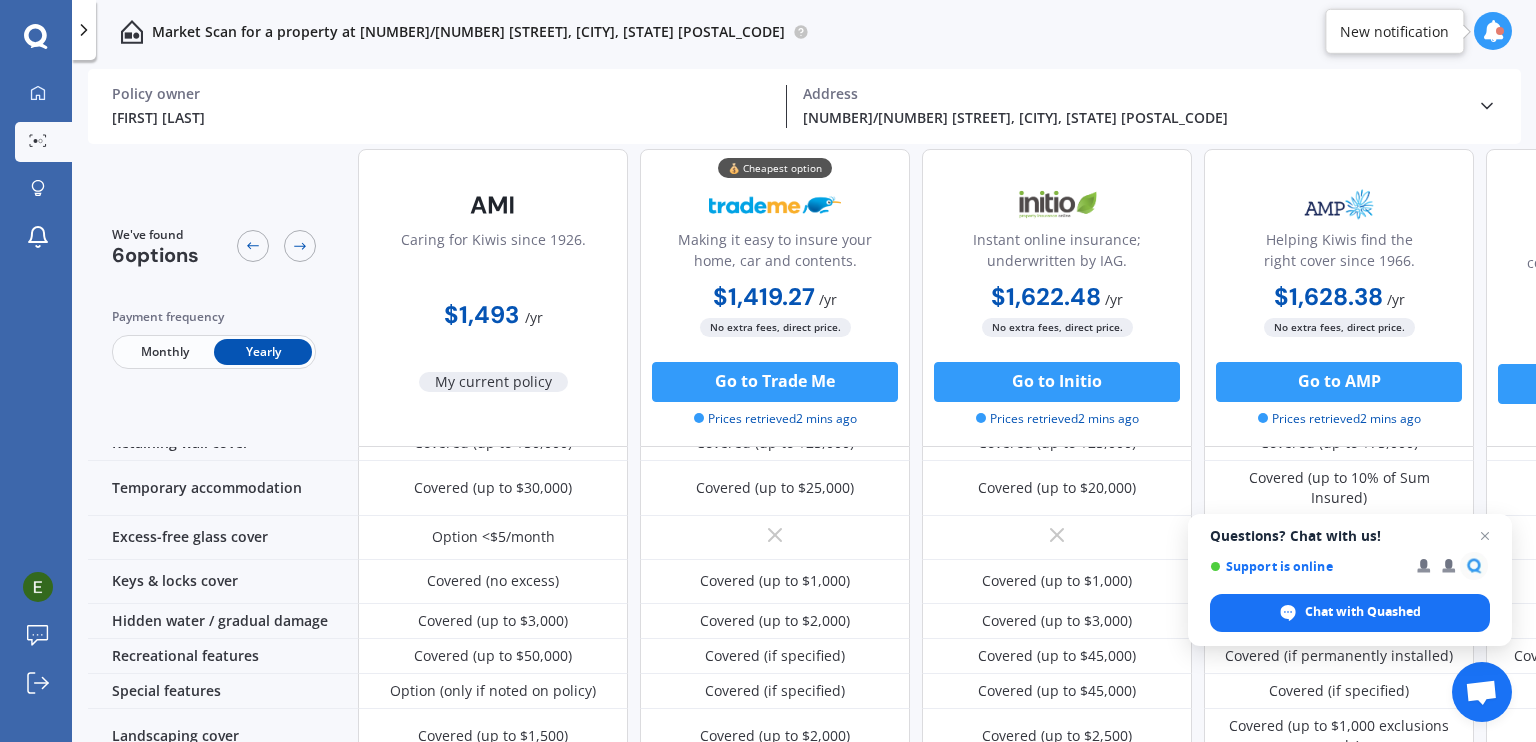 scroll, scrollTop: 100, scrollLeft: 0, axis: vertical 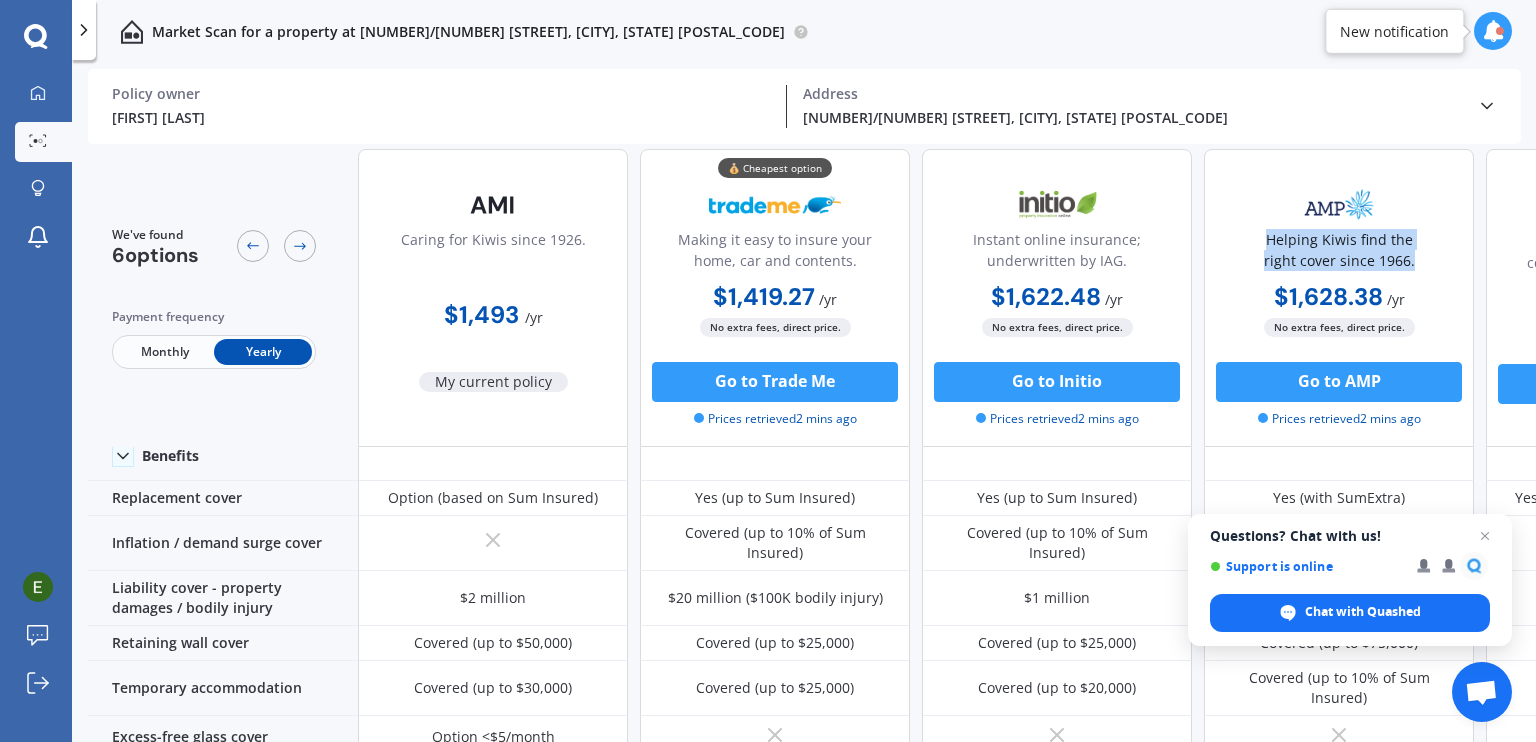 drag, startPoint x: 1472, startPoint y: 255, endPoint x: 1200, endPoint y: 227, distance: 273.43738 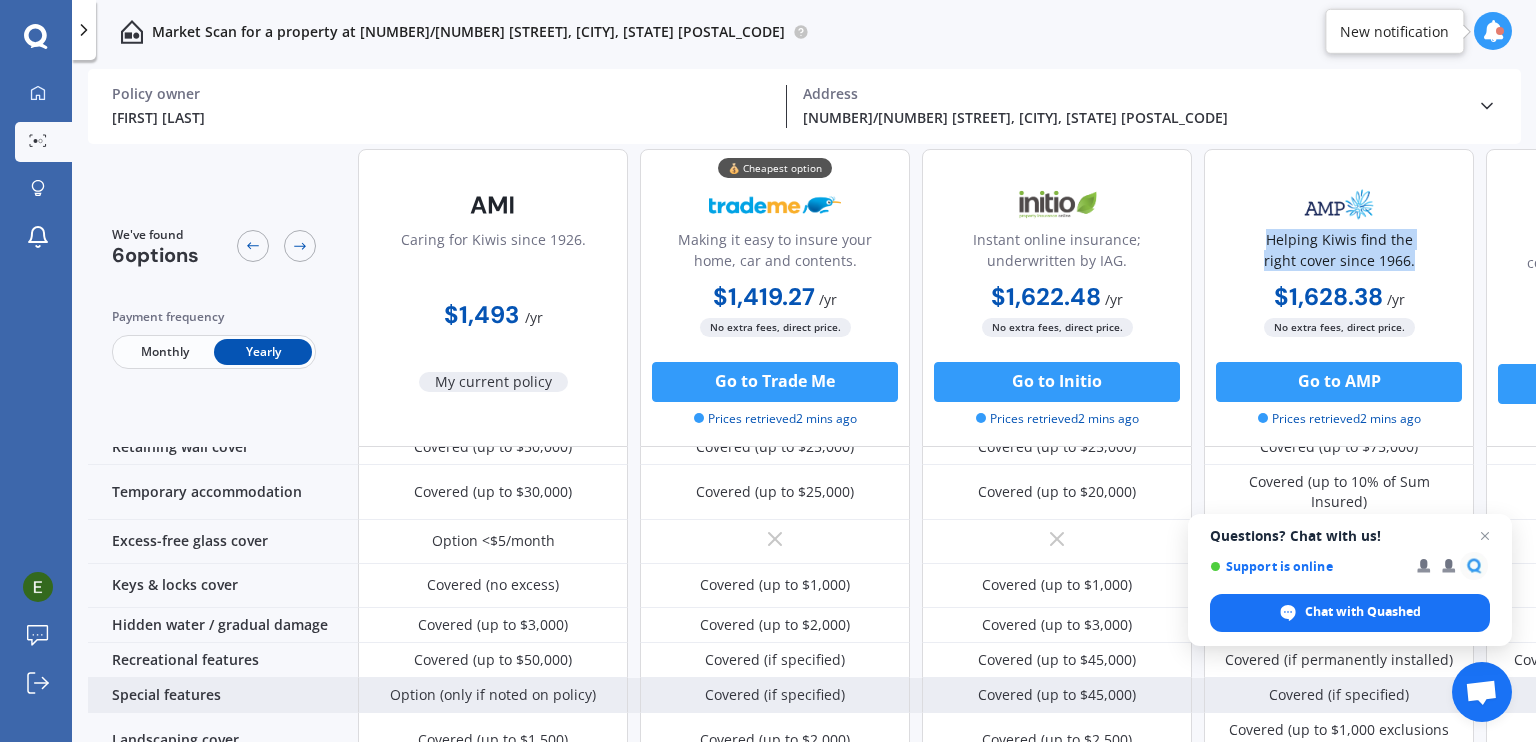 scroll, scrollTop: 300, scrollLeft: 0, axis: vertical 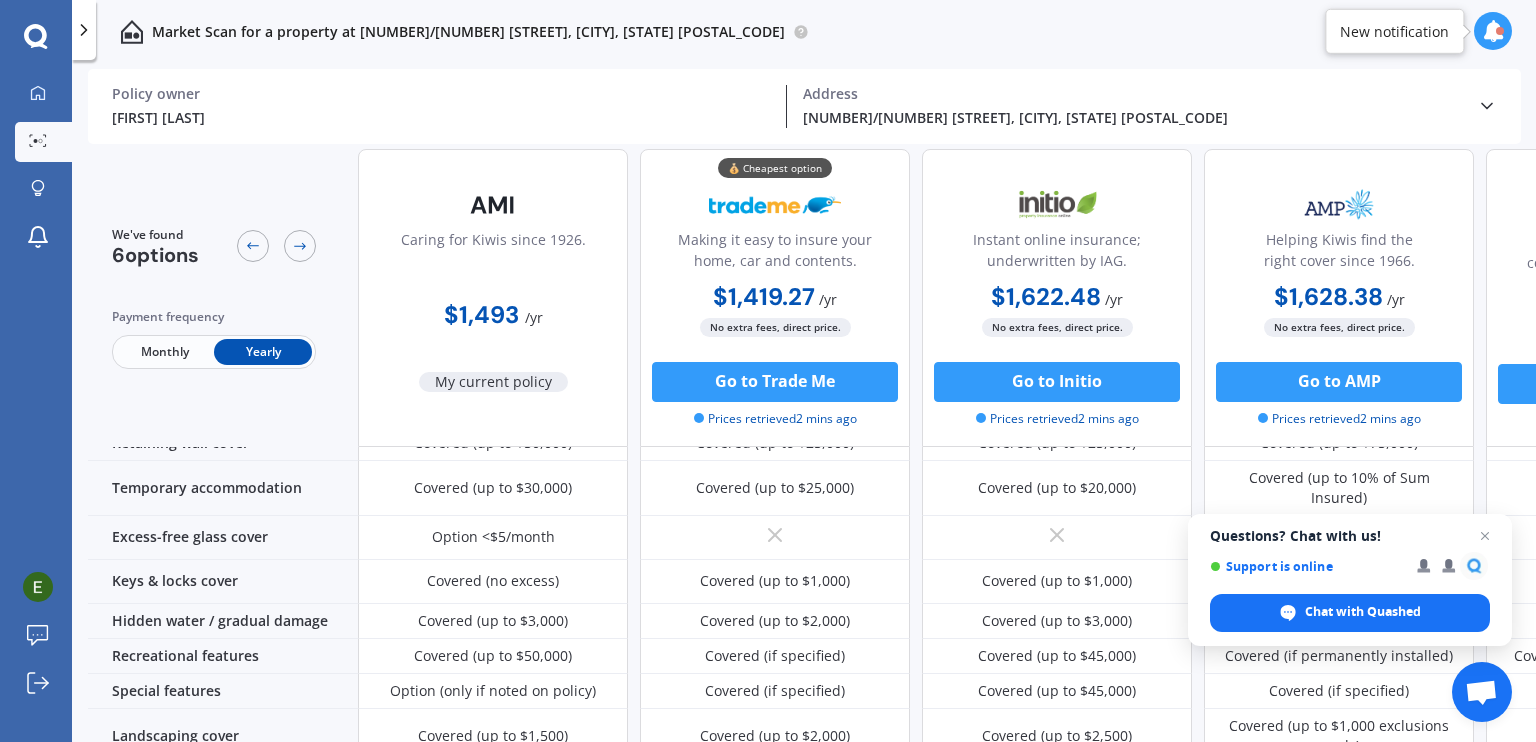 drag, startPoint x: 1132, startPoint y: 731, endPoint x: 1182, endPoint y: 741, distance: 50.990196 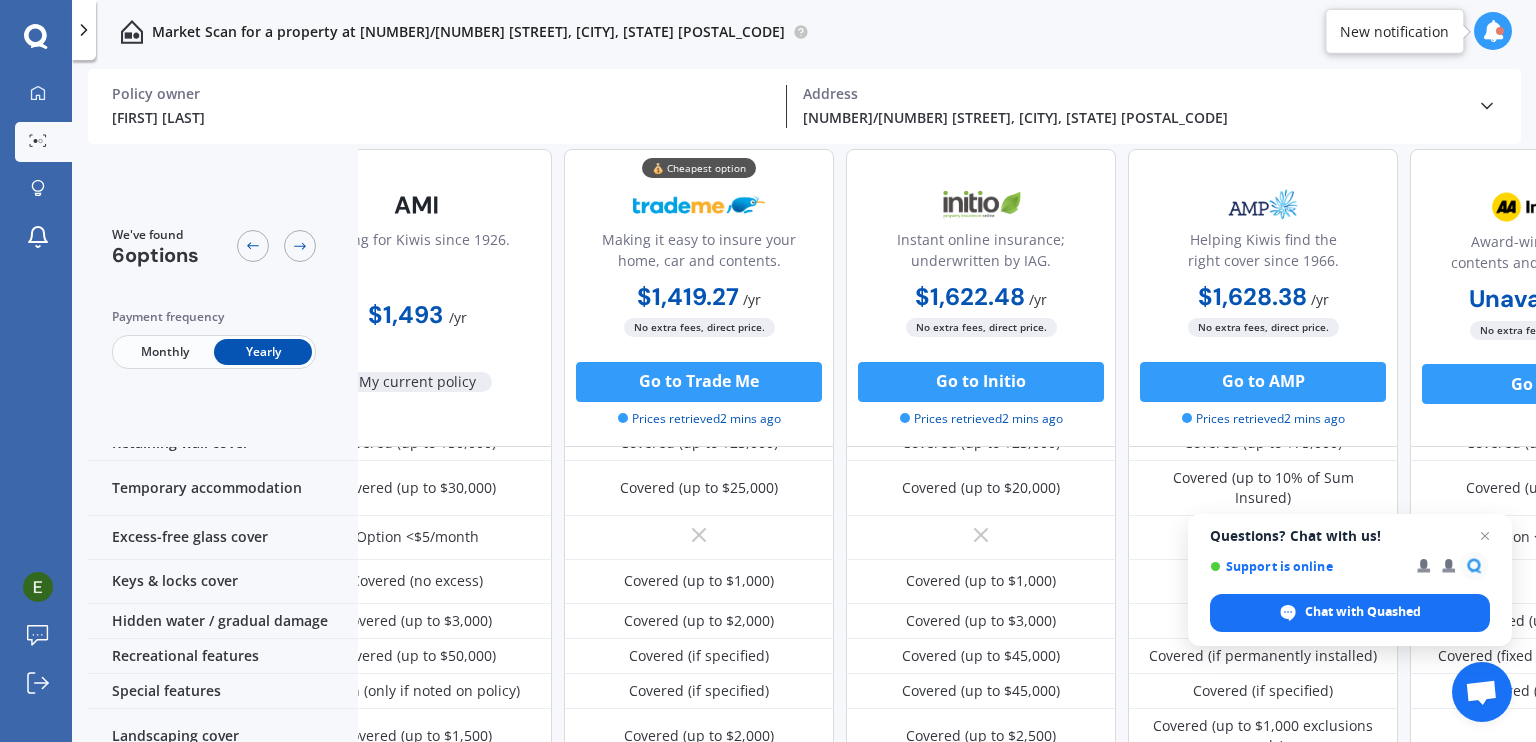 scroll, scrollTop: 300, scrollLeft: 0, axis: vertical 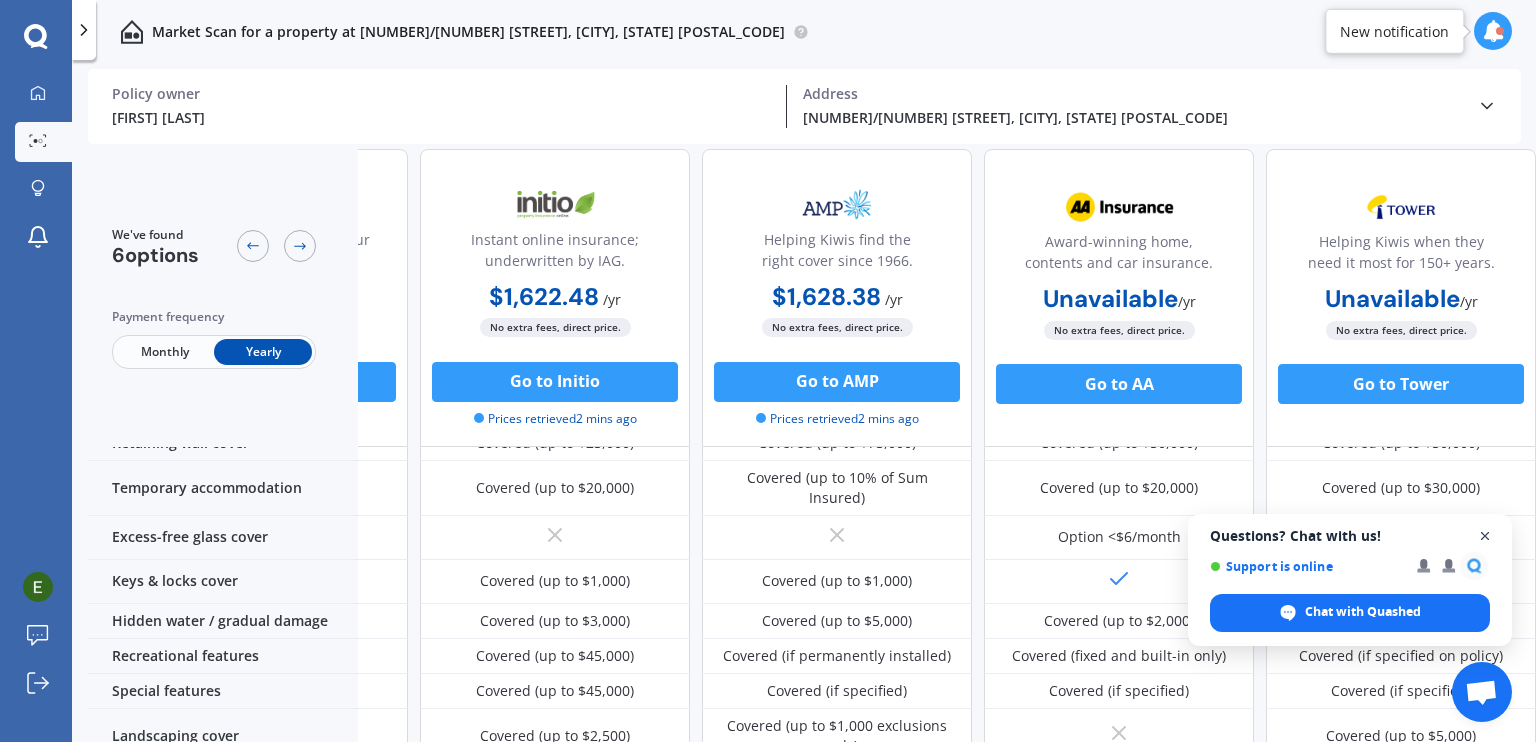 click at bounding box center (1485, 536) 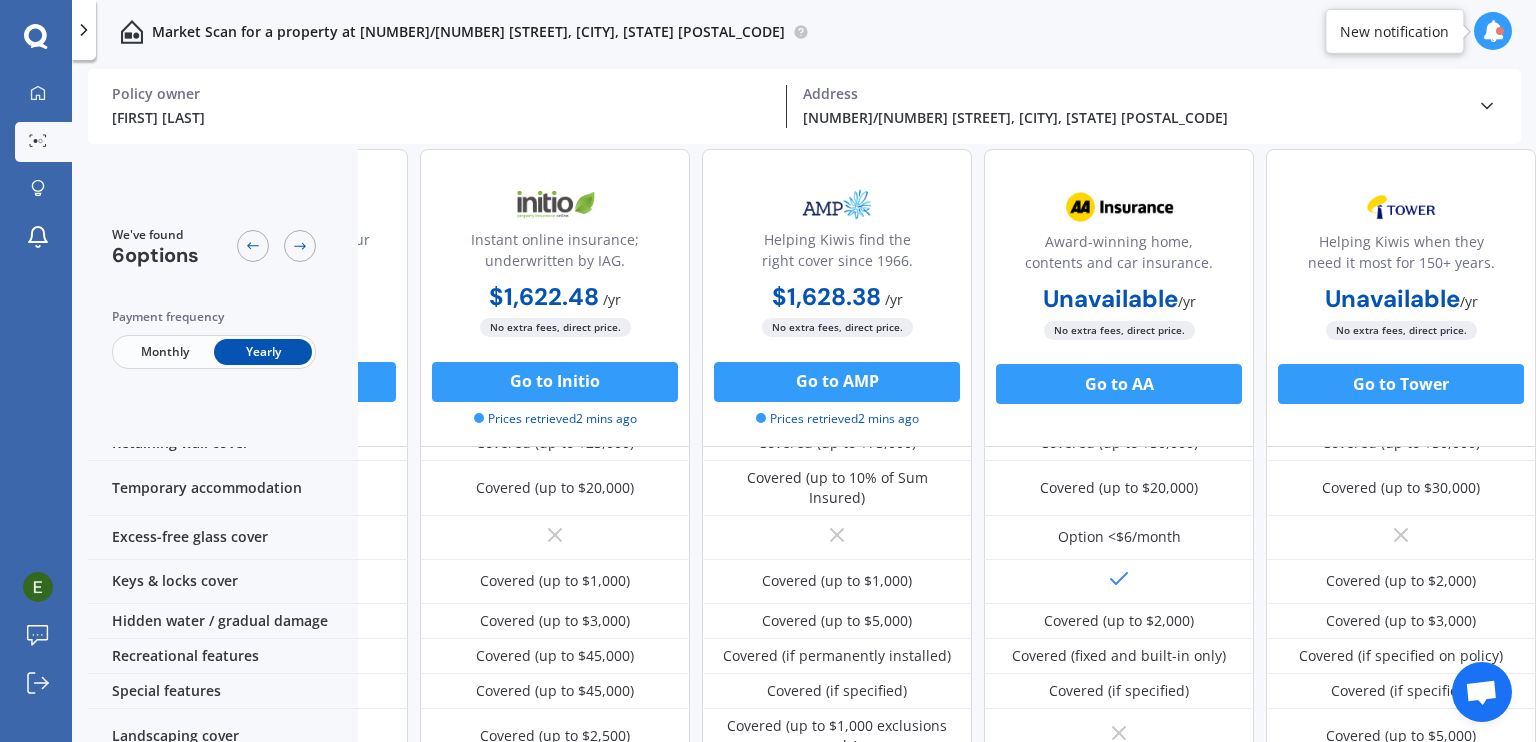 click at bounding box center [1493, 31] 